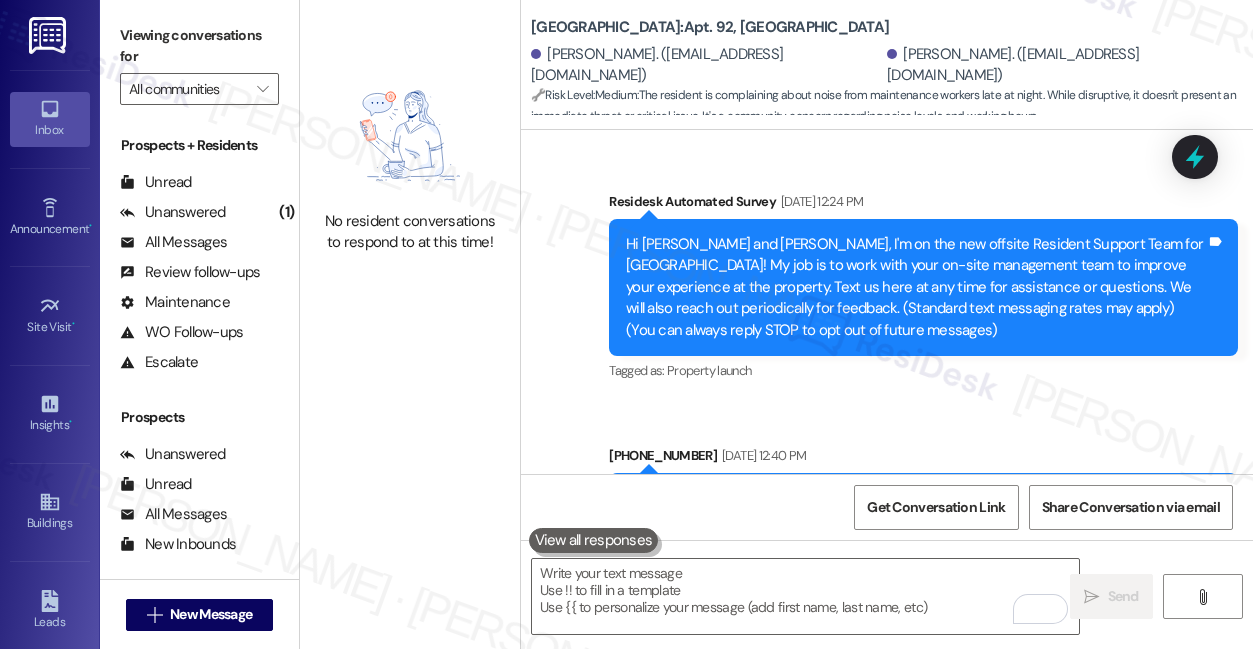 scroll, scrollTop: 0, scrollLeft: 0, axis: both 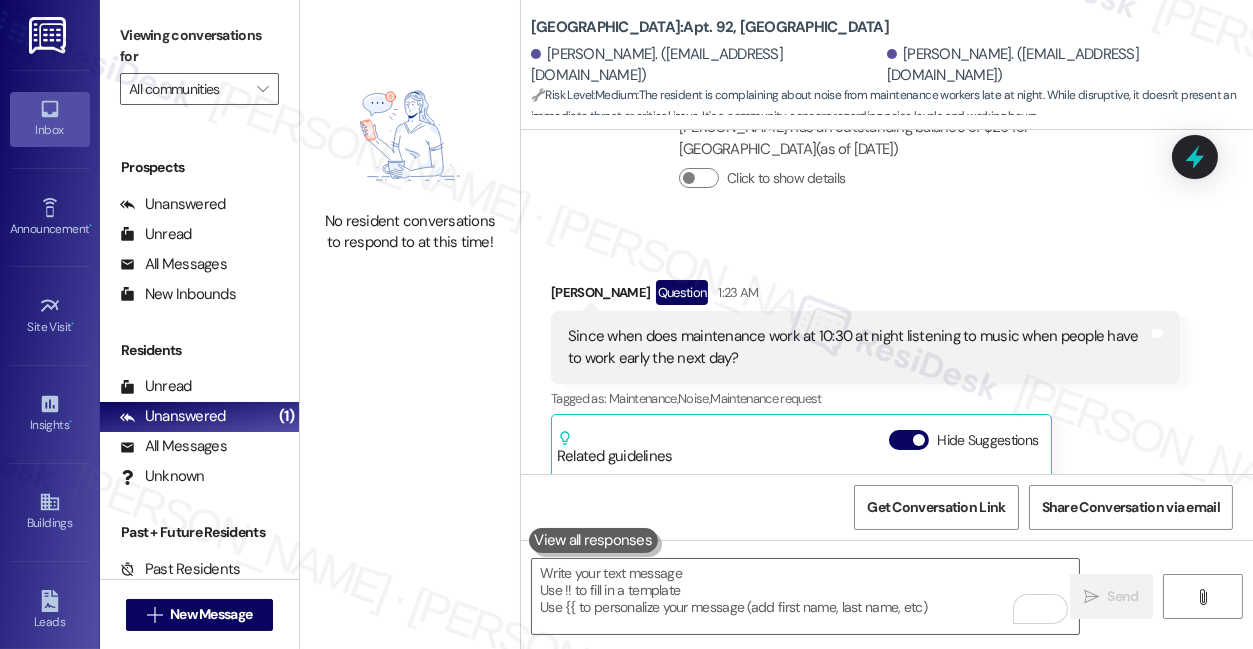 click on "Since when does maintenance work at 10:30 at night listening to  music when people have to work early the next day?" at bounding box center [858, 347] 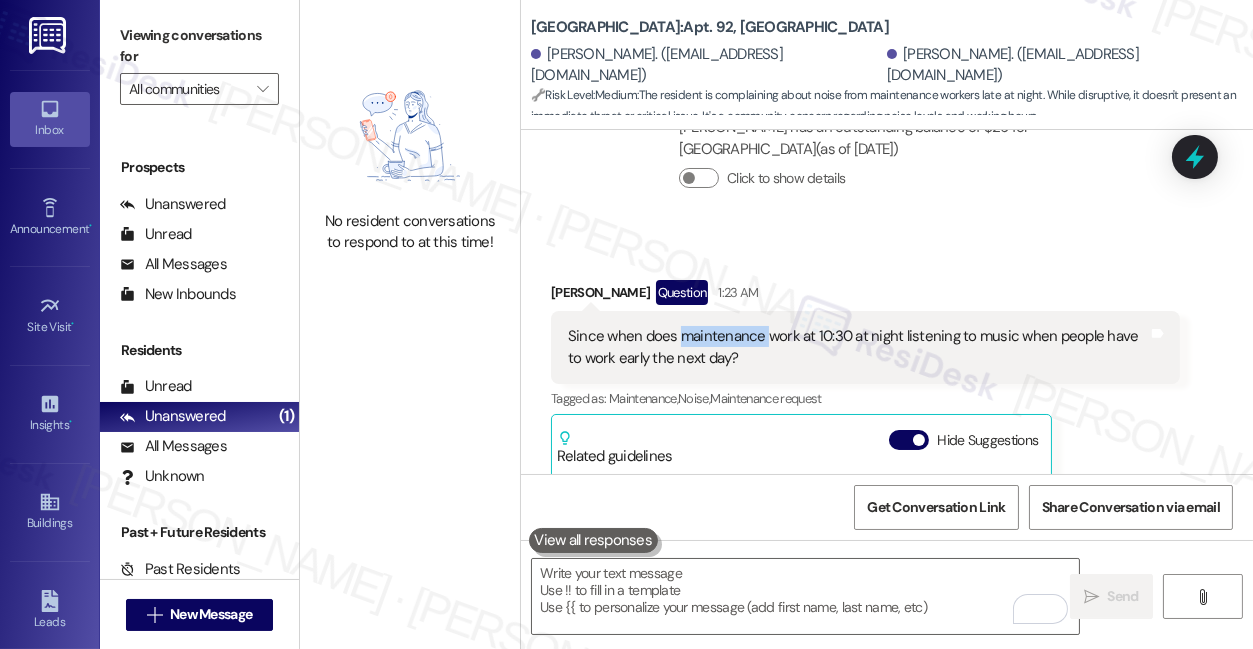 click on "Since when does maintenance work at 10:30 at night listening to  music when people have to work early the next day?" at bounding box center (858, 347) 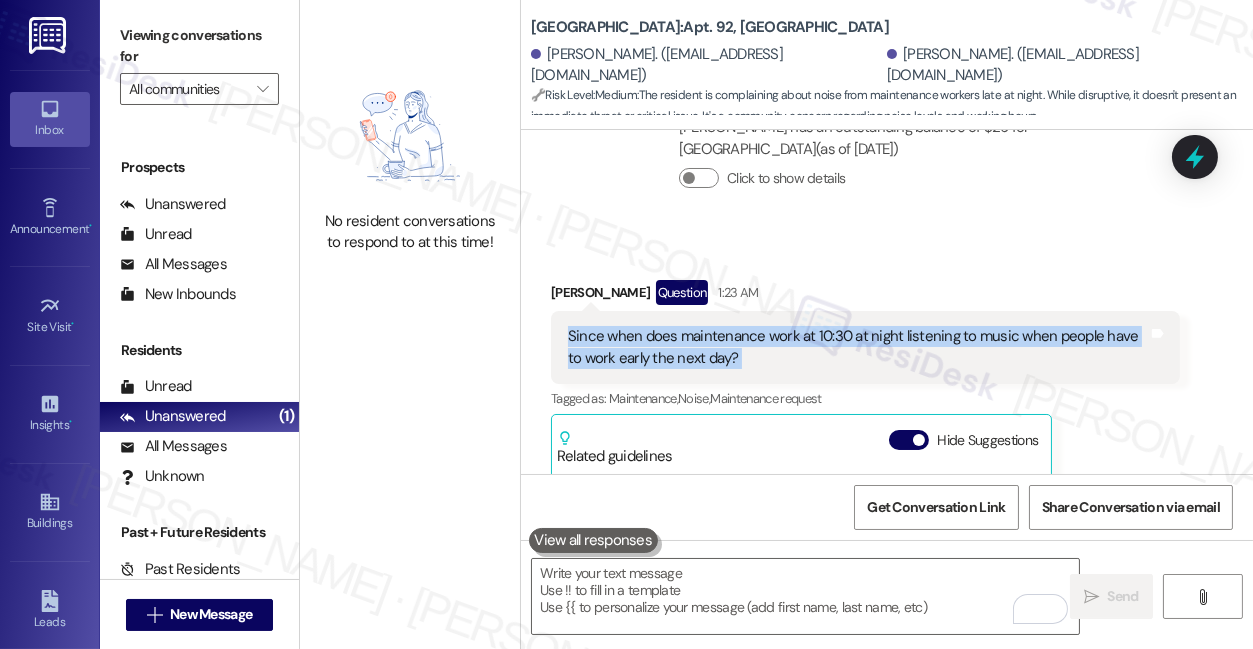 click on "Since when does maintenance work at 10:30 at night listening to  music when people have to work early the next day?" at bounding box center [858, 347] 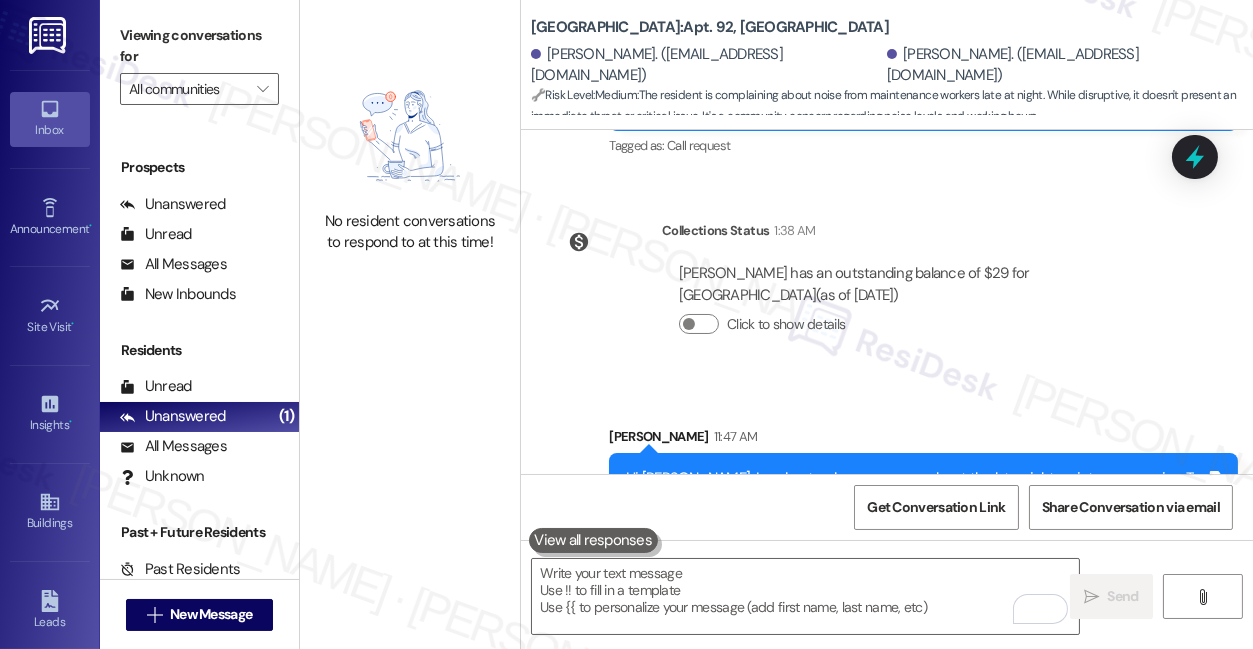scroll, scrollTop: 6470, scrollLeft: 0, axis: vertical 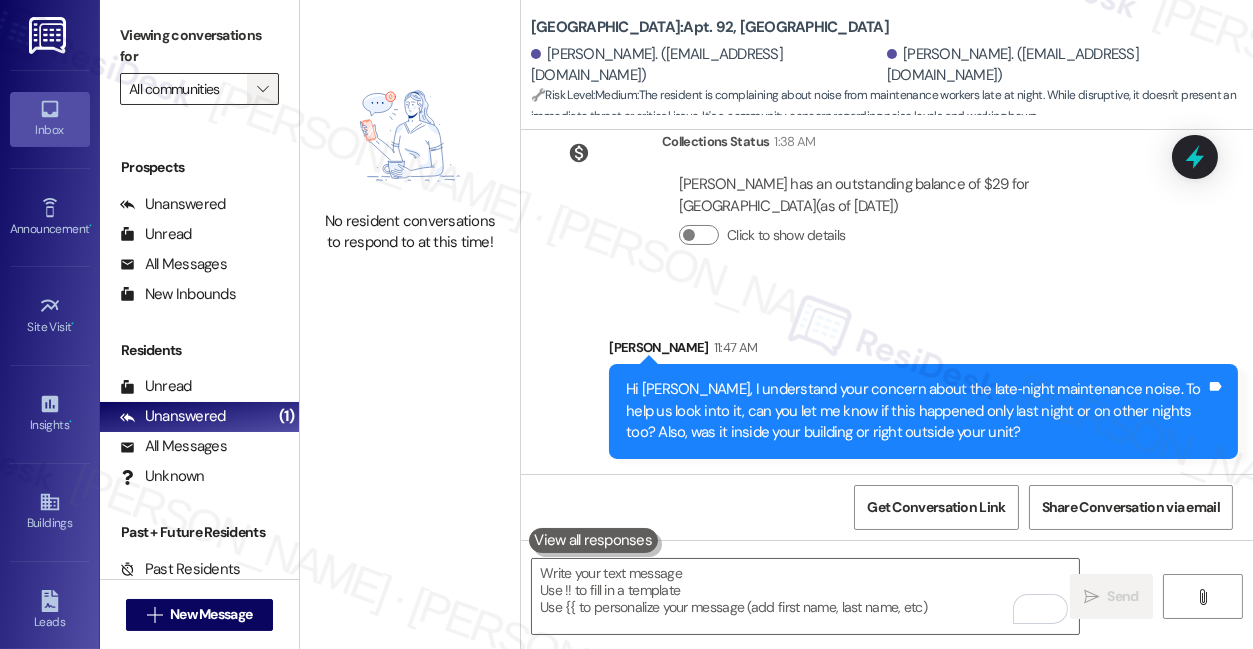 click on "" at bounding box center [262, 89] 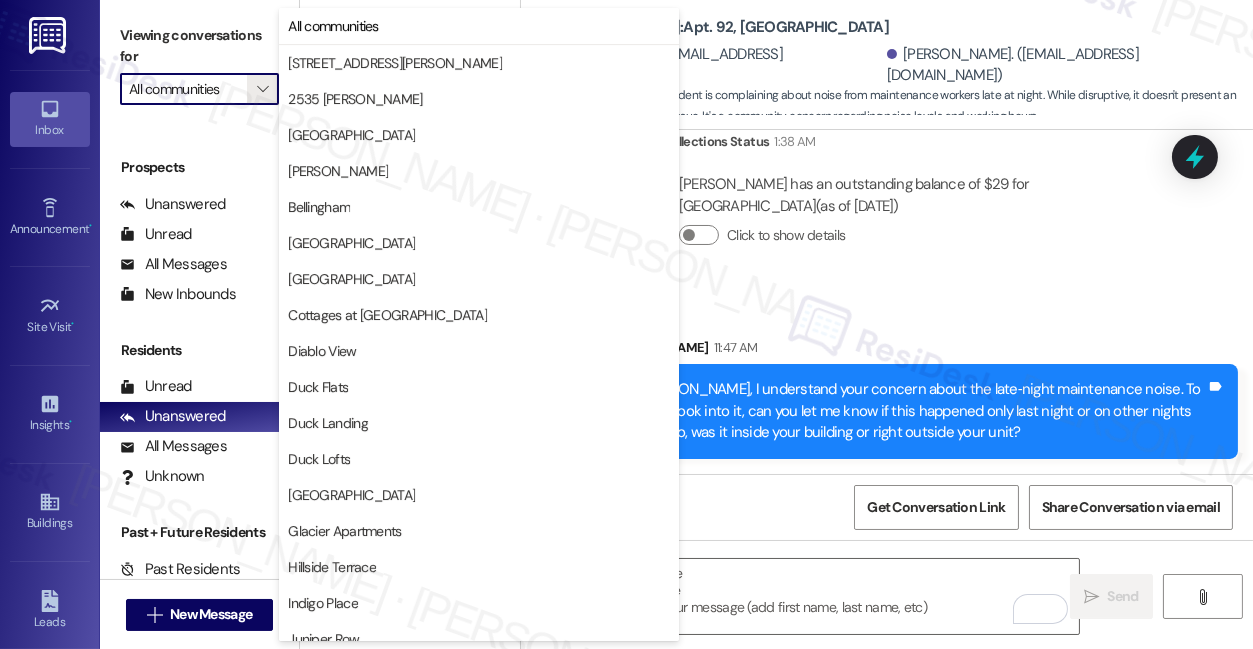 click on "[PERSON_NAME]. ([EMAIL_ADDRESS][DOMAIN_NAME])" at bounding box center [1062, 65] 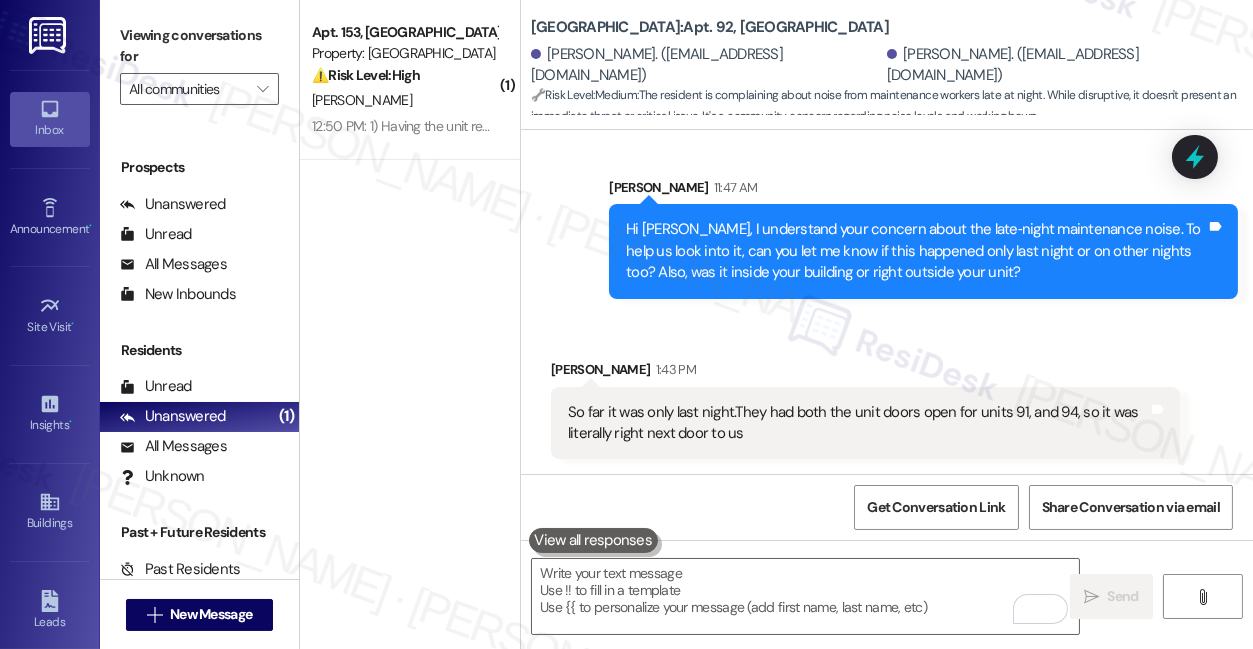 scroll, scrollTop: 6631, scrollLeft: 0, axis: vertical 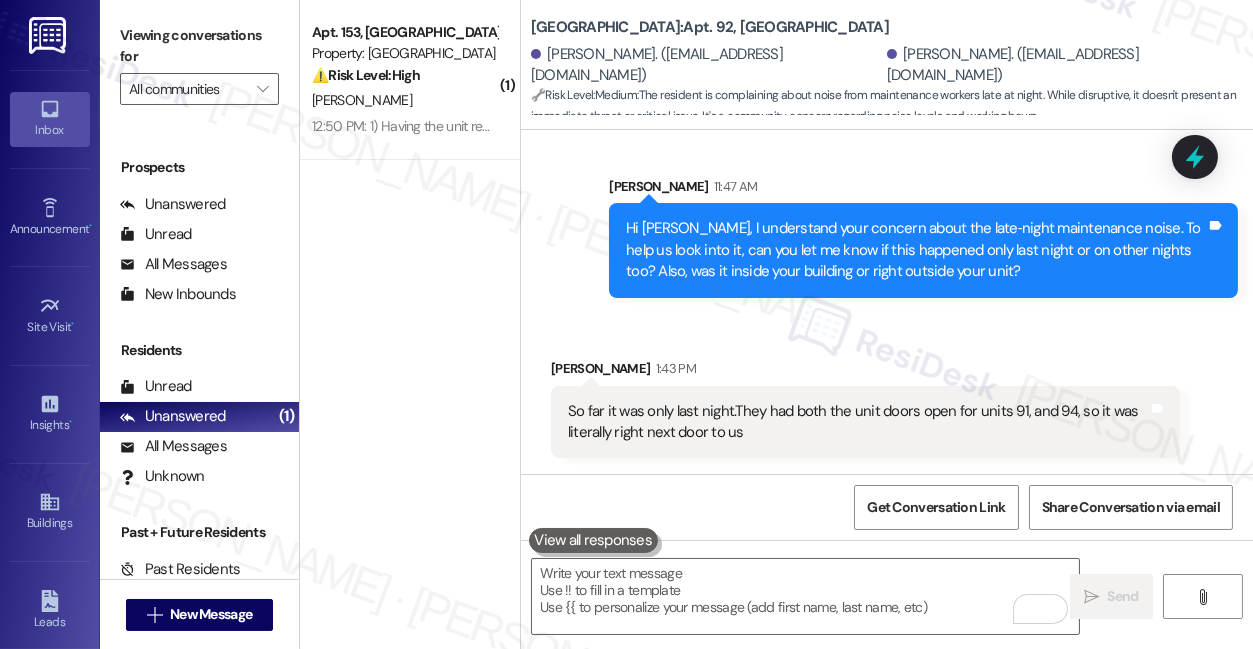 click on "So far it was only last night.They had both the unit doors open for units 91, and 94, so it was literally right next door to us" at bounding box center [858, 422] 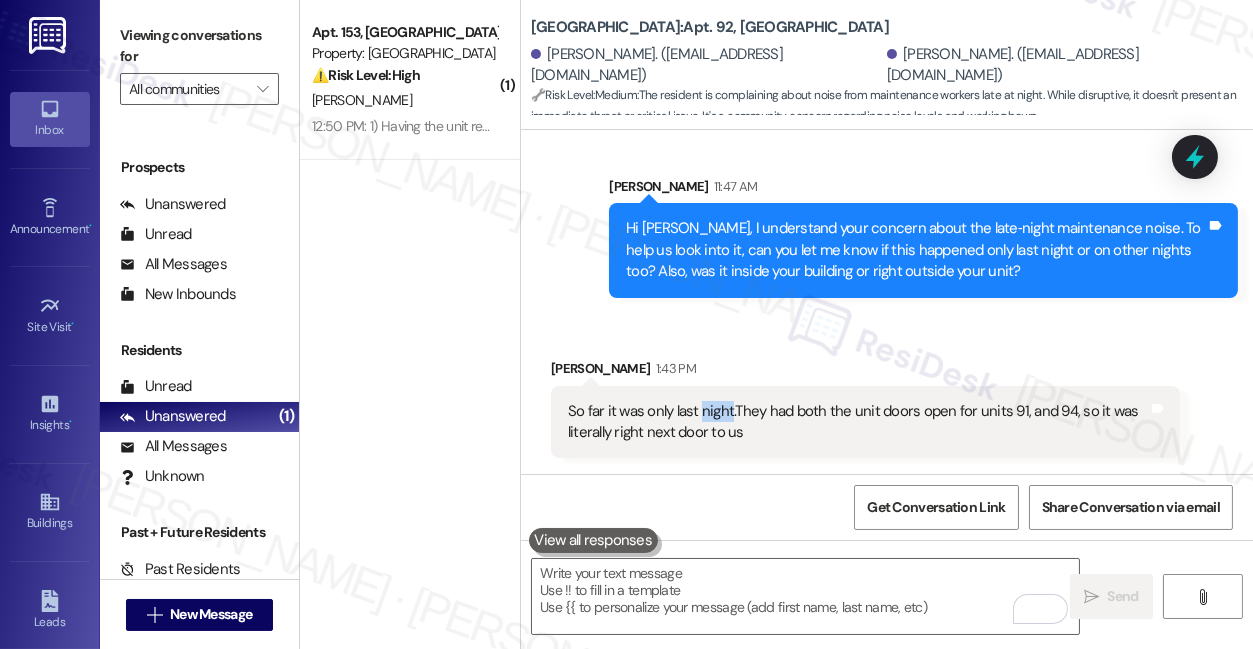 click on "So far it was only last night.They had both the unit doors open for units 91, and 94, so it was literally right next door to us" at bounding box center (858, 422) 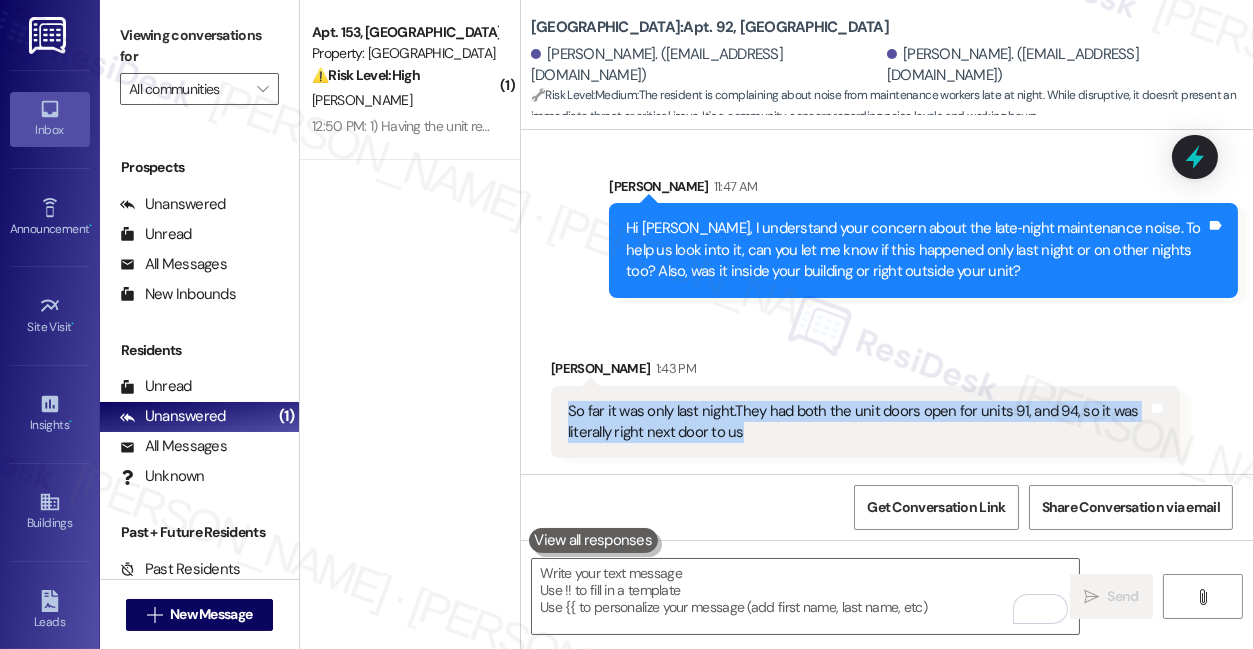 click on "So far it was only last night.They had both the unit doors open for units 91, and 94, so it was literally right next door to us" at bounding box center [858, 422] 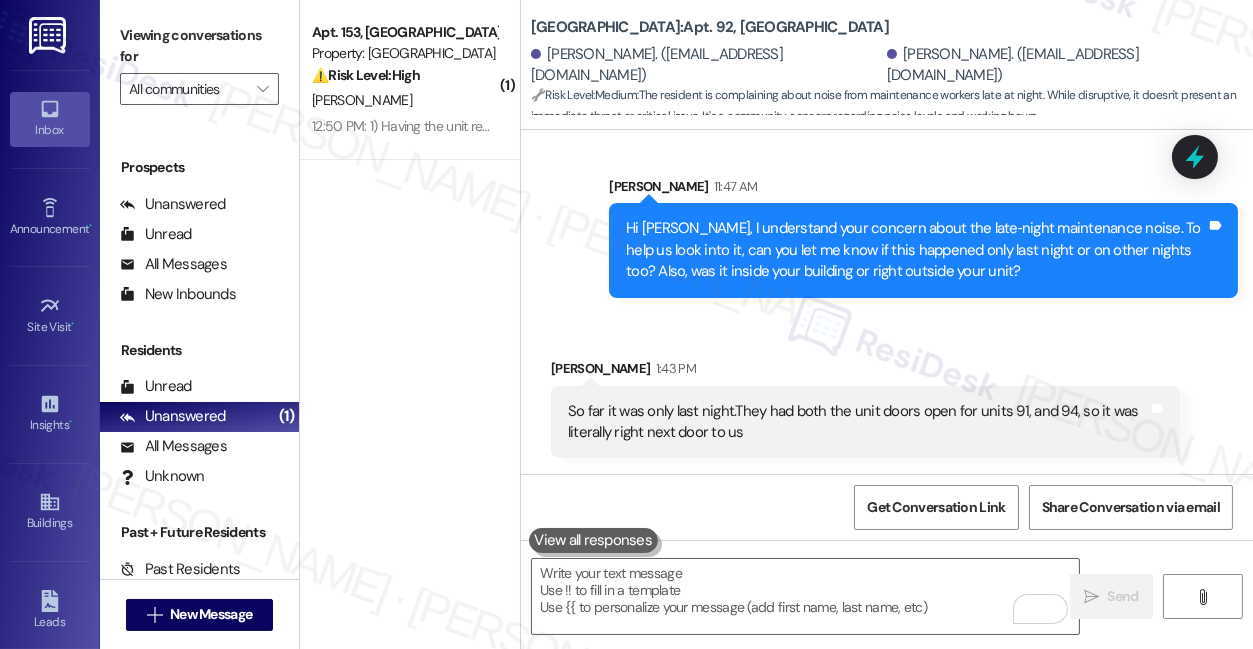 click on "Hi [PERSON_NAME], I understand your concern about the late‑night maintenance noise. To help us look into it, can you let me know if this happened only last night or on other nights too? Also, was it inside your building or right outside your unit?" at bounding box center (916, 250) 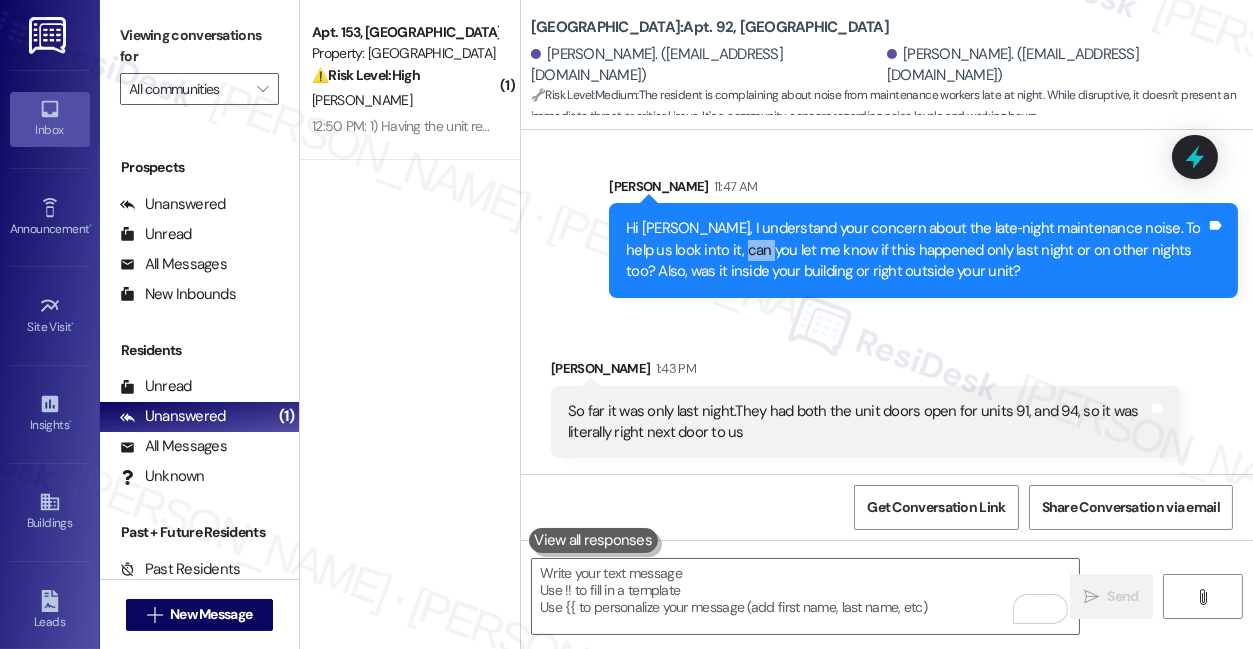 click on "Hi [PERSON_NAME], I understand your concern about the late‑night maintenance noise. To help us look into it, can you let me know if this happened only last night or on other nights too? Also, was it inside your building or right outside your unit?" at bounding box center [916, 250] 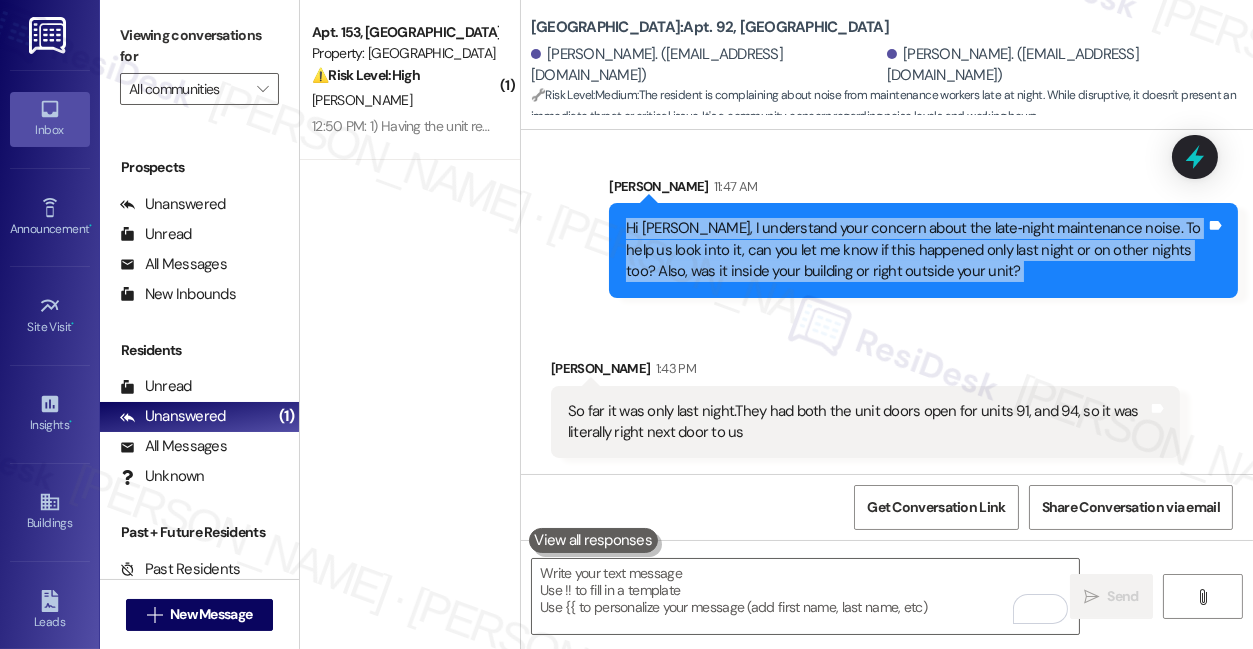 click on "Hi [PERSON_NAME], I understand your concern about the late‑night maintenance noise. To help us look into it, can you let me know if this happened only last night or on other nights too? Also, was it inside your building or right outside your unit?" at bounding box center [916, 250] 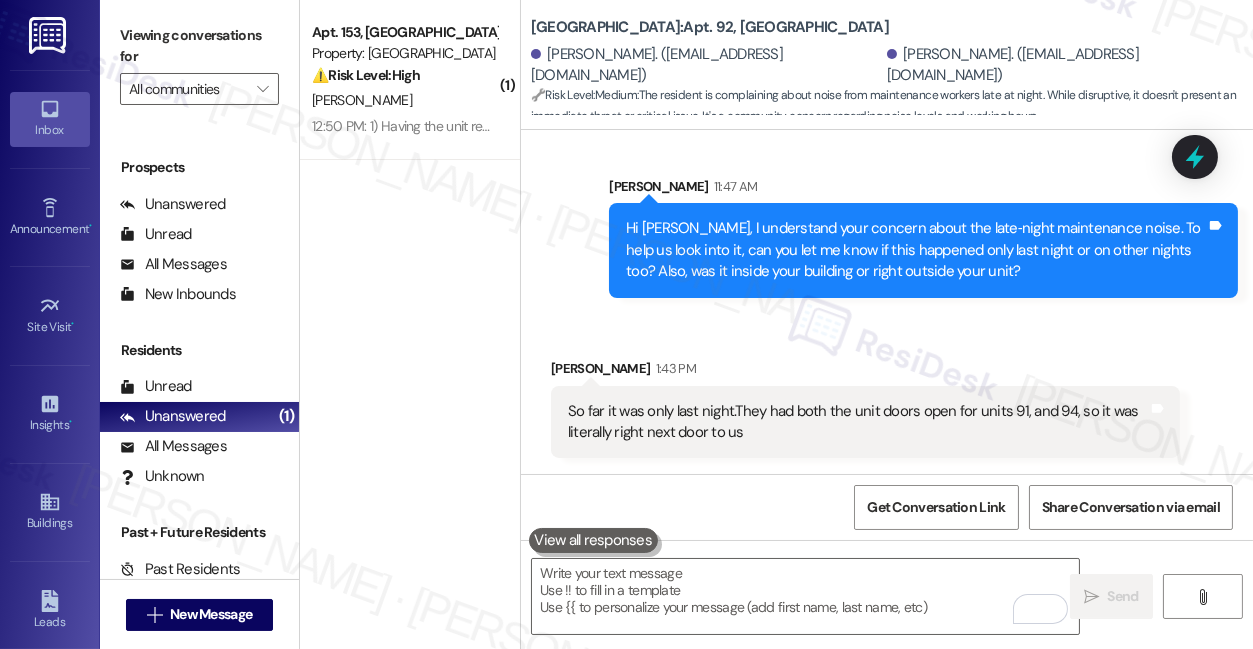 click on "Hi [PERSON_NAME], I understand your concern about the late‑night maintenance noise. To help us look into it, can you let me know if this happened only last night or on other nights too? Also, was it inside your building or right outside your unit?" at bounding box center (916, 250) 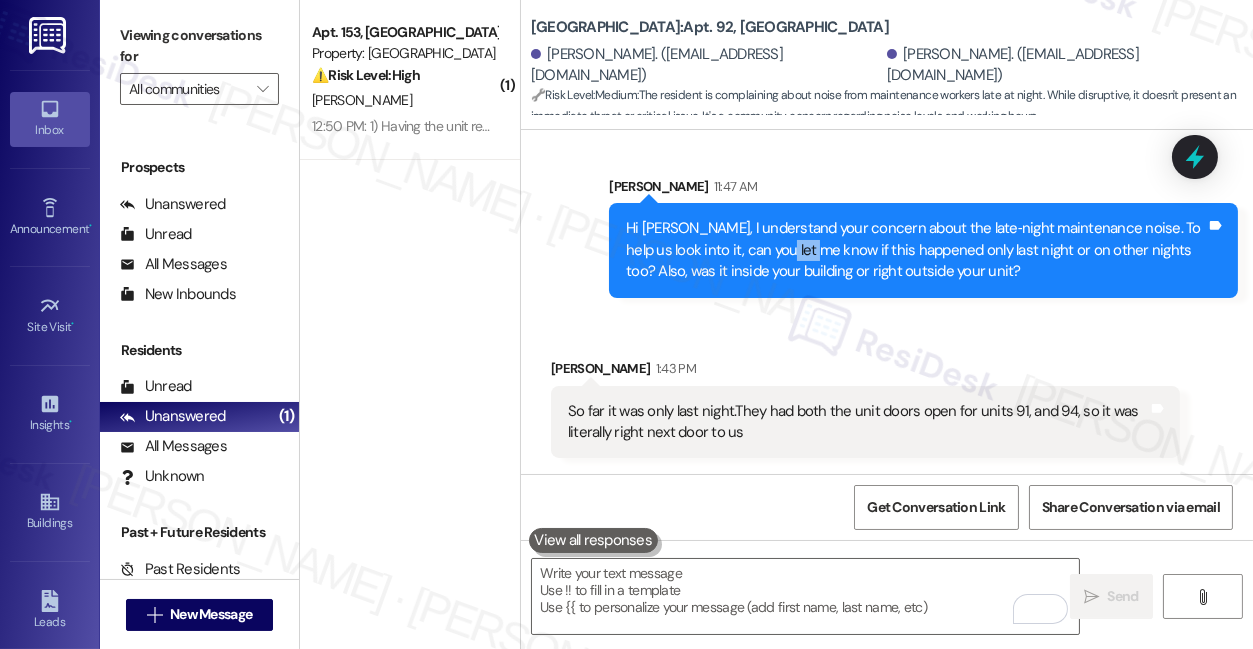 click on "Hi [PERSON_NAME], I understand your concern about the late‑night maintenance noise. To help us look into it, can you let me know if this happened only last night or on other nights too? Also, was it inside your building or right outside your unit?" at bounding box center [916, 250] 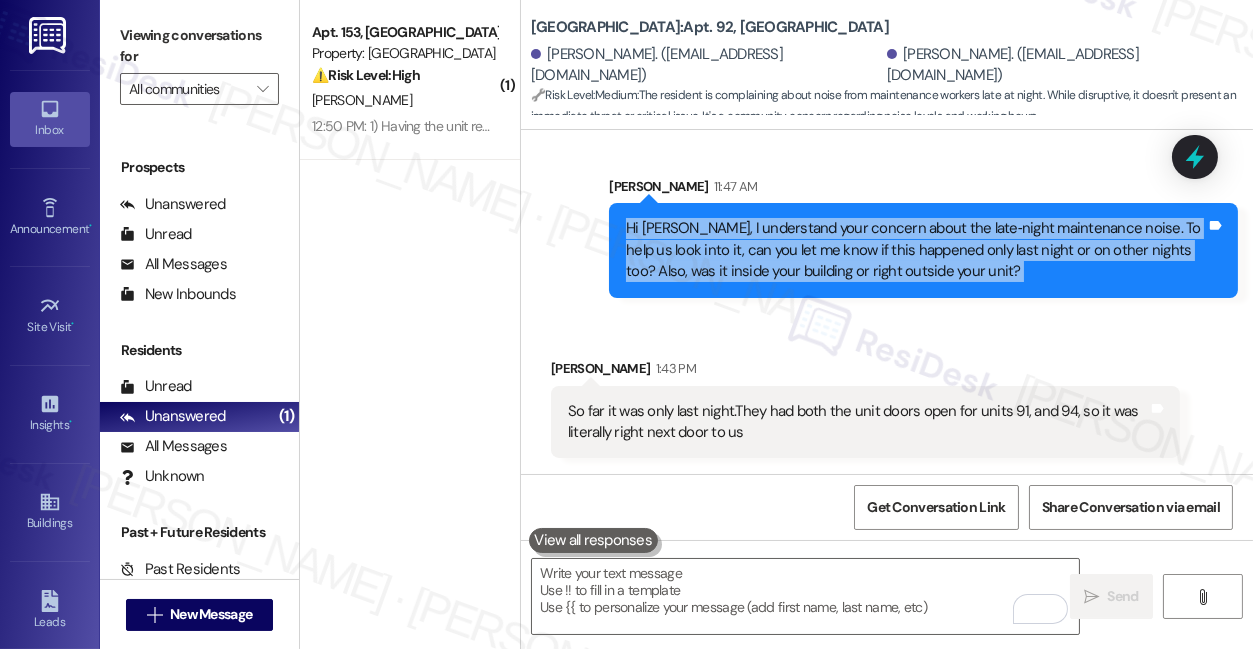 click on "Hi [PERSON_NAME], I understand your concern about the late‑night maintenance noise. To help us look into it, can you let me know if this happened only last night or on other nights too? Also, was it inside your building or right outside your unit?" at bounding box center (916, 250) 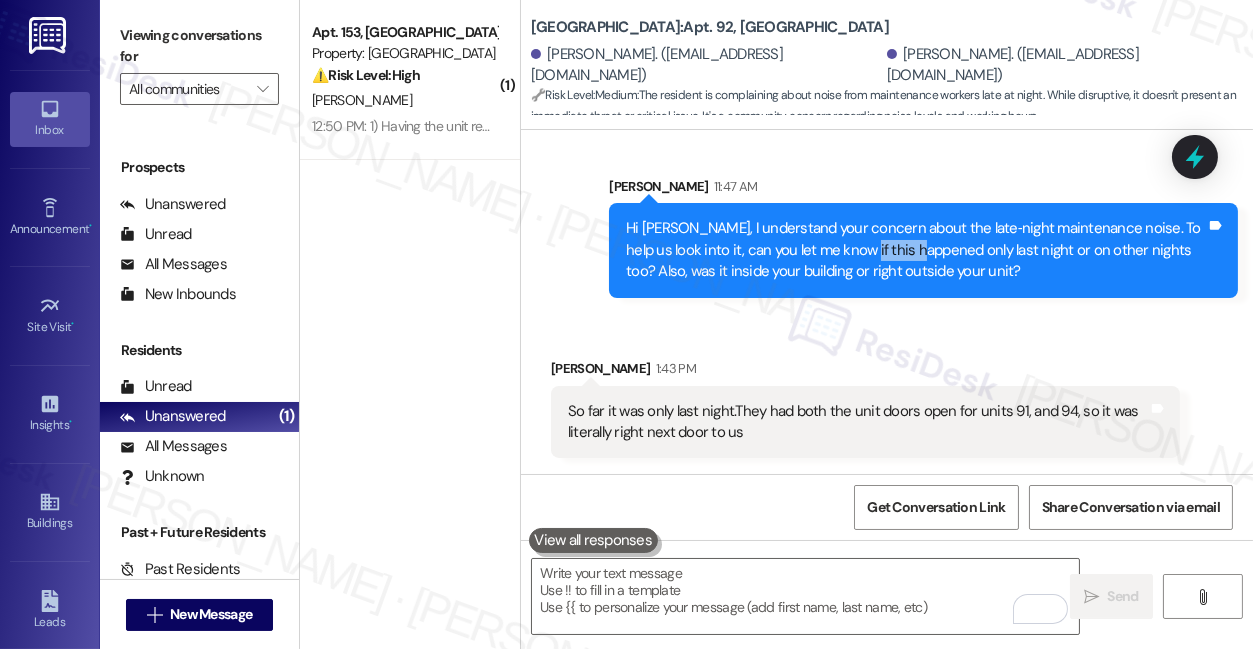 click on "Hi [PERSON_NAME], I understand your concern about the late‑night maintenance noise. To help us look into it, can you let me know if this happened only last night or on other nights too? Also, was it inside your building or right outside your unit?" at bounding box center [916, 250] 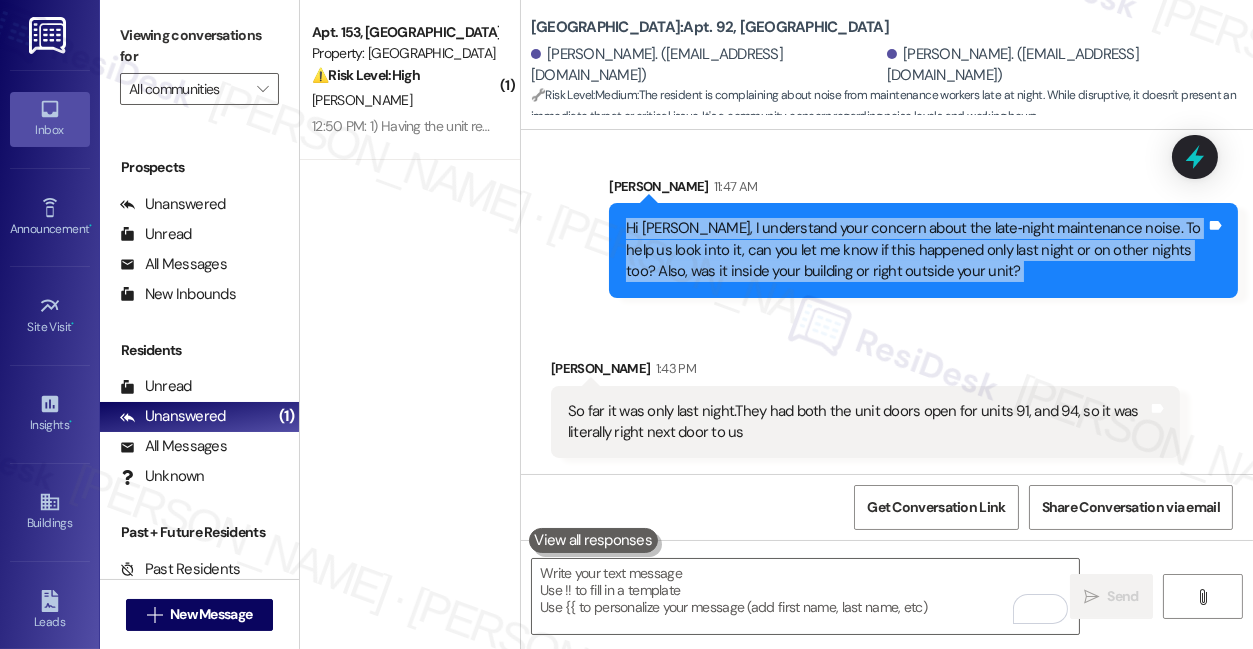 click on "Hi [PERSON_NAME], I understand your concern about the late‑night maintenance noise. To help us look into it, can you let me know if this happened only last night or on other nights too? Also, was it inside your building or right outside your unit?" at bounding box center [916, 250] 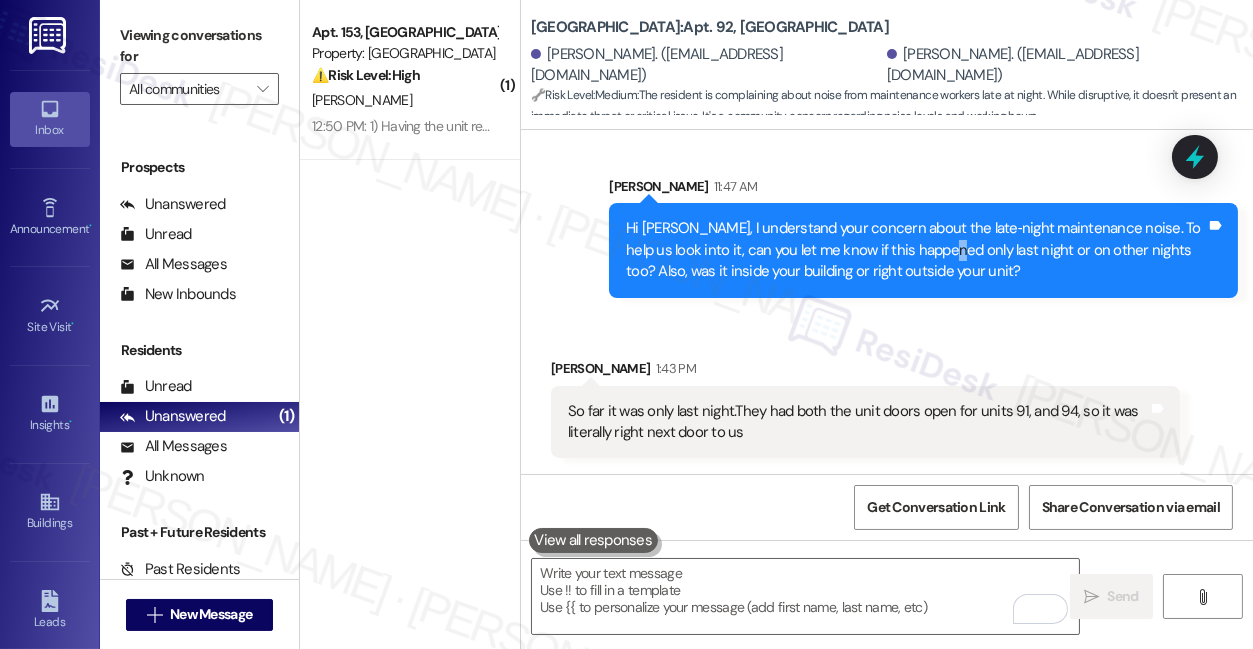 click on "Hi [PERSON_NAME], I understand your concern about the late‑night maintenance noise. To help us look into it, can you let me know if this happened only last night or on other nights too? Also, was it inside your building or right outside your unit?" at bounding box center [916, 250] 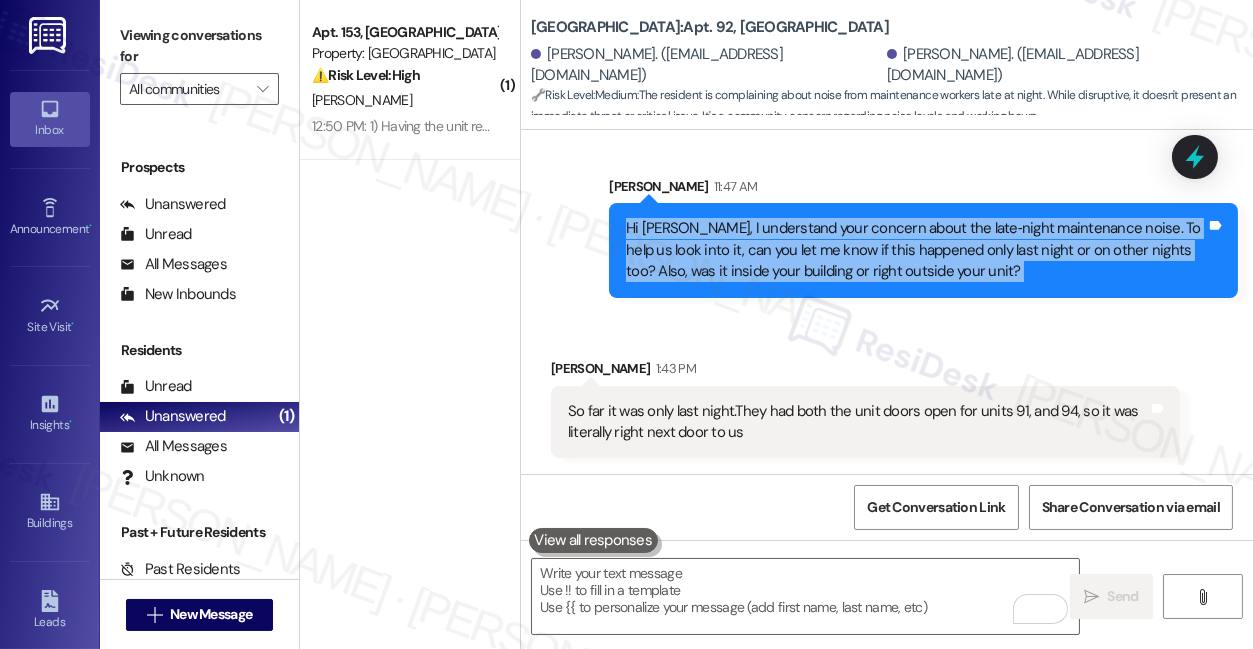 click on "Hi [PERSON_NAME], I understand your concern about the late‑night maintenance noise. To help us look into it, can you let me know if this happened only last night or on other nights too? Also, was it inside your building or right outside your unit?" at bounding box center (916, 250) 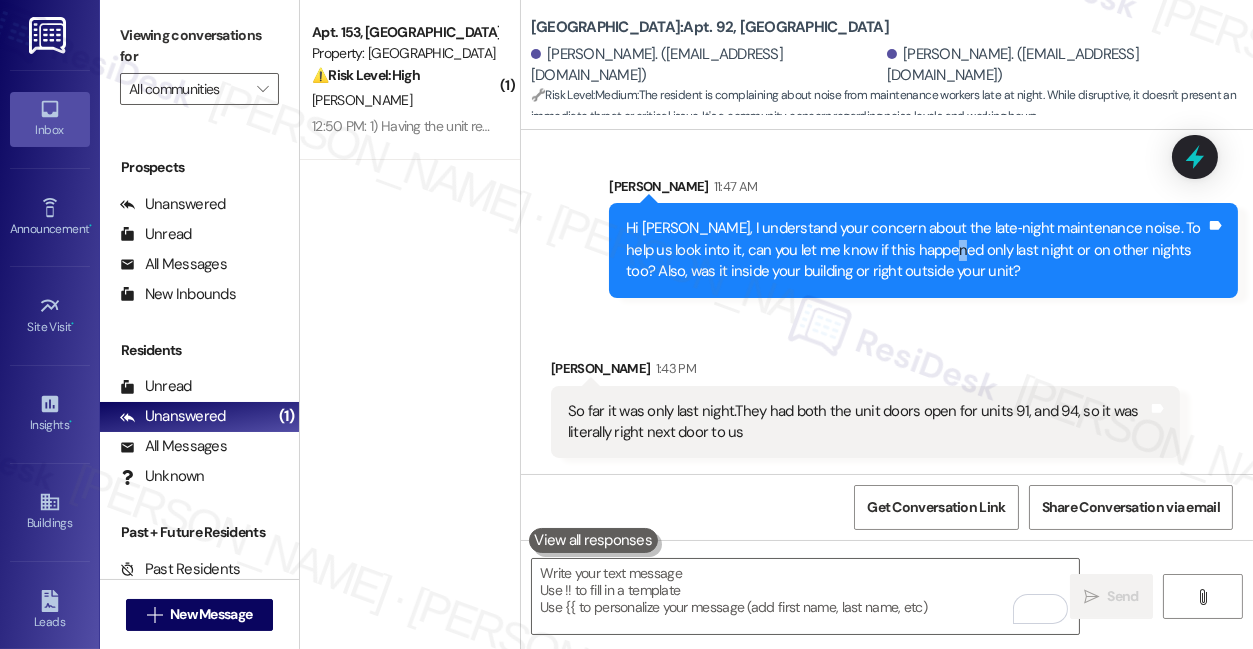 click on "Hi [PERSON_NAME], I understand your concern about the late‑night maintenance noise. To help us look into it, can you let me know if this happened only last night or on other nights too? Also, was it inside your building or right outside your unit?" at bounding box center [916, 250] 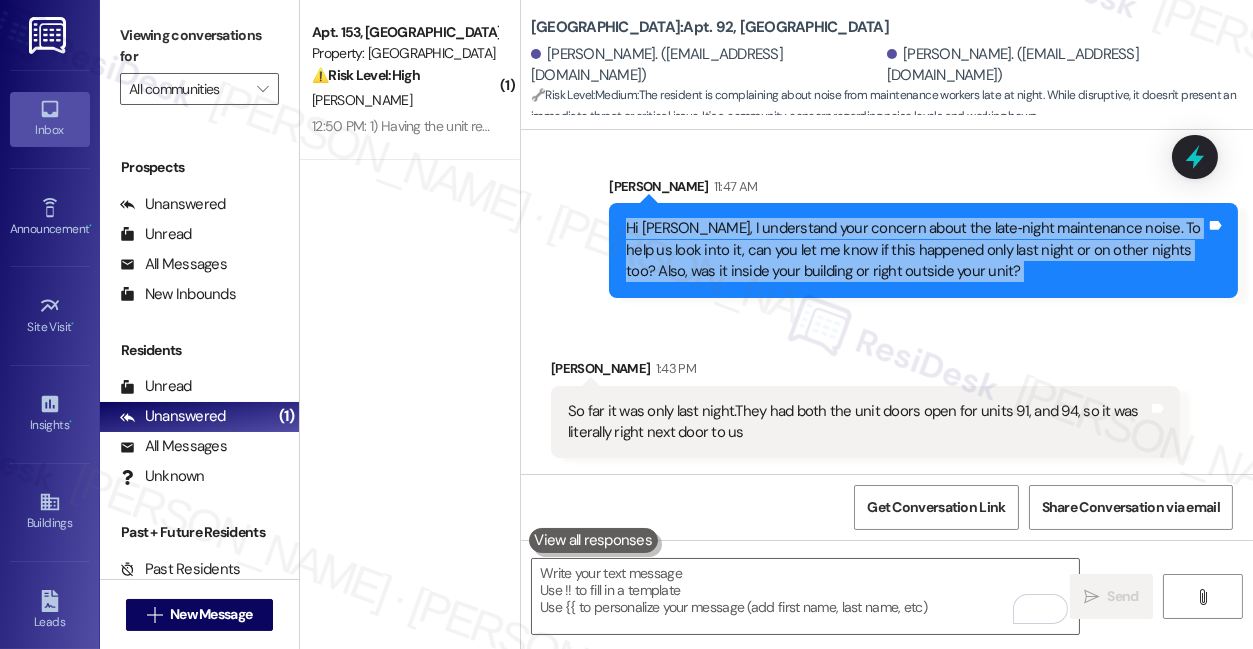 click on "Hi [PERSON_NAME], I understand your concern about the late‑night maintenance noise. To help us look into it, can you let me know if this happened only last night or on other nights too? Also, was it inside your building or right outside your unit?" at bounding box center (916, 250) 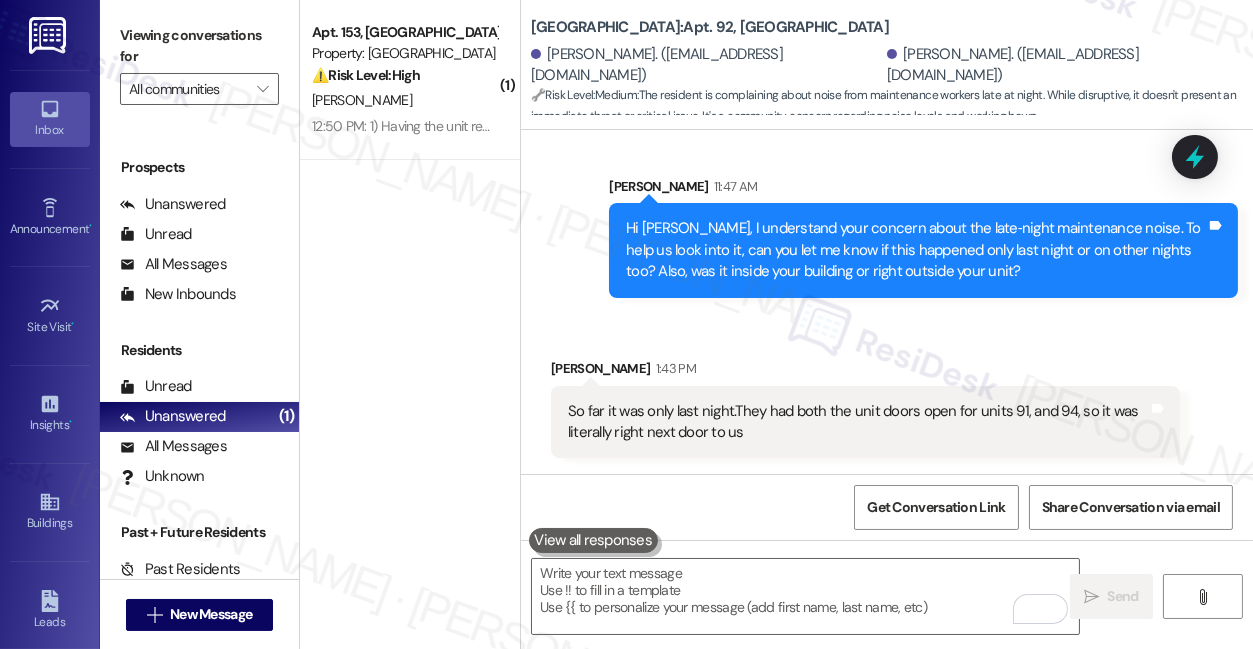 click on "Hi [PERSON_NAME], I understand your concern about the late‑night maintenance noise. To help us look into it, can you let me know if this happened only last night or on other nights too? Also, was it inside your building or right outside your unit?" at bounding box center [916, 250] 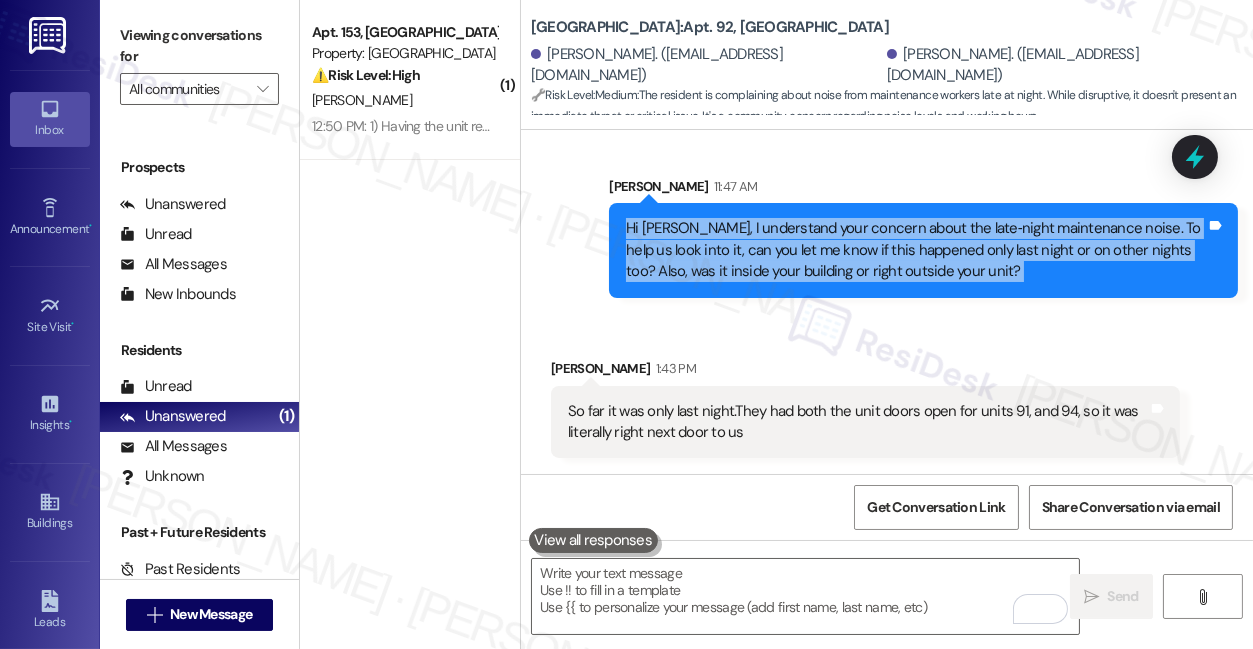 click on "Hi [PERSON_NAME], I understand your concern about the late‑night maintenance noise. To help us look into it, can you let me know if this happened only last night or on other nights too? Also, was it inside your building or right outside your unit?" at bounding box center (916, 250) 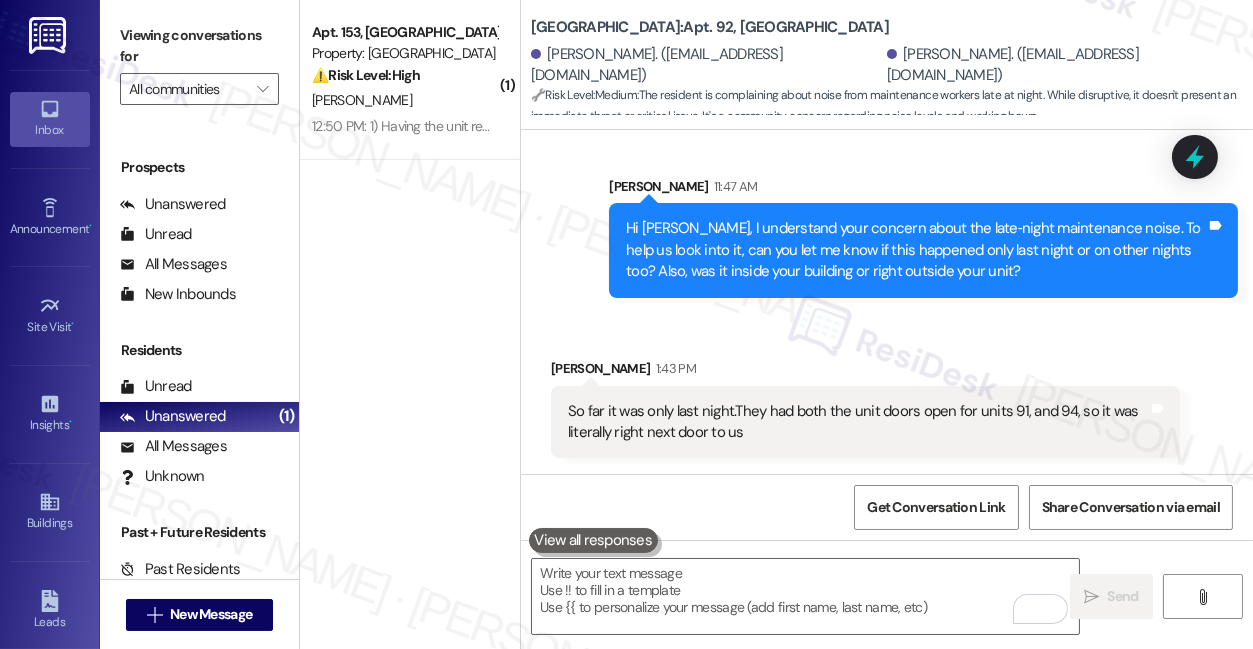 click on "So far it was only last night.They had both the unit doors open for units 91, and 94, so it was literally right next door to us" at bounding box center [858, 422] 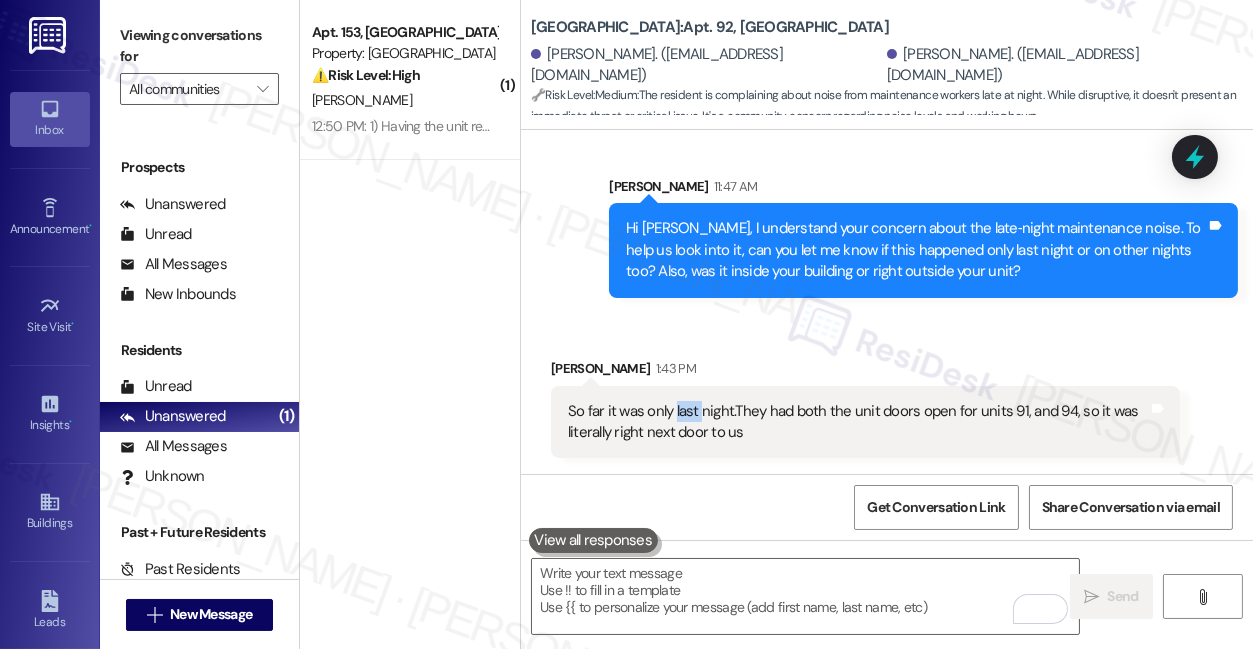 click on "So far it was only last night.They had both the unit doors open for units 91, and 94, so it was literally right next door to us" at bounding box center (858, 422) 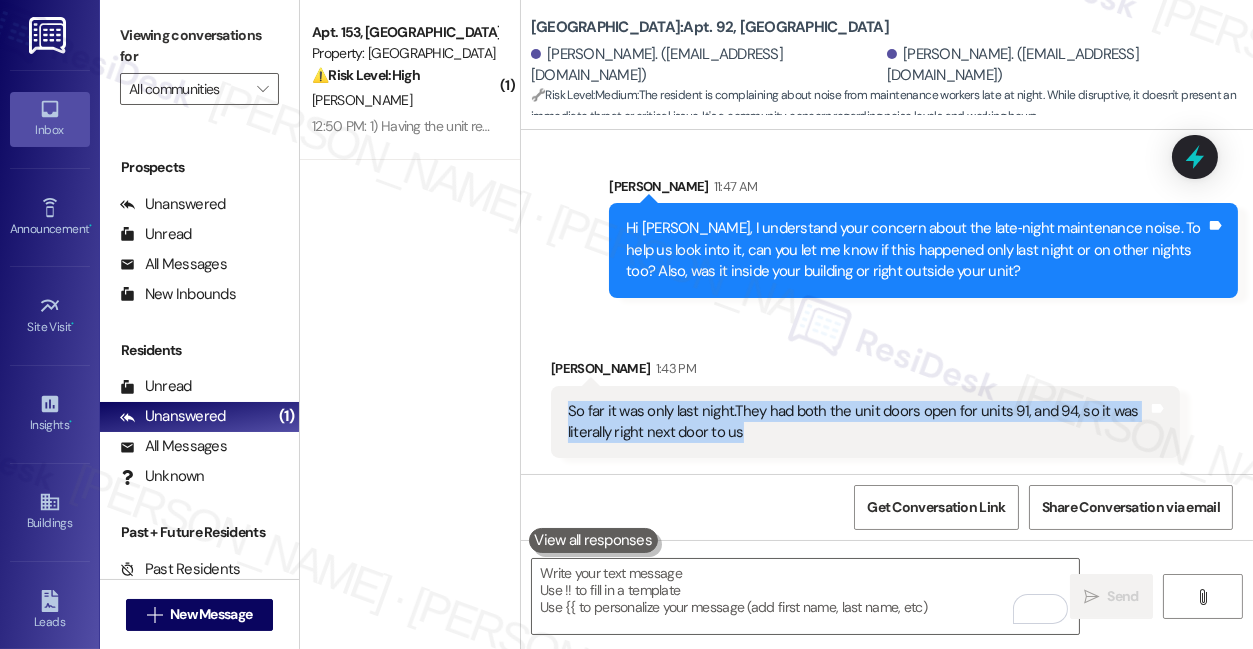 click on "So far it was only last night.They had both the unit doors open for units 91, and 94, so it was literally right next door to us" at bounding box center (858, 422) 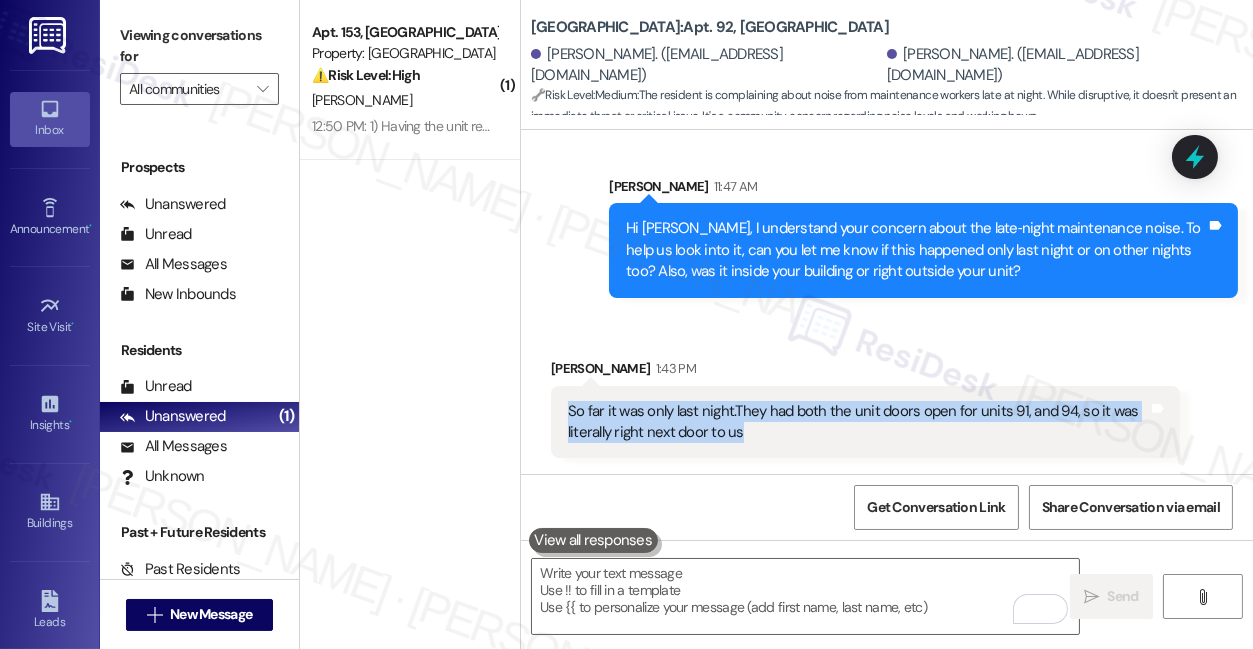 click on "So far it was only last night.They had both the unit doors open for units 91, and 94, so it was literally right next door to us" at bounding box center (858, 422) 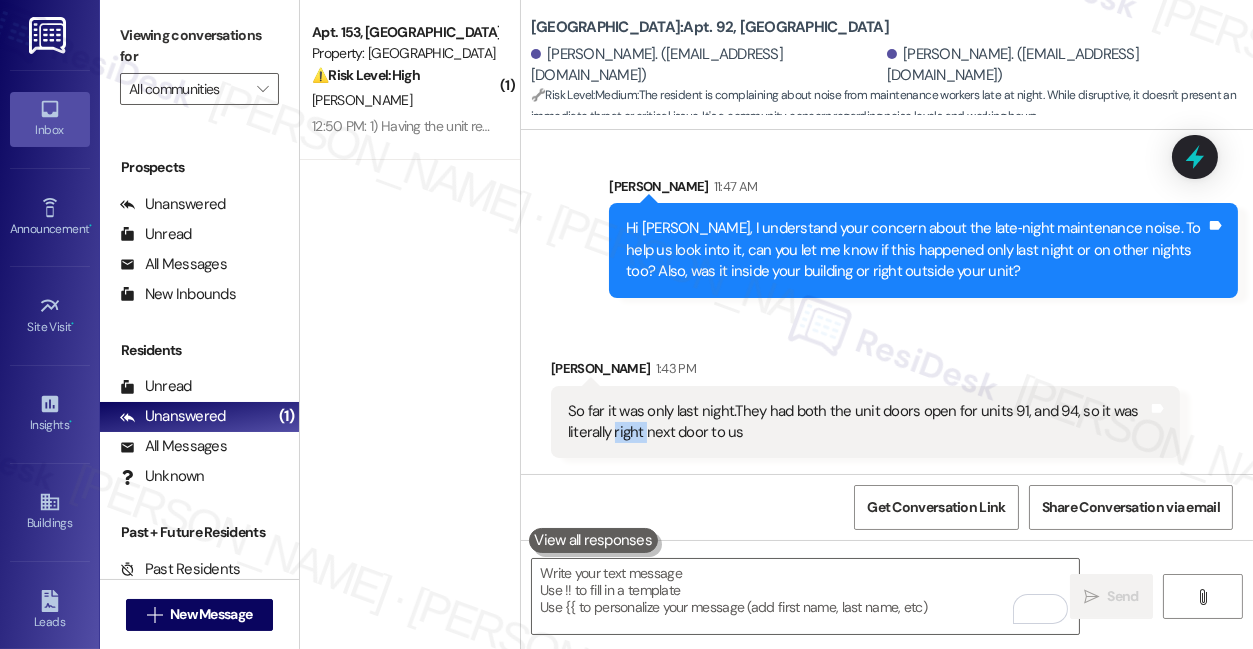 click on "So far it was only last night.They had both the unit doors open for units 91, and 94, so it was literally right next door to us" at bounding box center (858, 422) 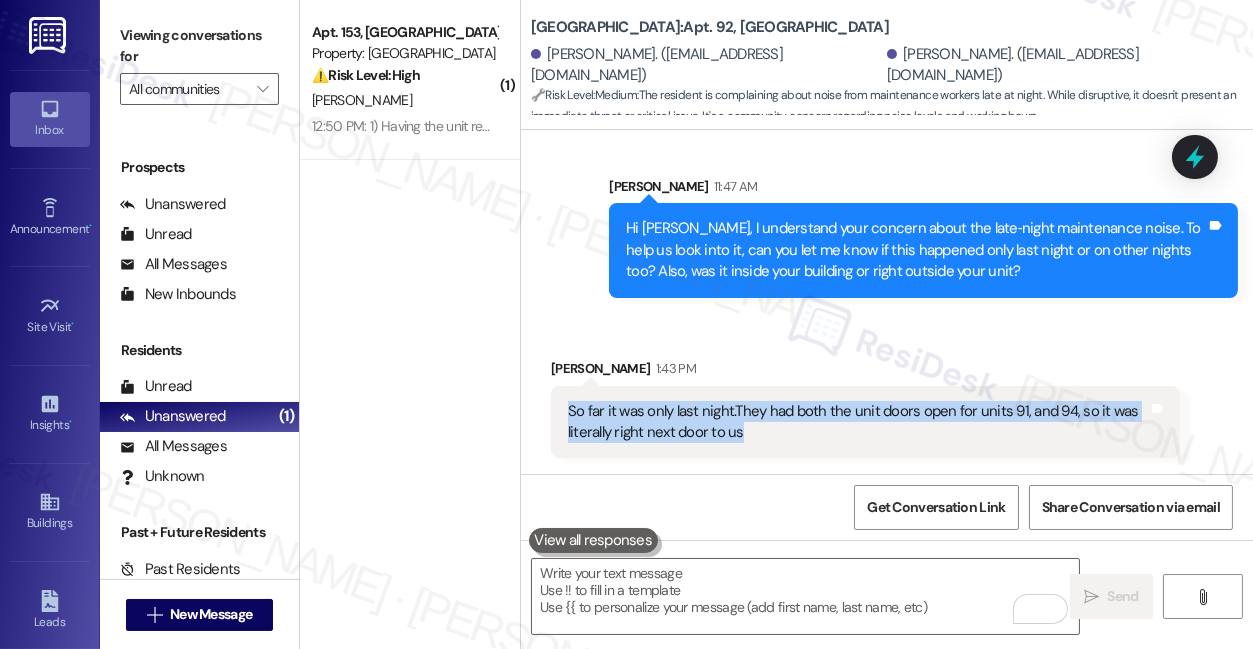 click on "So far it was only last night.They had both the unit doors open for units 91, and 94, so it was literally right next door to us" at bounding box center (858, 422) 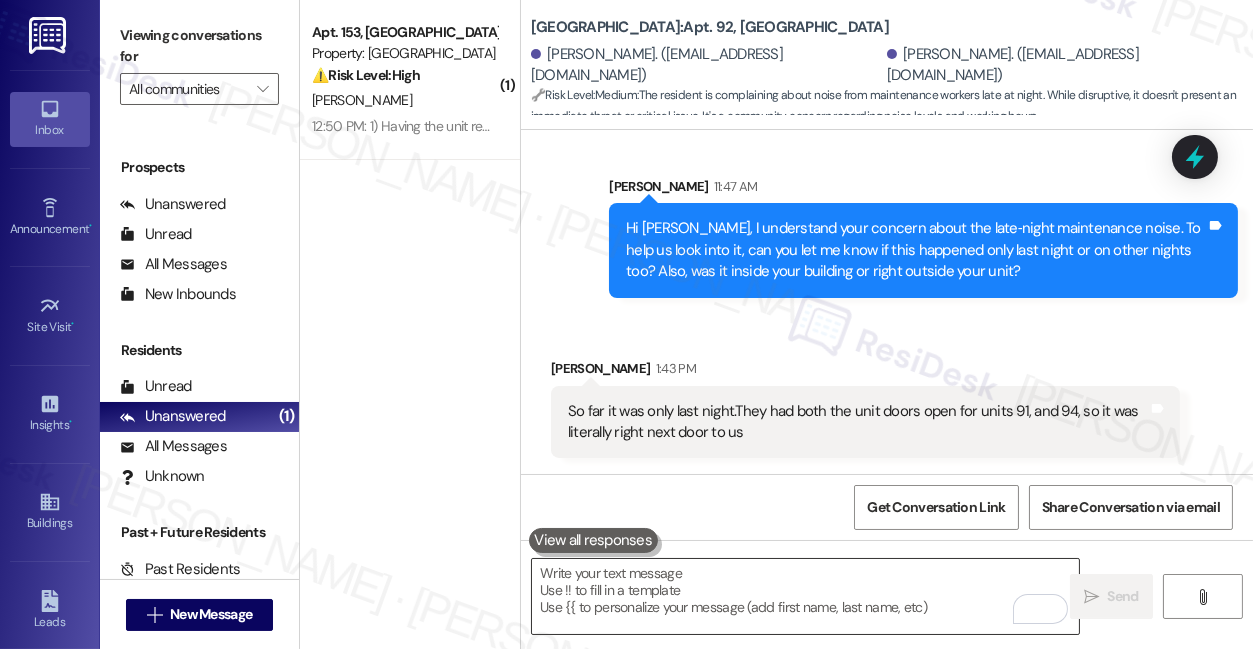 click at bounding box center [805, 596] 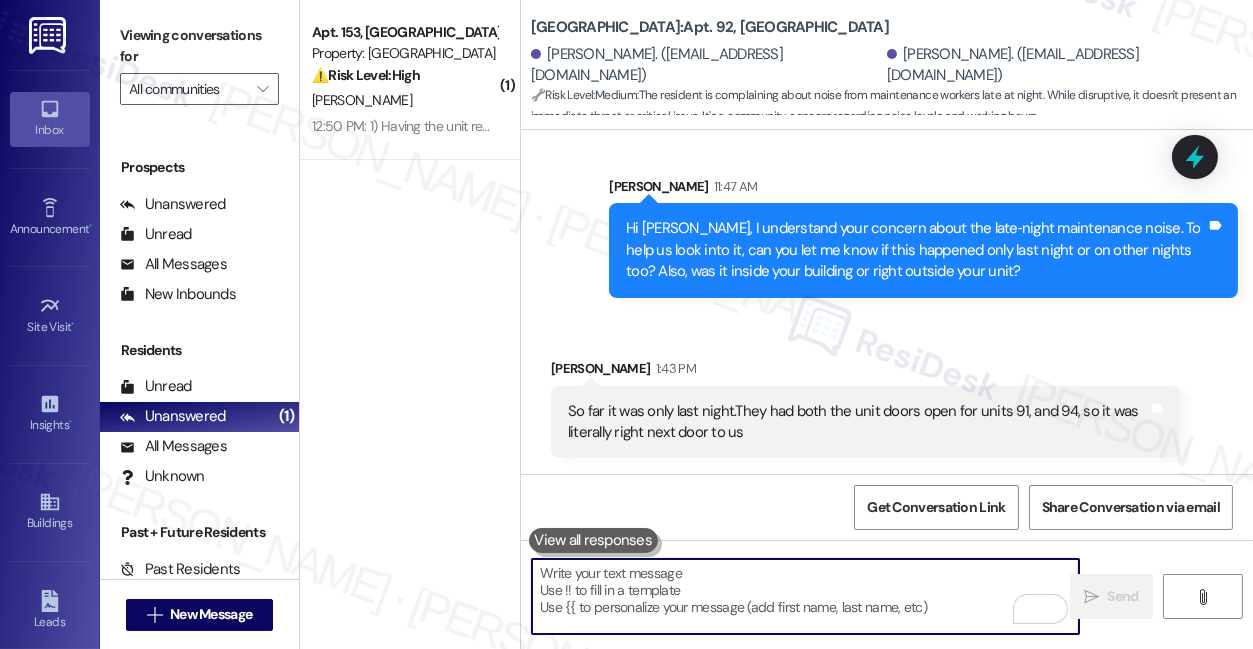 click at bounding box center [805, 596] 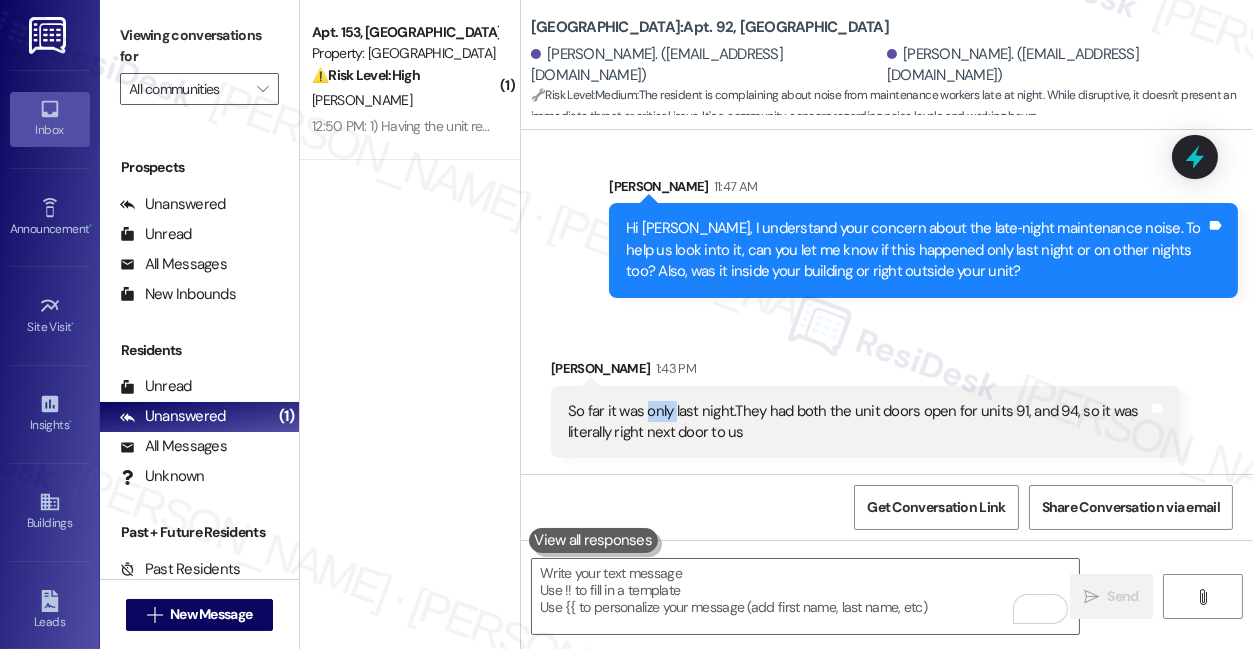click on "So far it was only last night.They had both the unit doors open for units 91, and 94, so it was literally right next door to us" at bounding box center [858, 422] 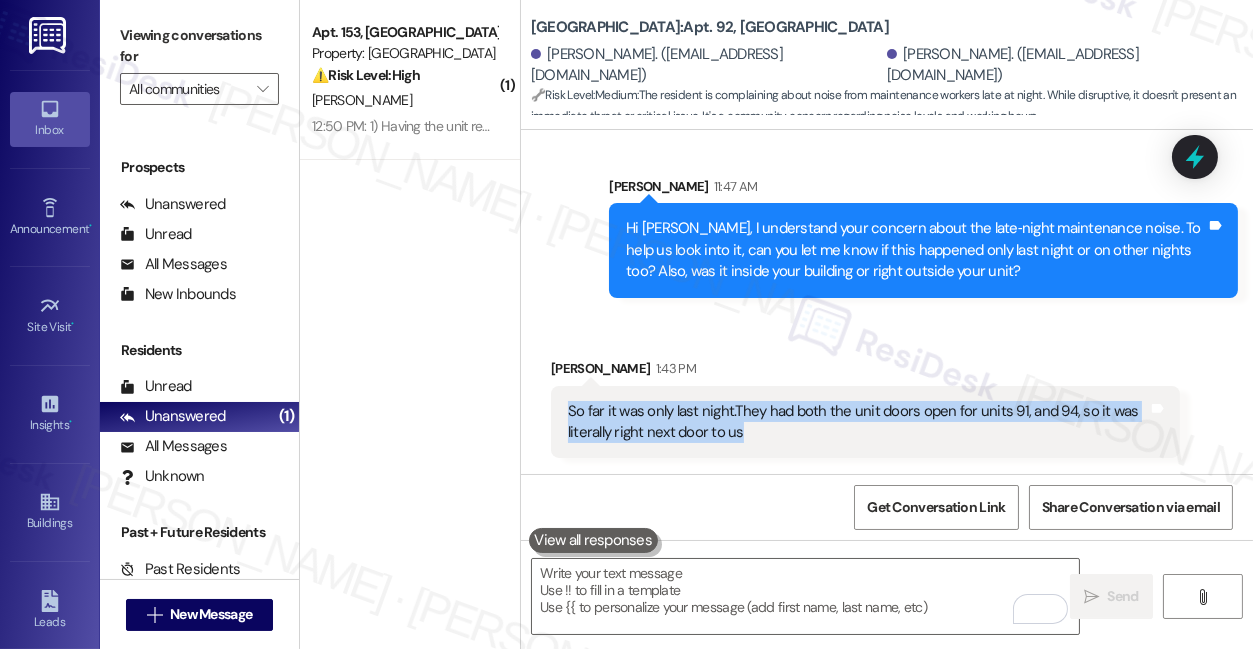 click on "So far it was only last night.They had both the unit doors open for units 91, and 94, so it was literally right next door to us" at bounding box center (858, 422) 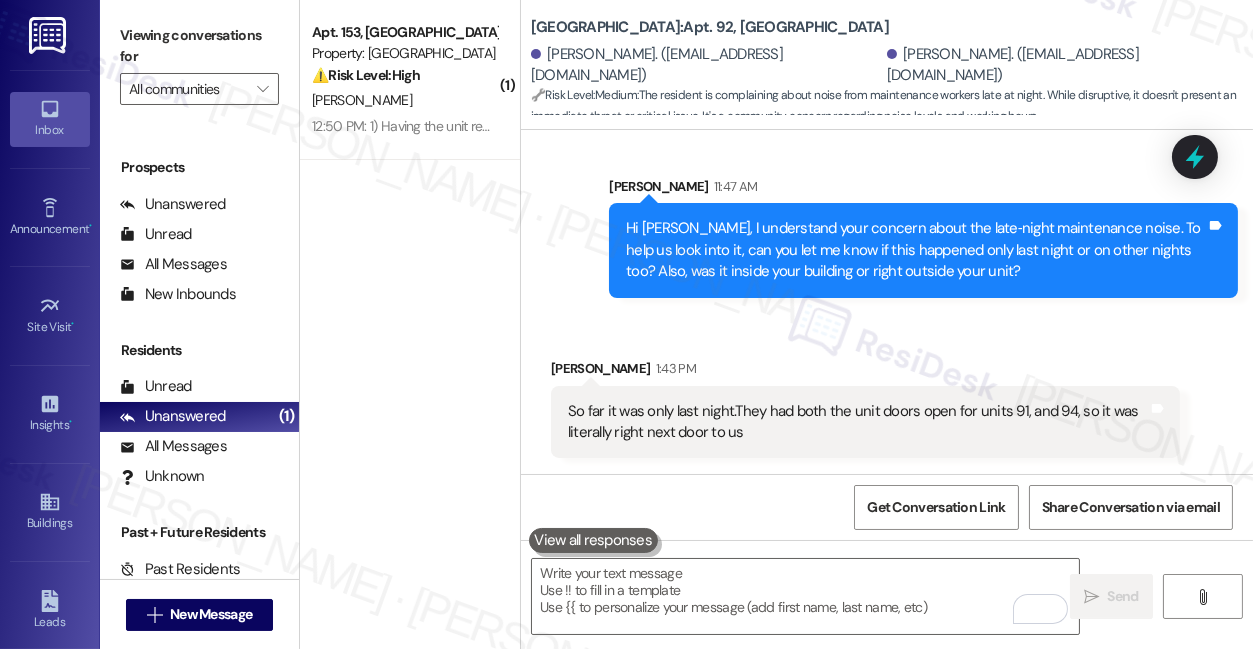 click on "Hi [PERSON_NAME], I understand your concern about the late‑night maintenance noise. To help us look into it, can you let me know if this happened only last night or on other nights too? Also, was it inside your building or right outside your unit?" at bounding box center (916, 250) 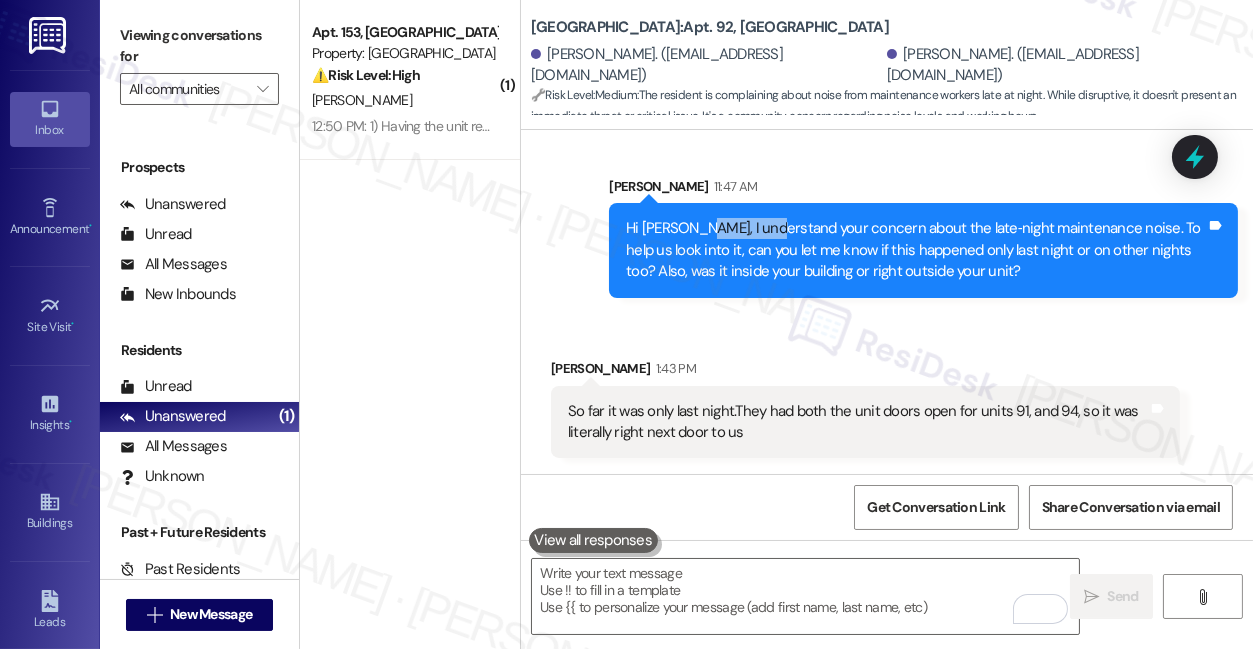 click on "Hi [PERSON_NAME], I understand your concern about the late‑night maintenance noise. To help us look into it, can you let me know if this happened only last night or on other nights too? Also, was it inside your building or right outside your unit?" at bounding box center [916, 250] 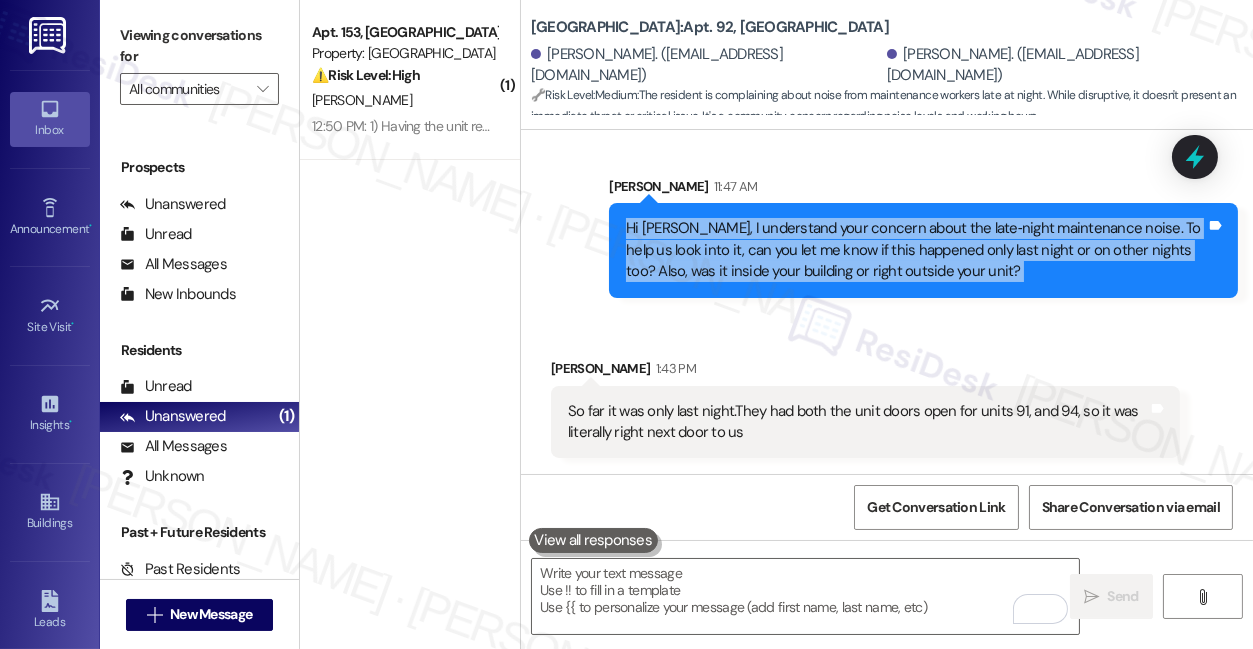 click on "Hi [PERSON_NAME], I understand your concern about the late‑night maintenance noise. To help us look into it, can you let me know if this happened only last night or on other nights too? Also, was it inside your building or right outside your unit?" at bounding box center (916, 250) 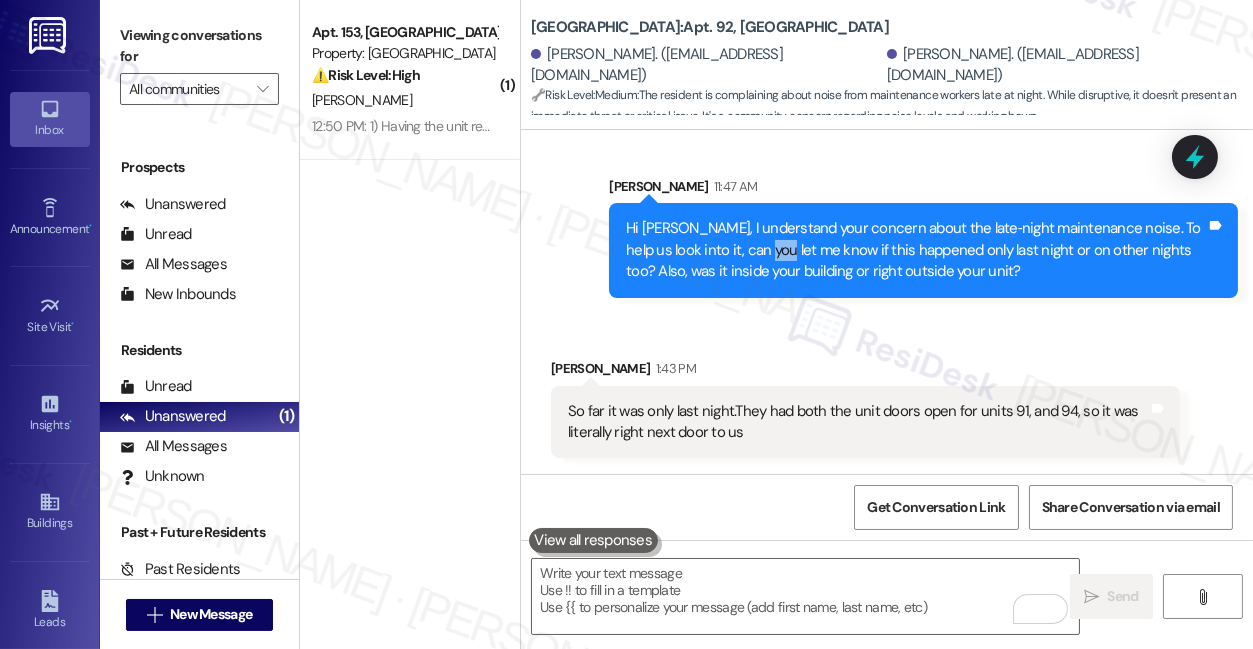 click on "Hi [PERSON_NAME], I understand your concern about the late‑night maintenance noise. To help us look into it, can you let me know if this happened only last night or on other nights too? Also, was it inside your building or right outside your unit?" at bounding box center (916, 250) 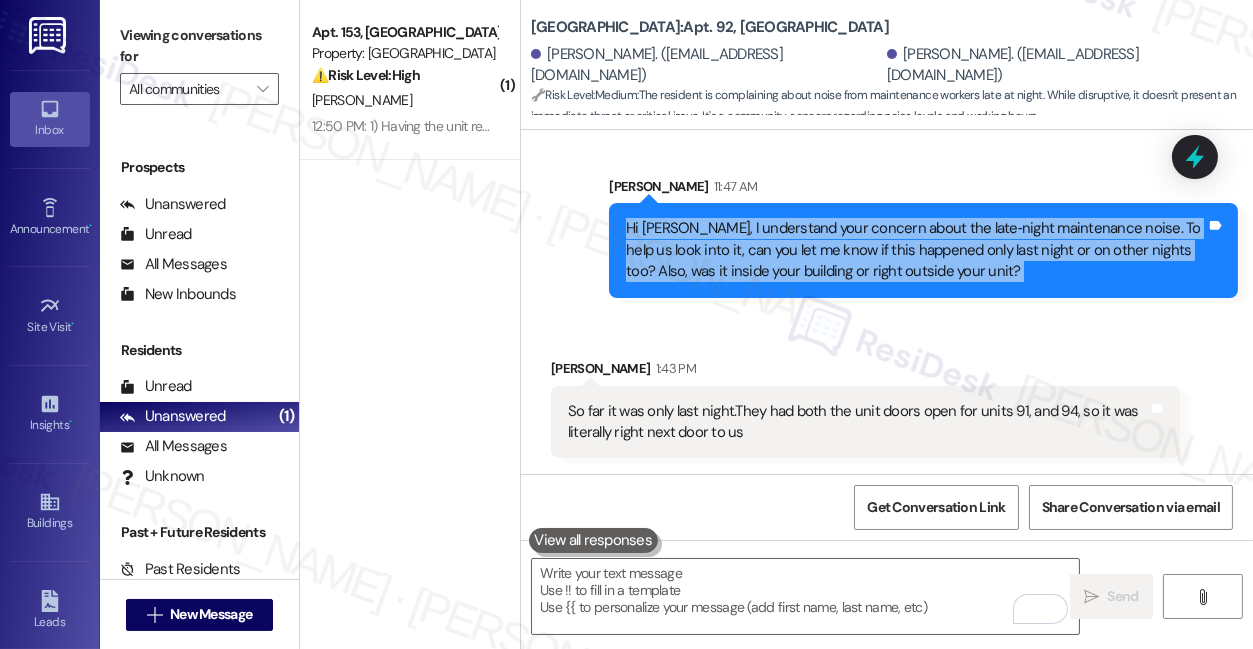 click on "Hi [PERSON_NAME], I understand your concern about the late‑night maintenance noise. To help us look into it, can you let me know if this happened only last night or on other nights too? Also, was it inside your building or right outside your unit?" at bounding box center [916, 250] 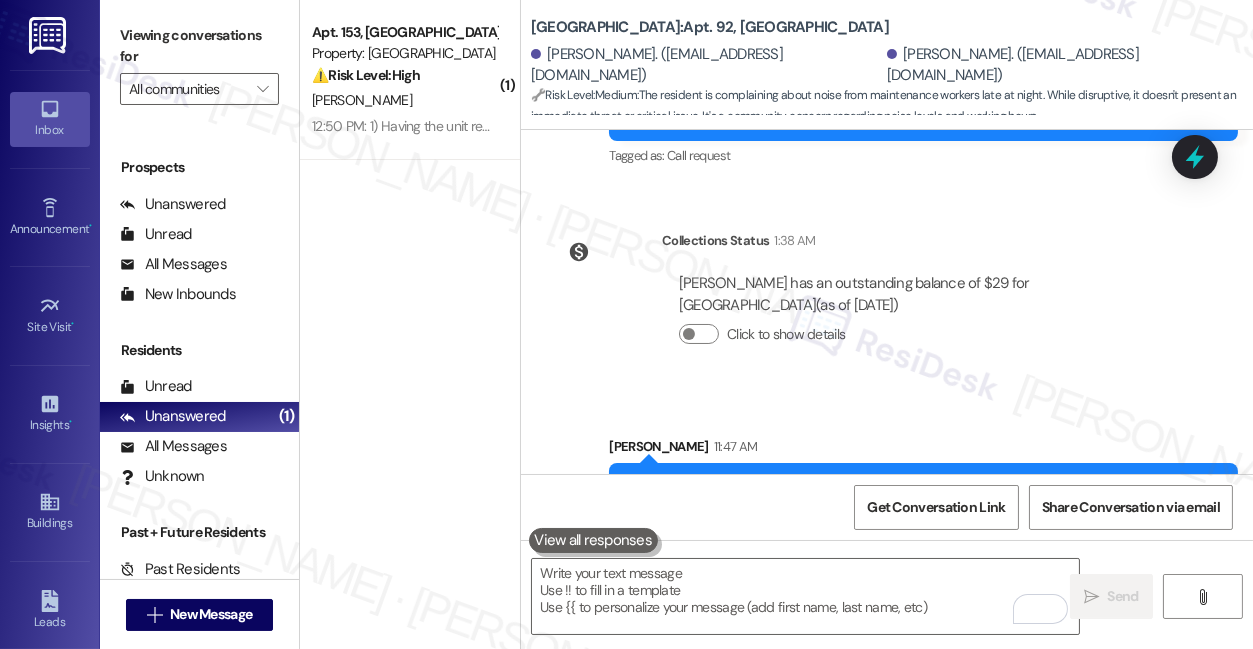 scroll, scrollTop: 6176, scrollLeft: 0, axis: vertical 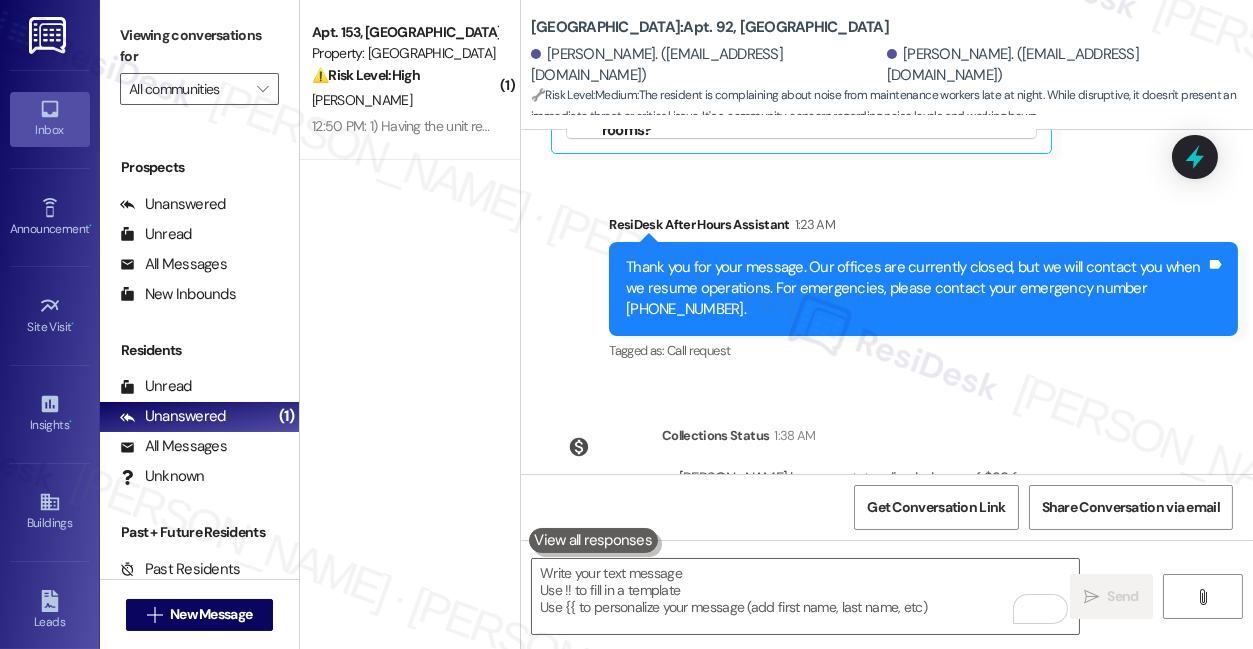 click on "Thank you for your message. Our offices are currently closed, but we will contact you when we resume operations. For emergencies, please contact your emergency number [PHONE_NUMBER]." at bounding box center [916, 289] 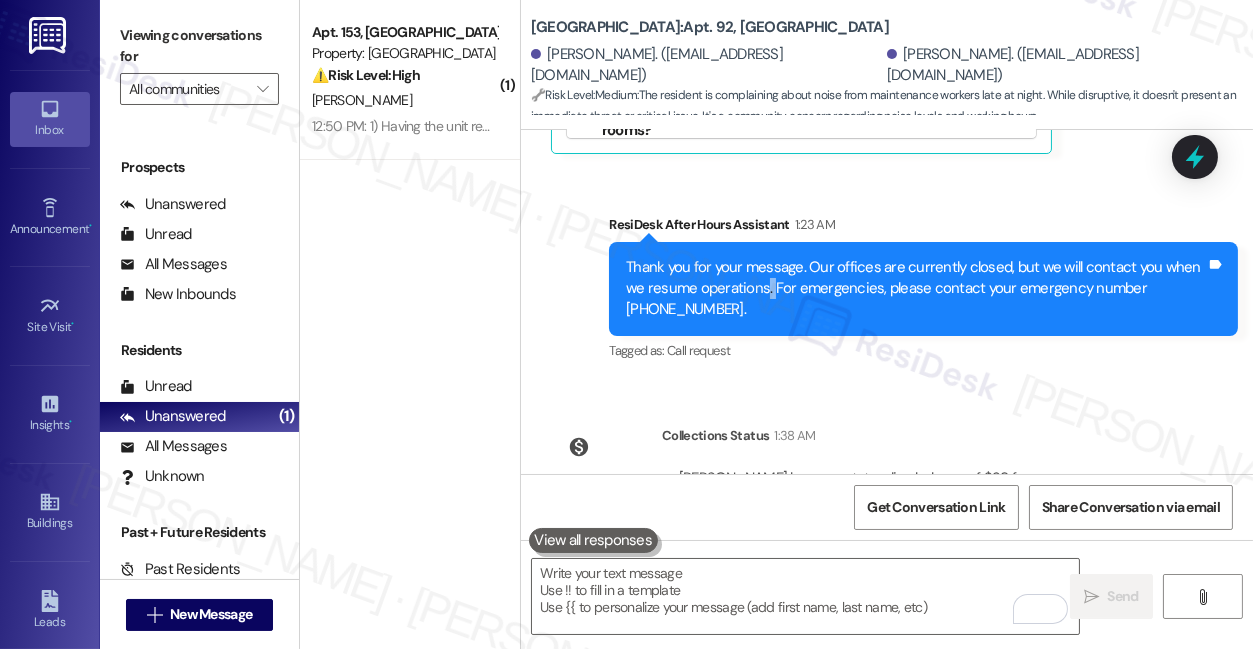 click on "Thank you for your message. Our offices are currently closed, but we will contact you when we resume operations. For emergencies, please contact your emergency number [PHONE_NUMBER]." at bounding box center (916, 289) 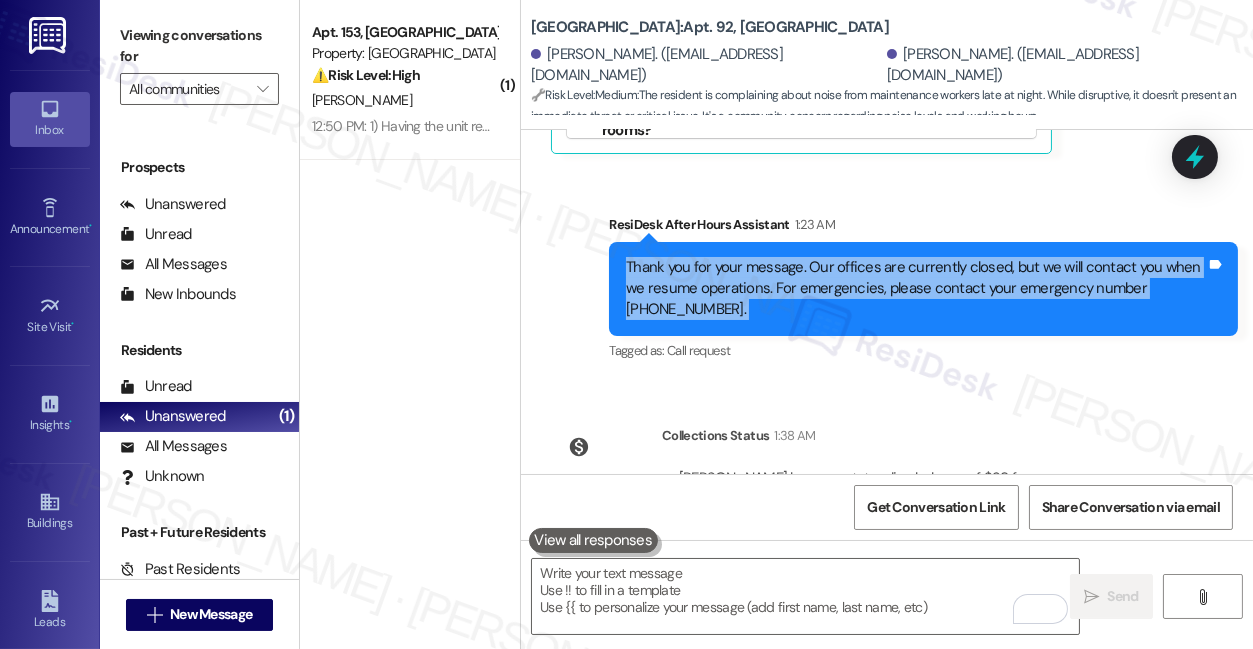 click on "Thank you for your message. Our offices are currently closed, but we will contact you when we resume operations. For emergencies, please contact your emergency number [PHONE_NUMBER]." at bounding box center [916, 289] 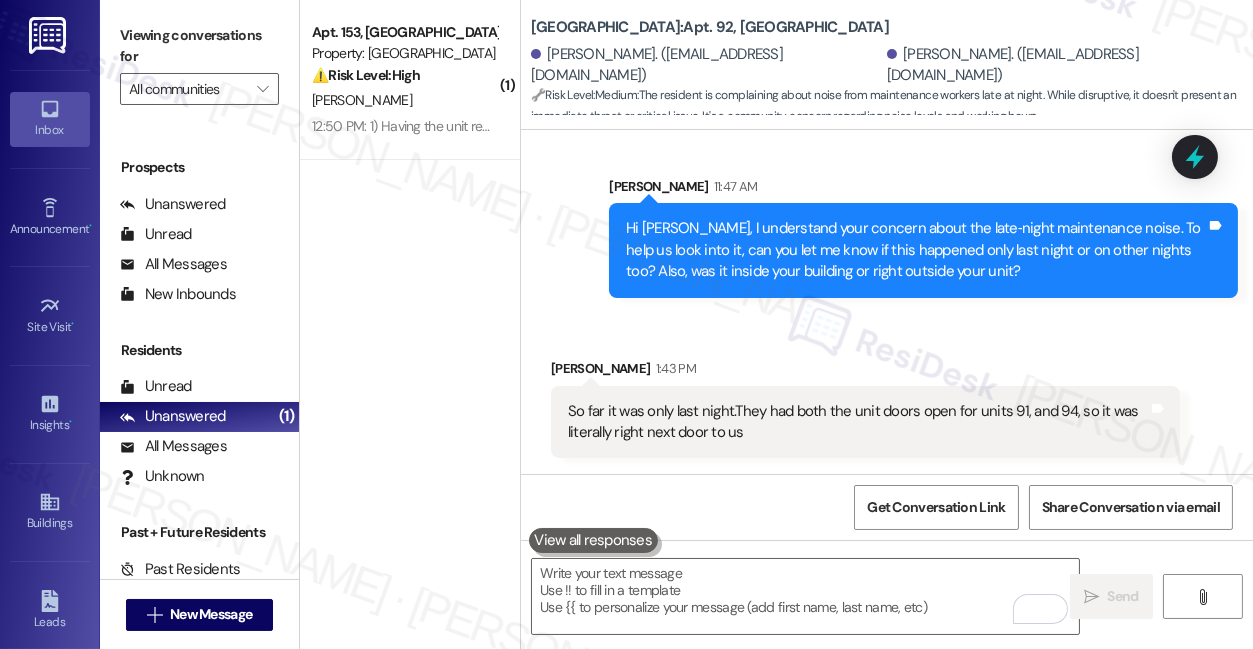 click on "So far it was only last night.They had both the unit doors open for units 91, and 94, so it was literally right next door to us Tags and notes" at bounding box center [865, 422] 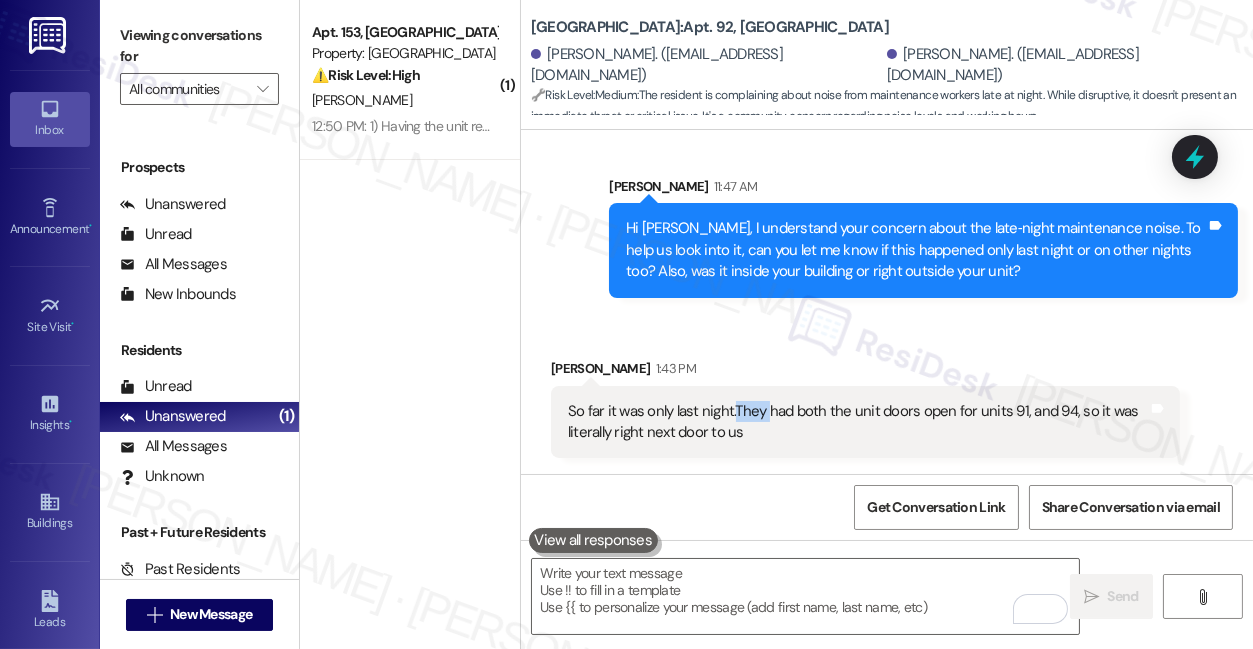click on "So far it was only last night.They had both the unit doors open for units 91, and 94, so it was literally right next door to us Tags and notes" at bounding box center (865, 422) 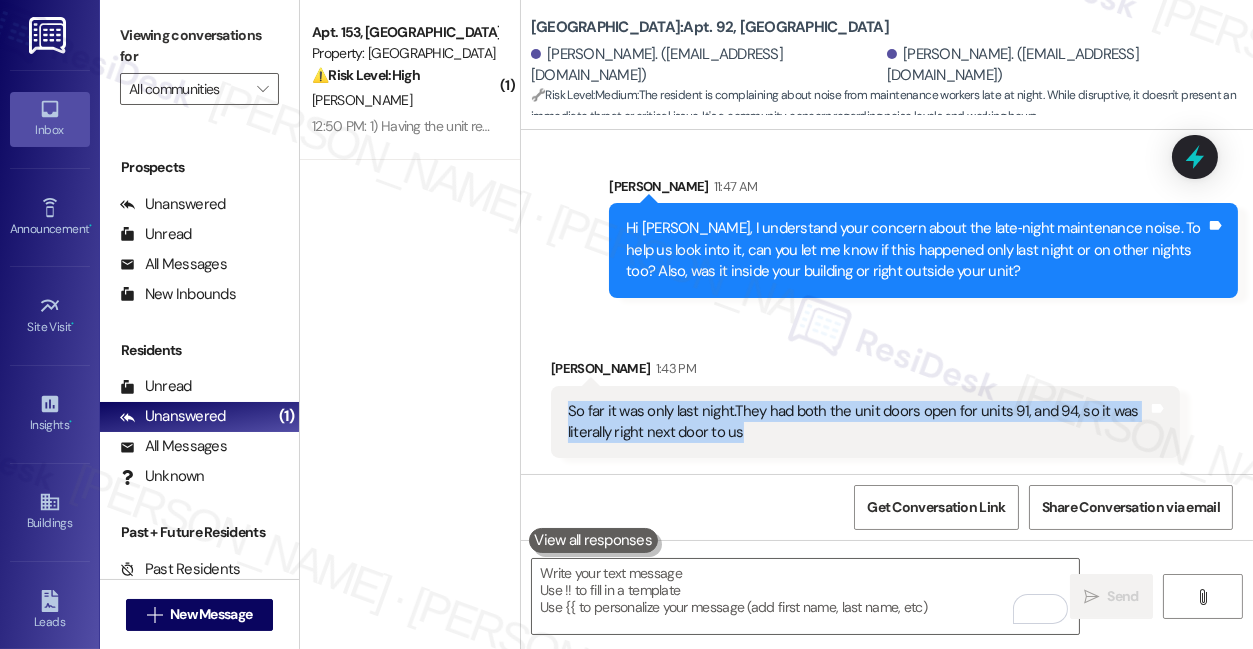 click on "So far it was only last night.They had both the unit doors open for units 91, and 94, so it was literally right next door to us" at bounding box center [858, 422] 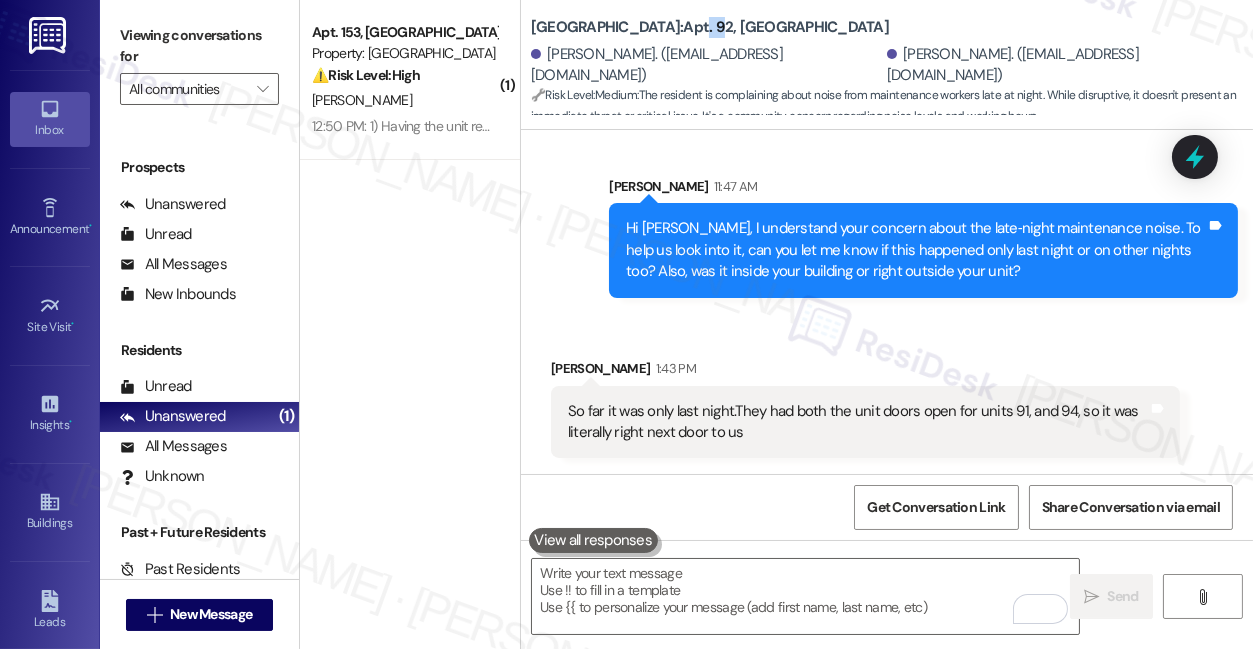 drag, startPoint x: 713, startPoint y: 16, endPoint x: 729, endPoint y: 14, distance: 16.124516 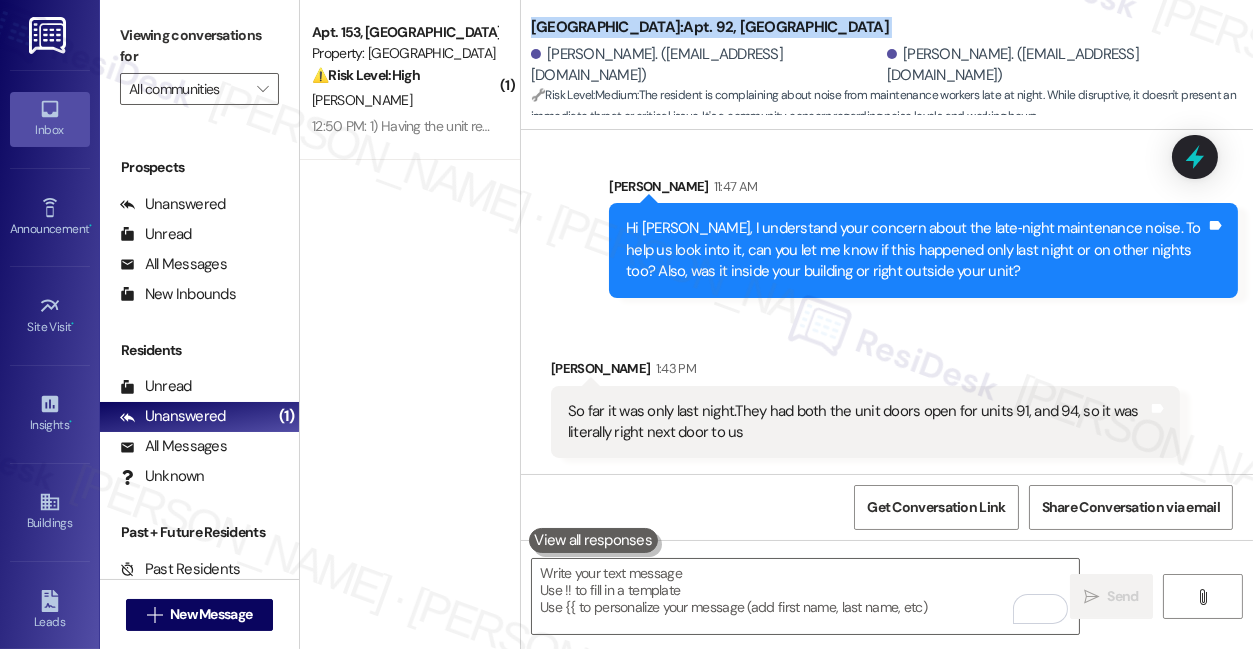 click on "[GEOGRAPHIC_DATA]:  Apt. 92, [GEOGRAPHIC_DATA]" at bounding box center [710, 27] 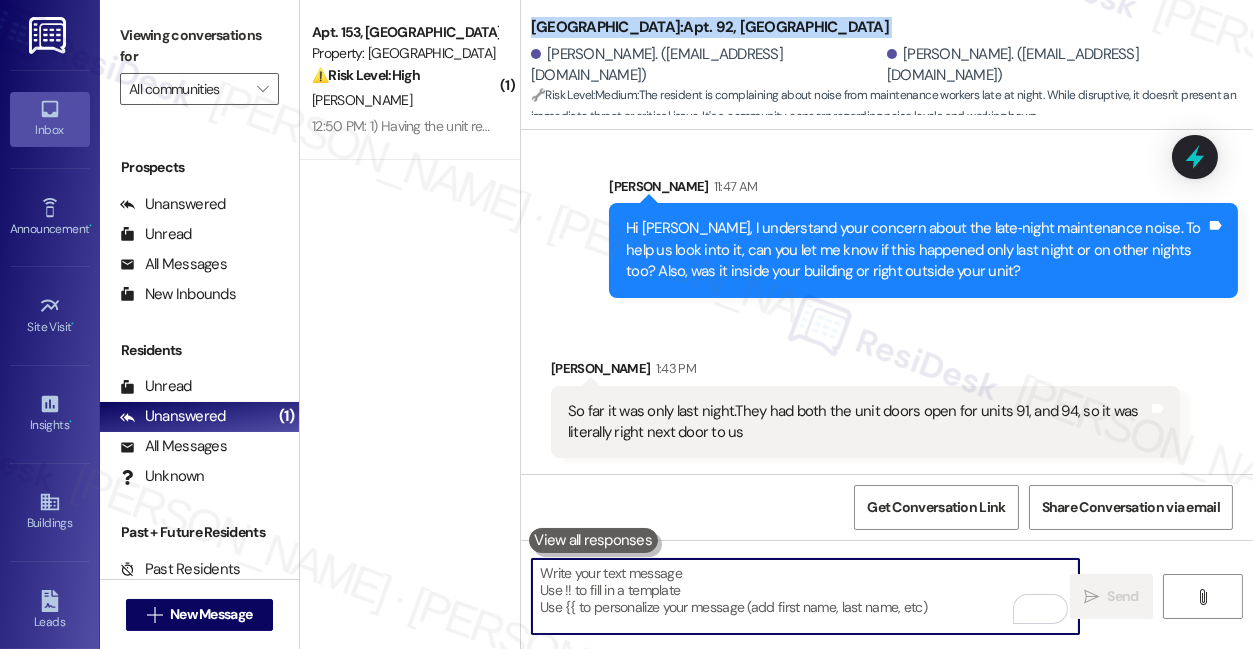 click at bounding box center [805, 596] 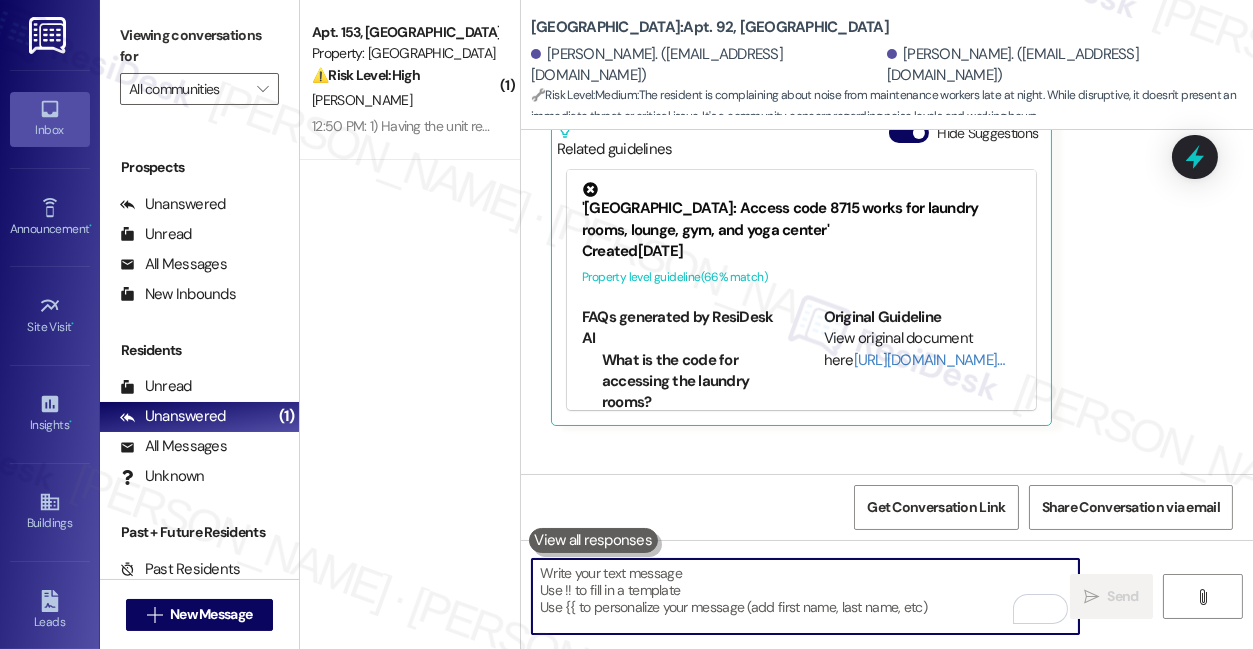 scroll, scrollTop: 5631, scrollLeft: 0, axis: vertical 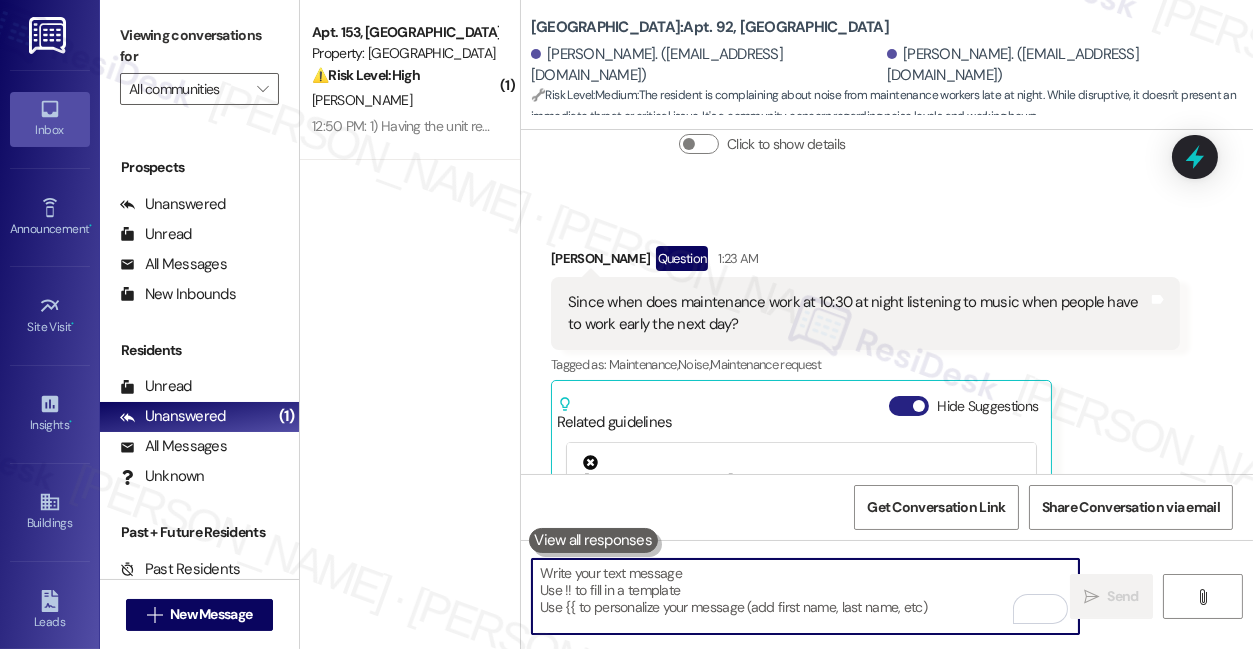 click at bounding box center (919, 406) 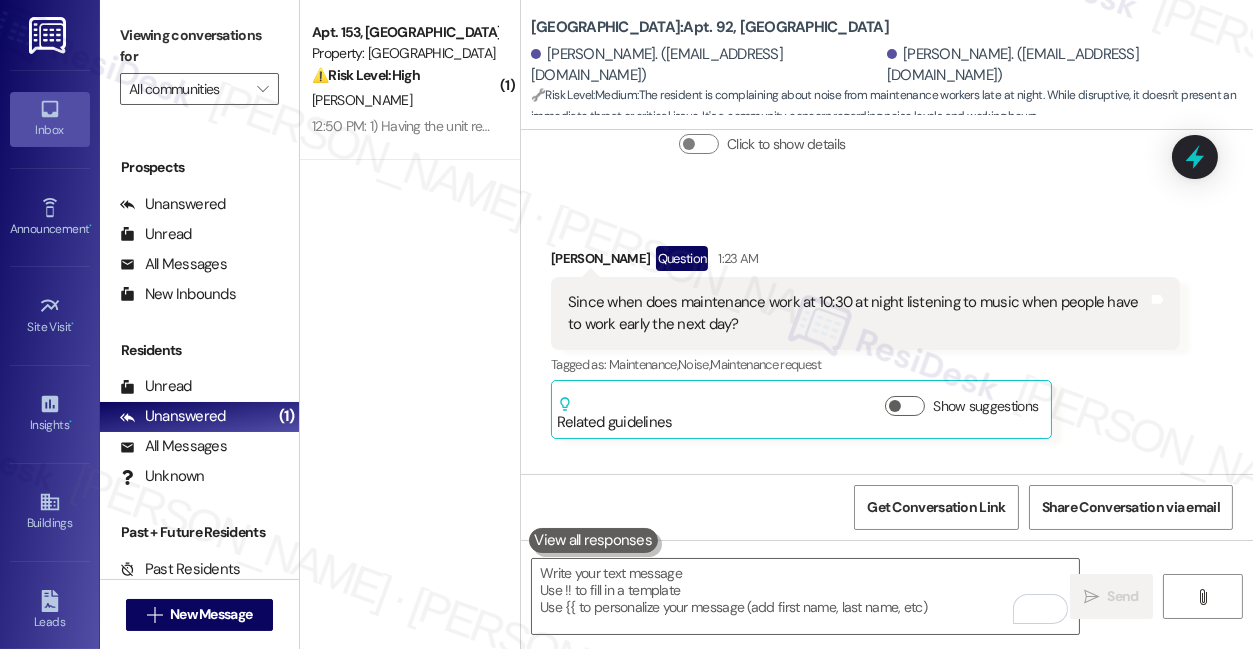 click on "Since when does maintenance work at 10:30 at night listening to  music when people have to work early the next day?" at bounding box center (858, 313) 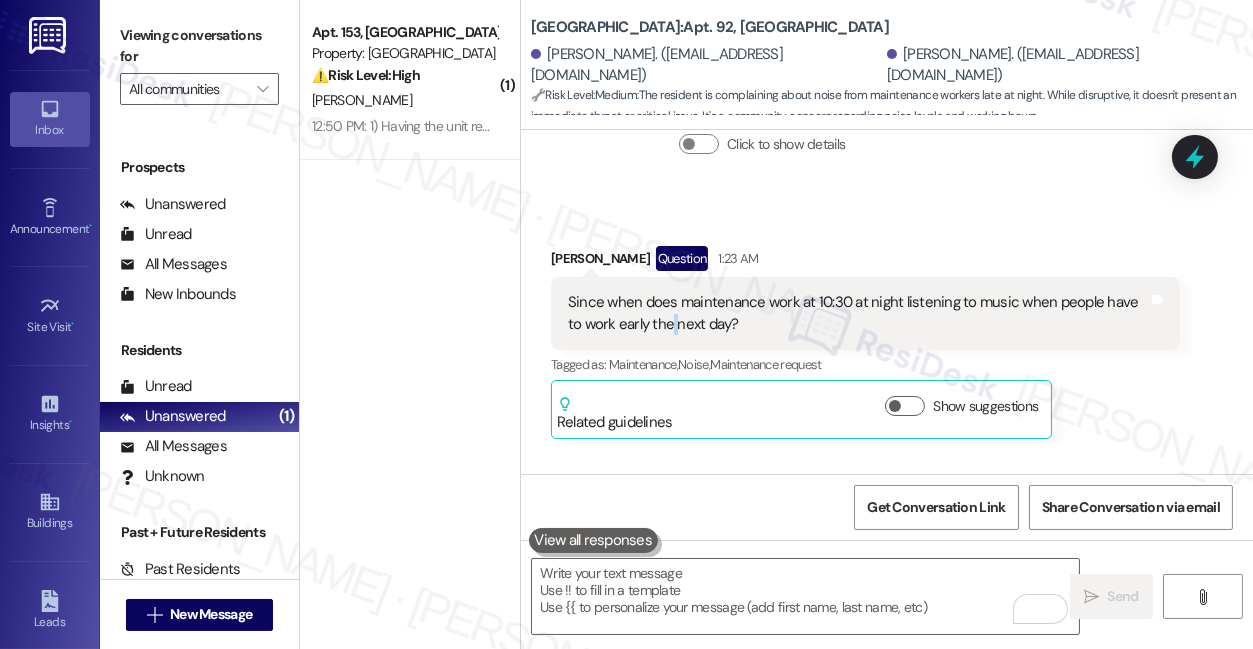 click on "Since when does maintenance work at 10:30 at night listening to  music when people have to work early the next day?" at bounding box center [858, 313] 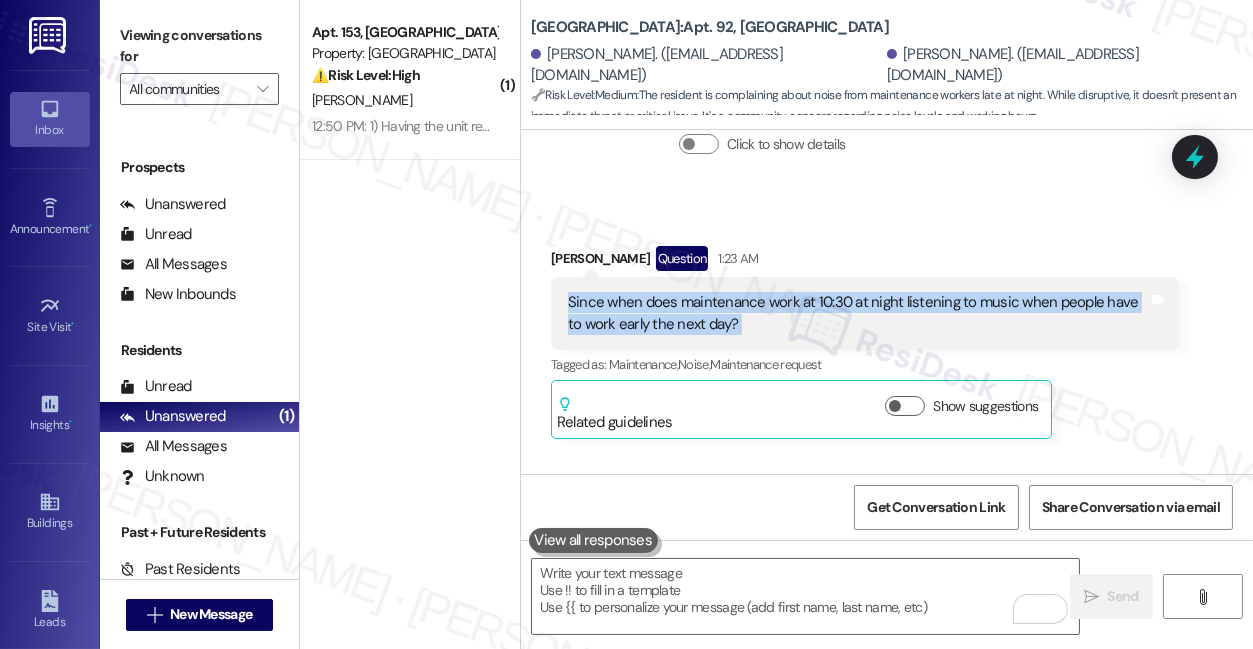 click on "Since when does maintenance work at 10:30 at night listening to  music when people have to work early the next day?" at bounding box center [858, 313] 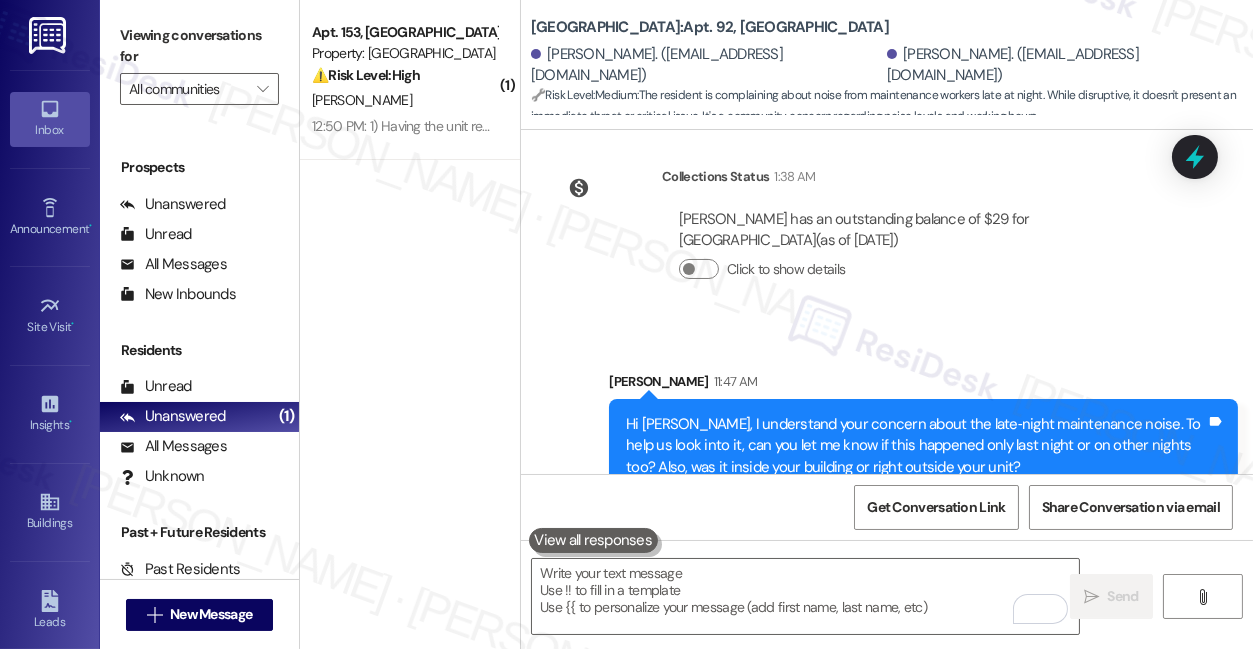 scroll, scrollTop: 6371, scrollLeft: 0, axis: vertical 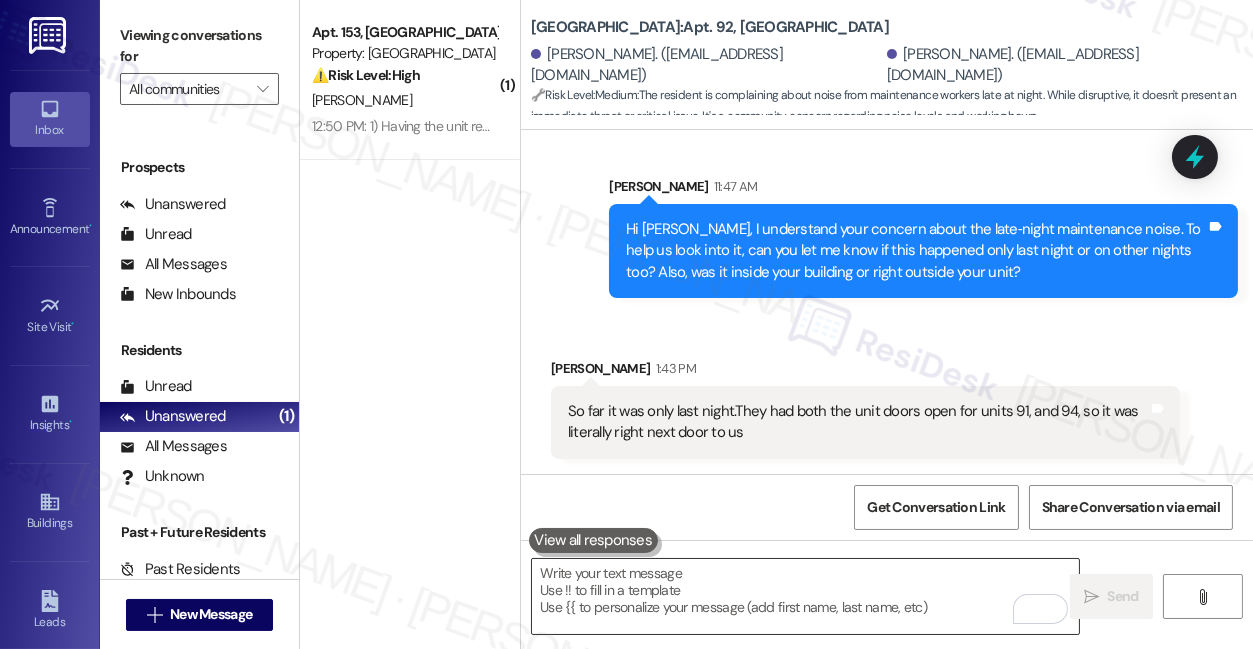 click at bounding box center [805, 596] 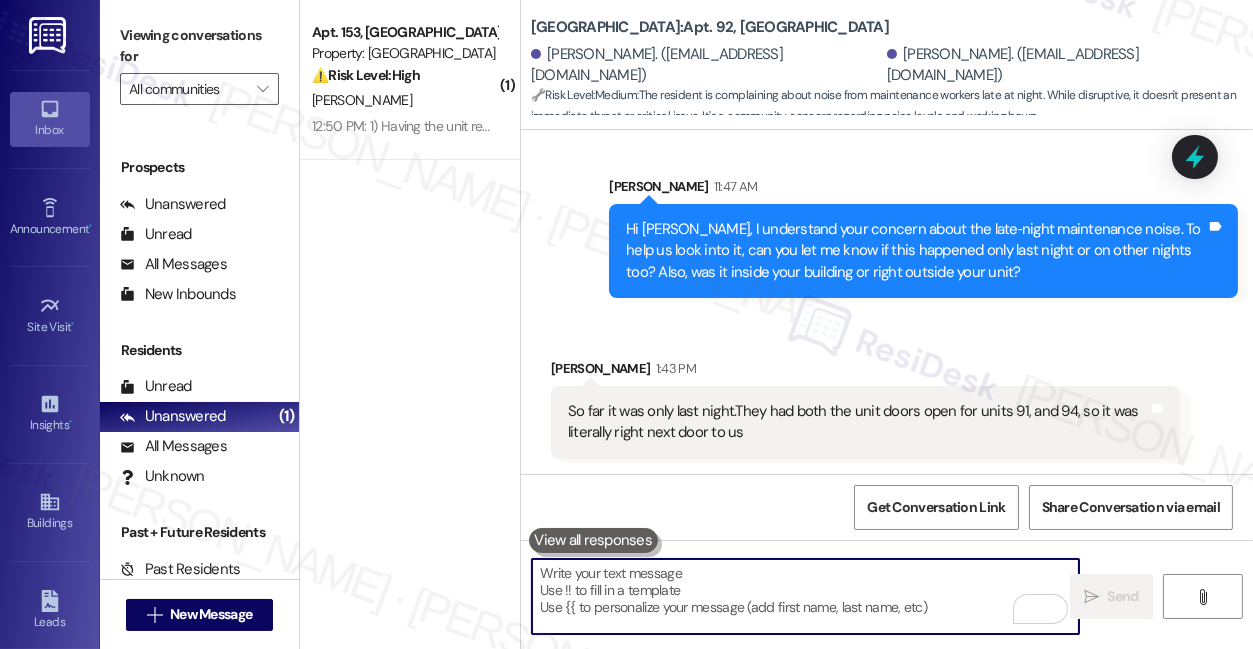 click at bounding box center [805, 596] 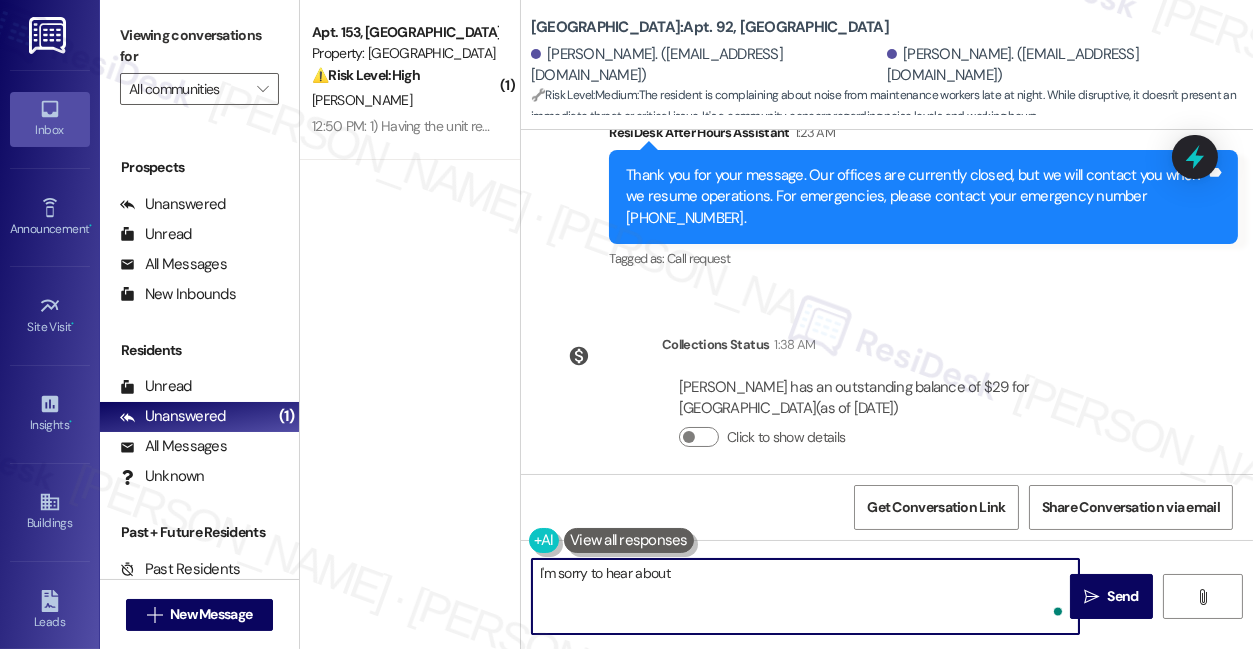 click on "Thank you for your message. Our offices are currently closed, but we will contact you when we resume operations. For emergencies, please contact your emergency number [PHONE_NUMBER]." at bounding box center (916, 197) 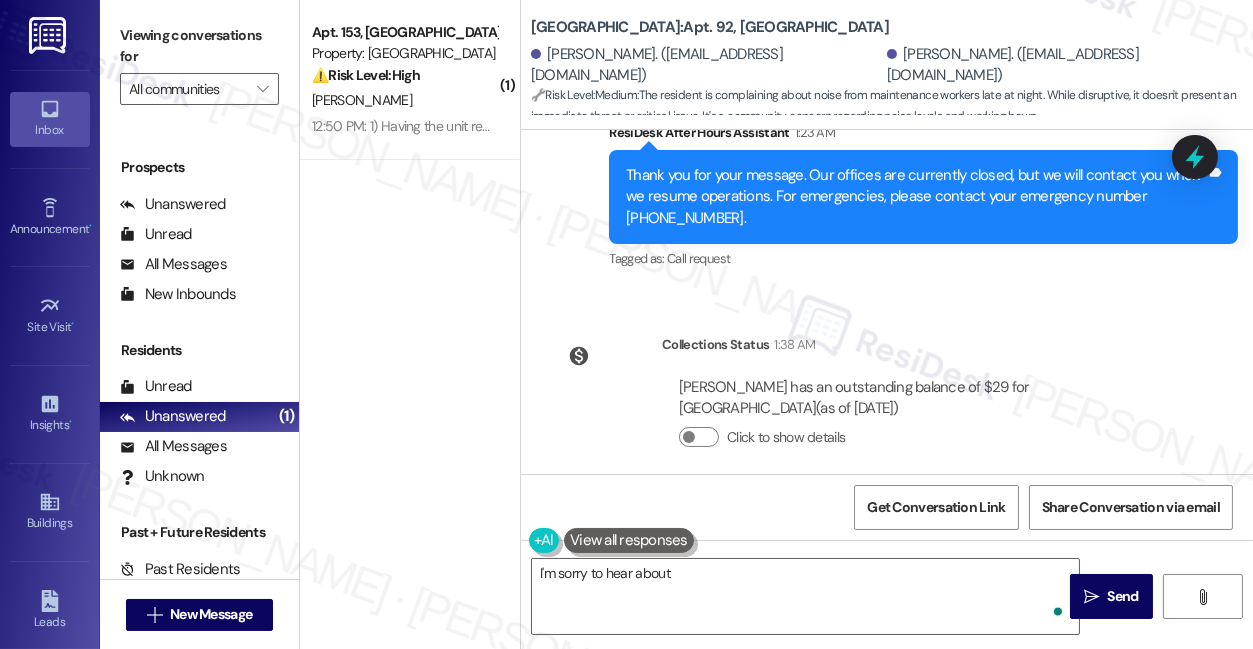 click on "Thank you for your message. Our offices are currently closed, but we will contact you when we resume operations. For emergencies, please contact your emergency number [PHONE_NUMBER]." at bounding box center (916, 197) 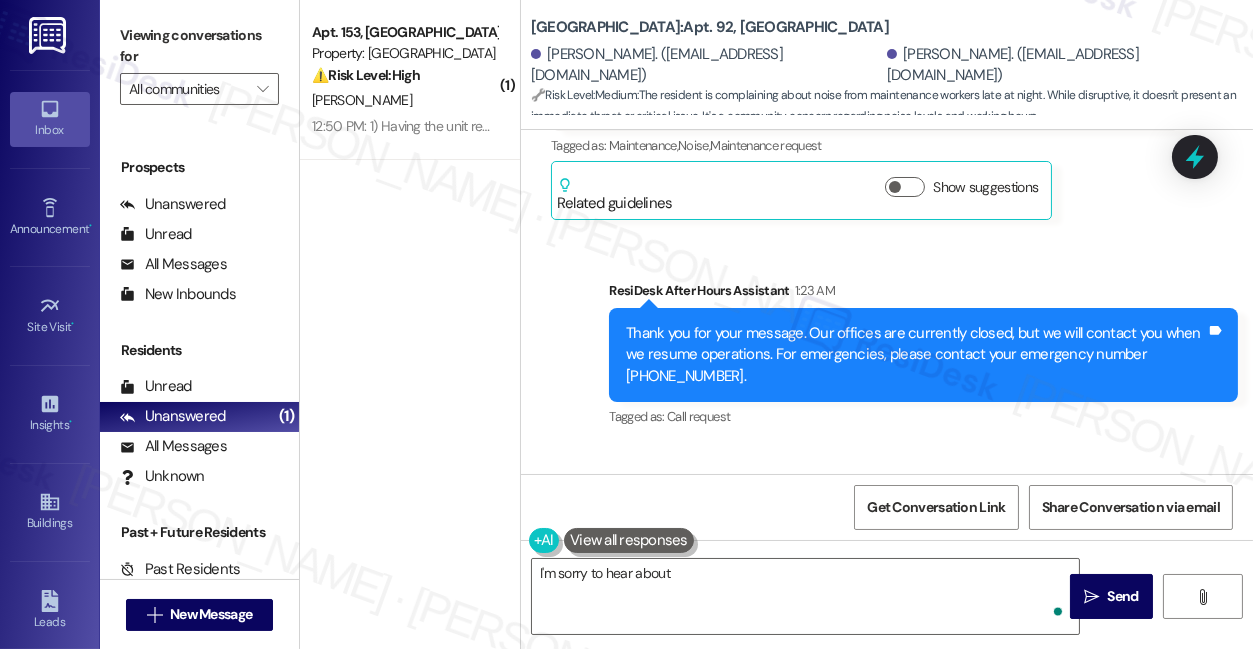 scroll, scrollTop: 5644, scrollLeft: 0, axis: vertical 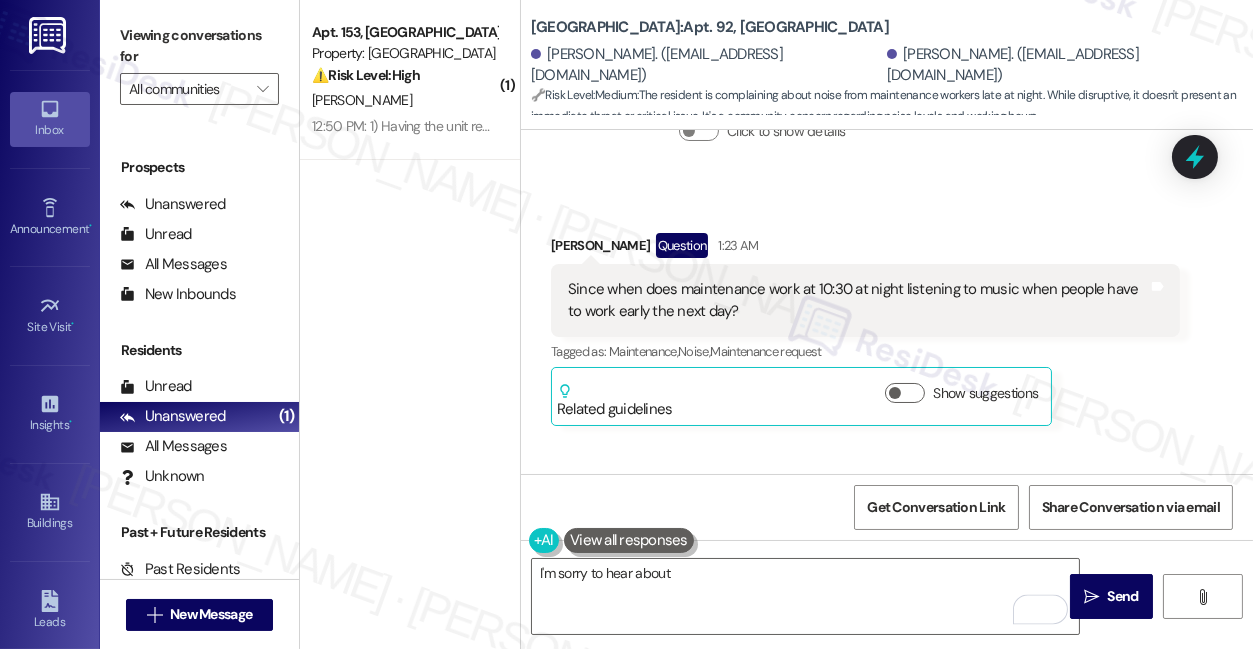 click on "Since when does maintenance work at 10:30 at night listening to  music when people have to work early the next day?" at bounding box center (858, 300) 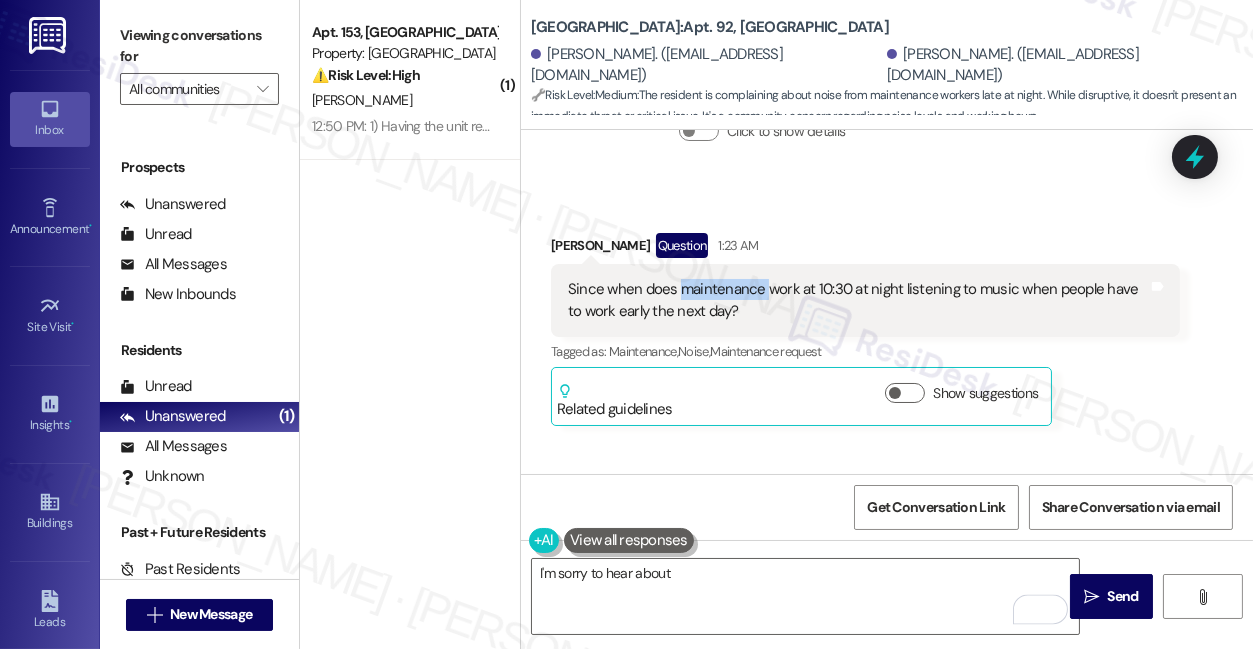 click on "Since when does maintenance work at 10:30 at night listening to  music when people have to work early the next day?" at bounding box center (858, 300) 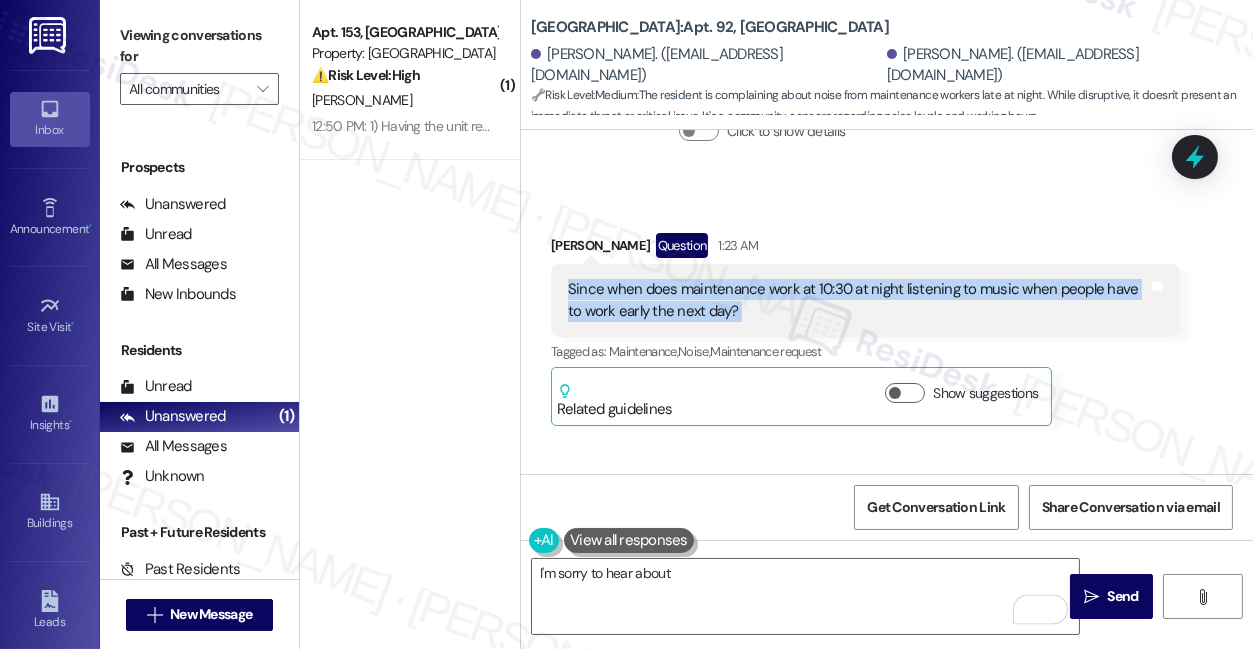 click on "Since when does maintenance work at 10:30 at night listening to  music when people have to work early the next day?" at bounding box center (858, 300) 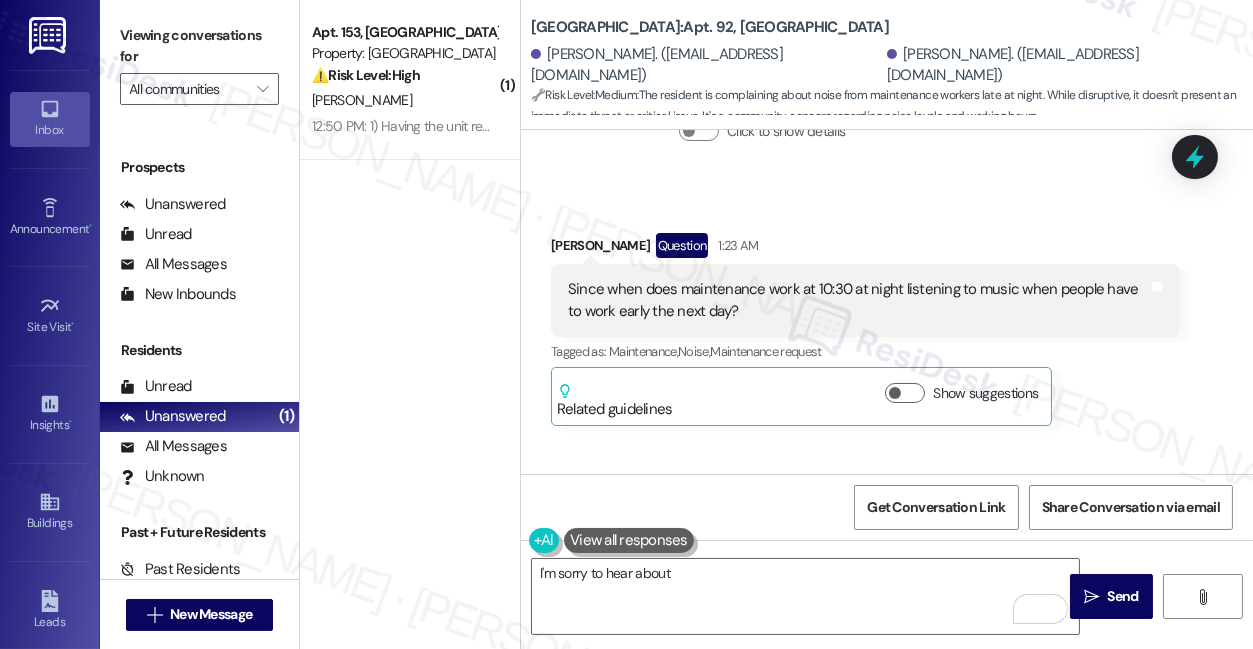 click on "Viewing conversations for" at bounding box center (199, 46) 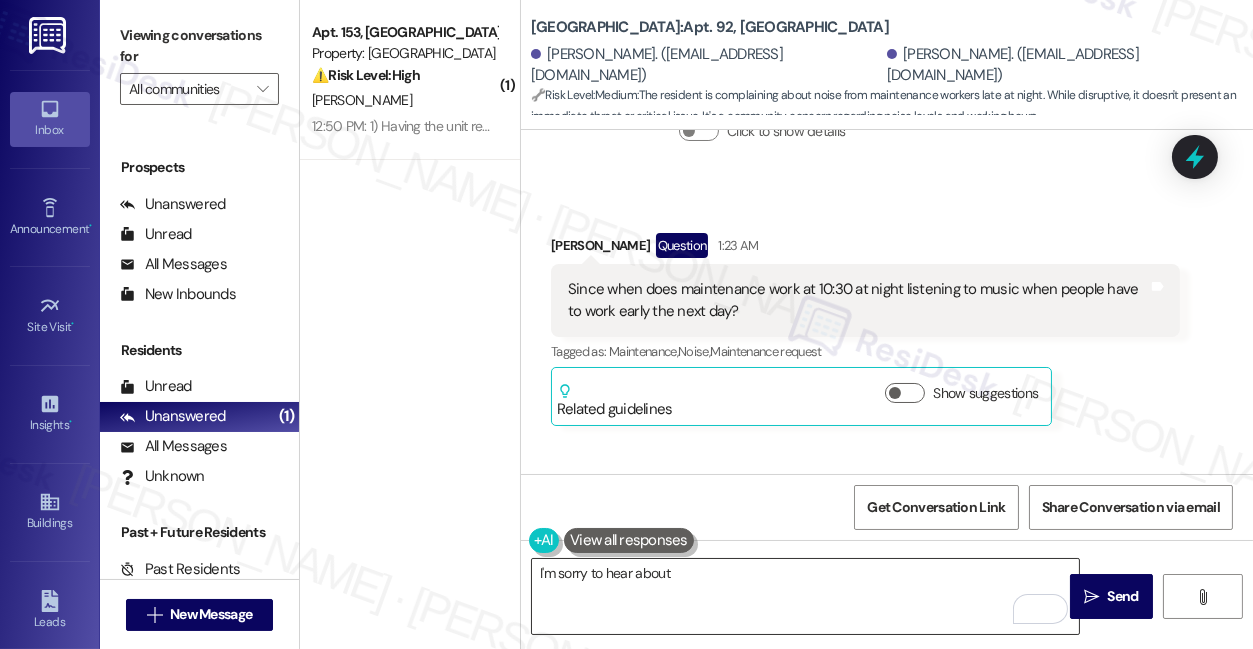 click on "I'm sorry to hear about" at bounding box center [805, 596] 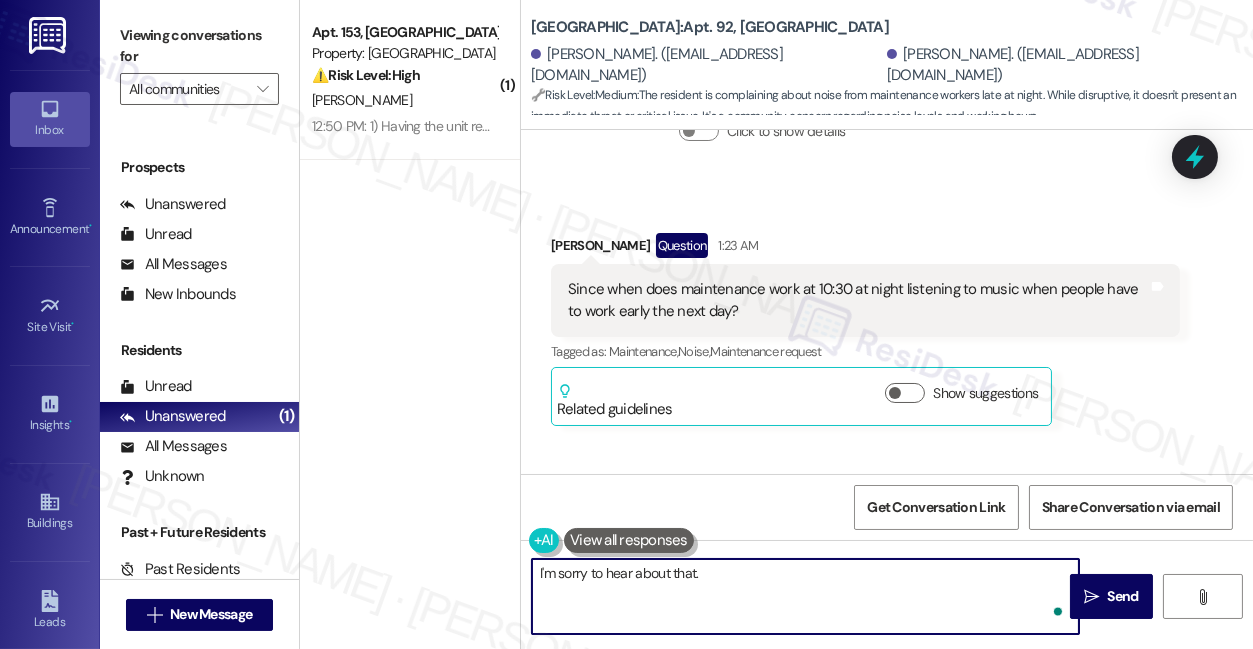 paste on "About how long did the work and music go on?" 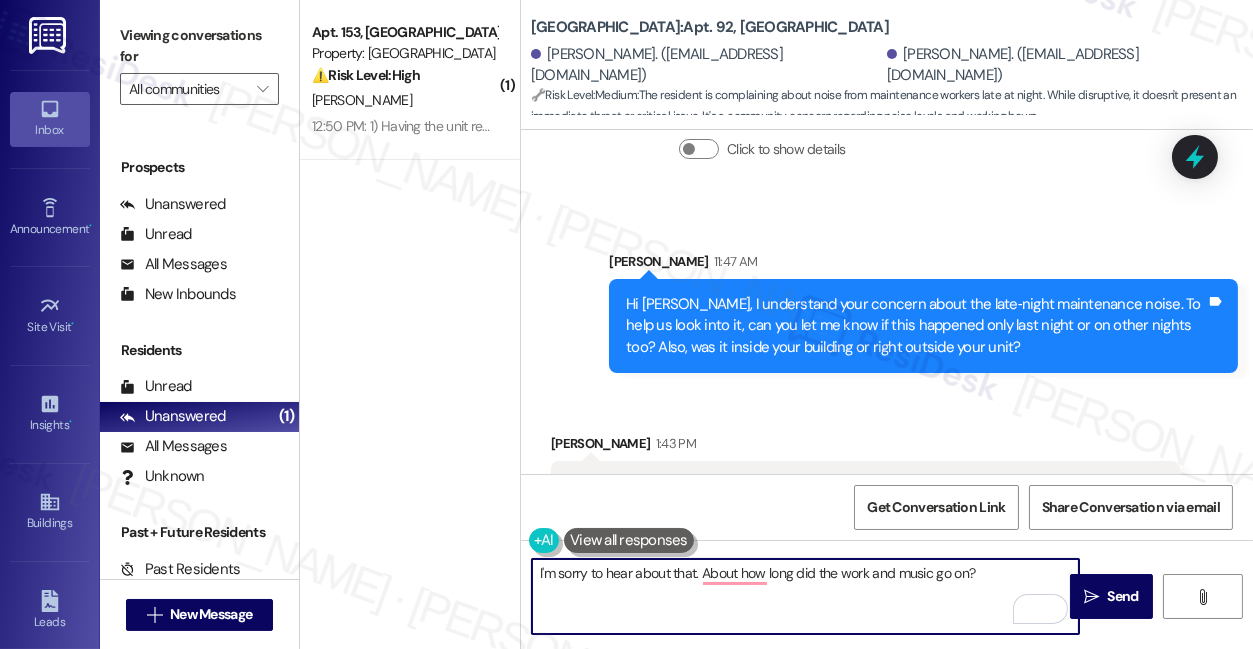 scroll, scrollTop: 6371, scrollLeft: 0, axis: vertical 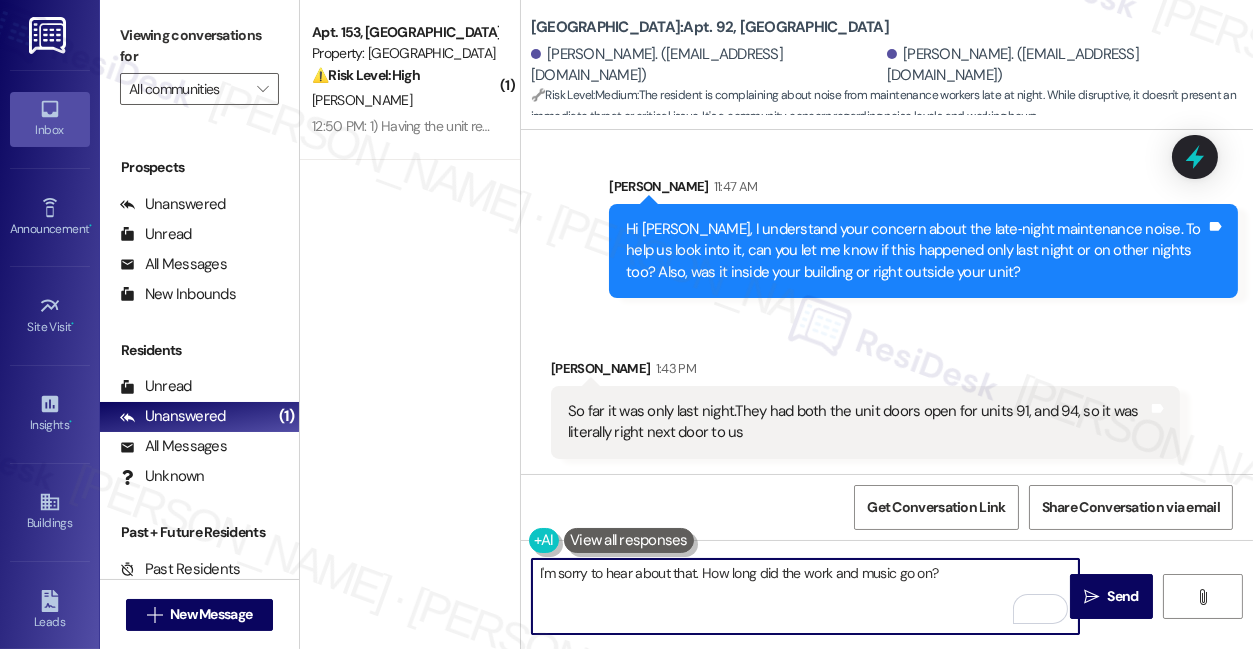 click on "I'm sorry to hear about that. How long did the work and music go on?" at bounding box center (805, 596) 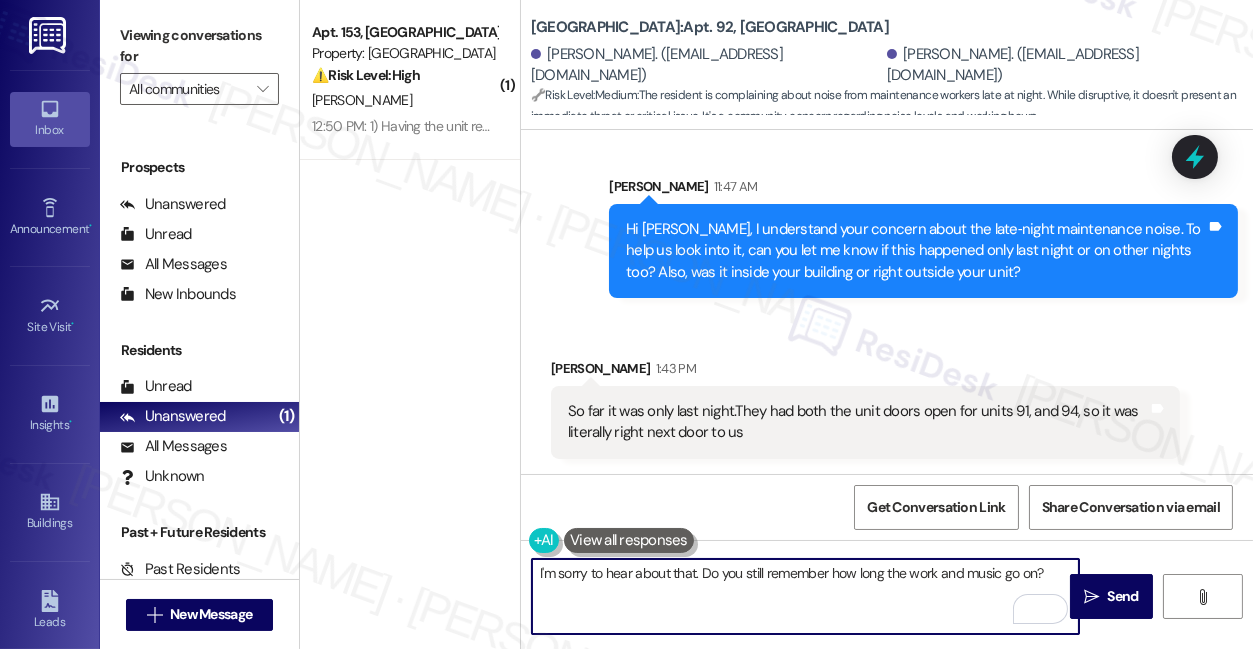 click on "I'm sorry to hear about that. Do you still remember how long the work and music go on?" at bounding box center [805, 596] 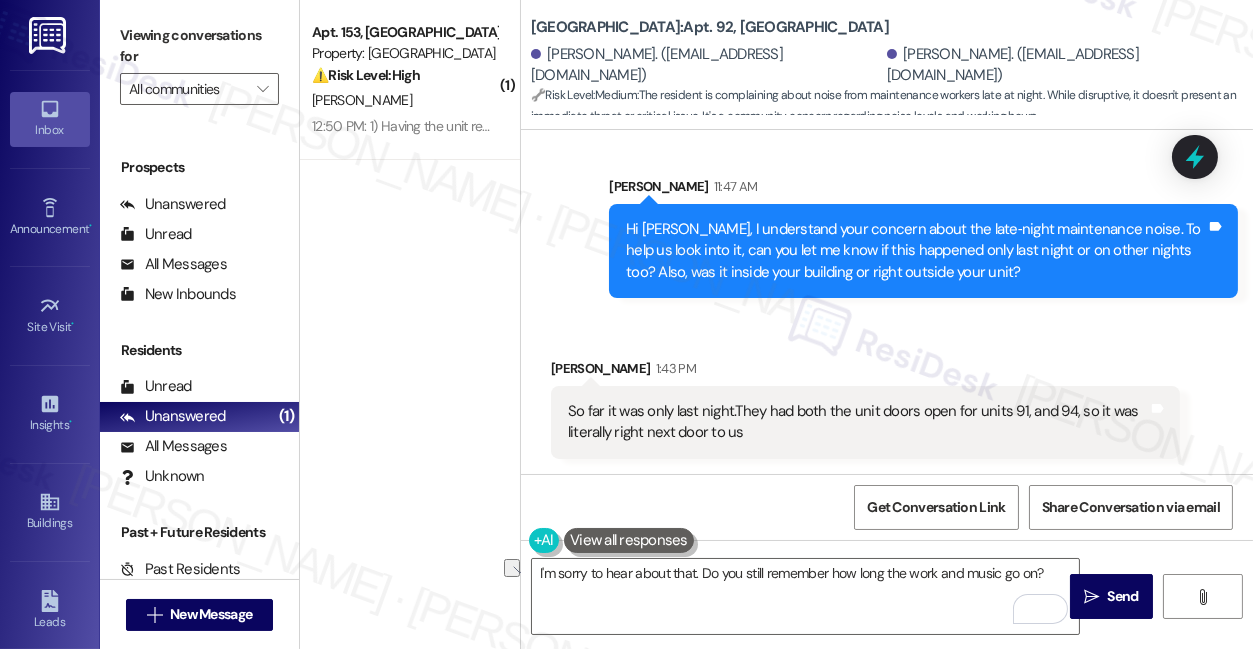 click on "Viewing conversations for" at bounding box center (199, 46) 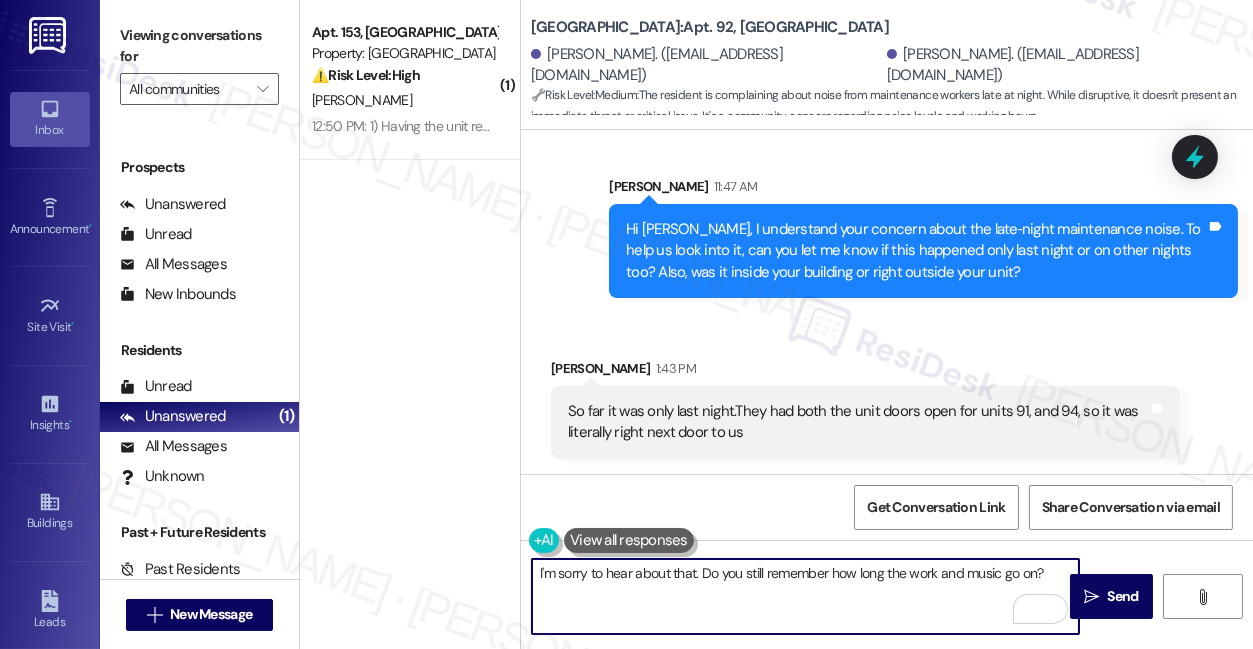 click on "I'm sorry to hear about that. Do you still remember how long the work and music go on?" at bounding box center [805, 596] 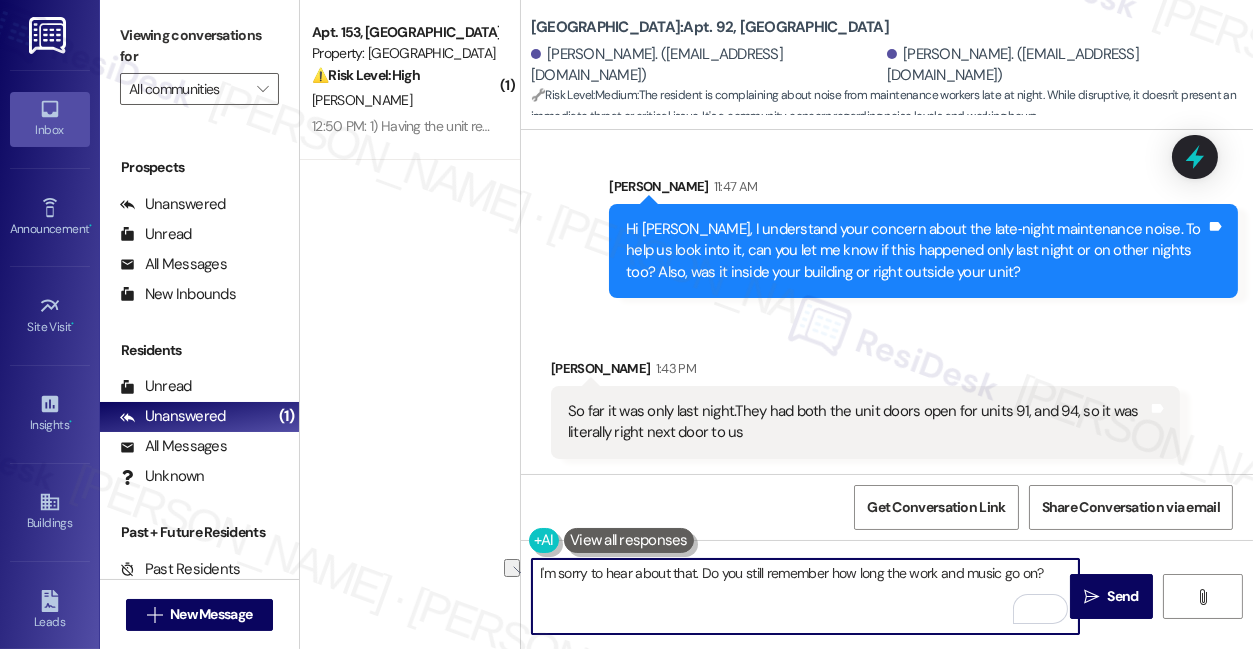 paste on "’m sorry to hear that, {{first_name}}. Do you remember about how long the work and music lasted?" 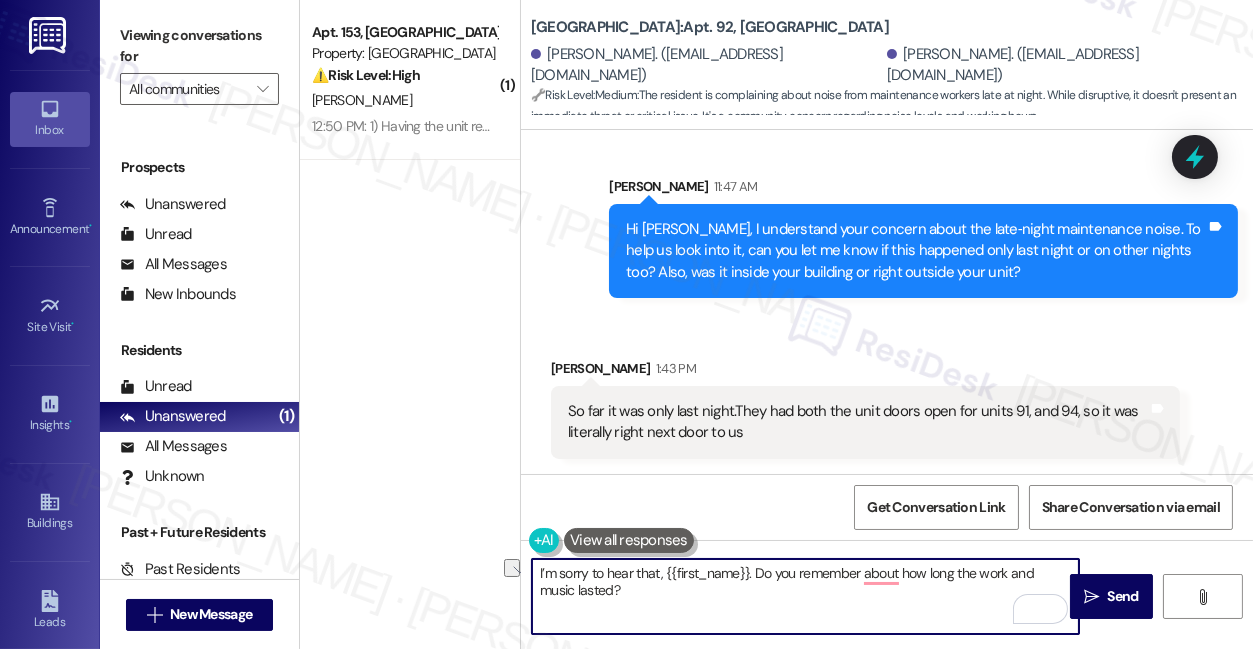 drag, startPoint x: 748, startPoint y: 569, endPoint x: 472, endPoint y: 565, distance: 276.029 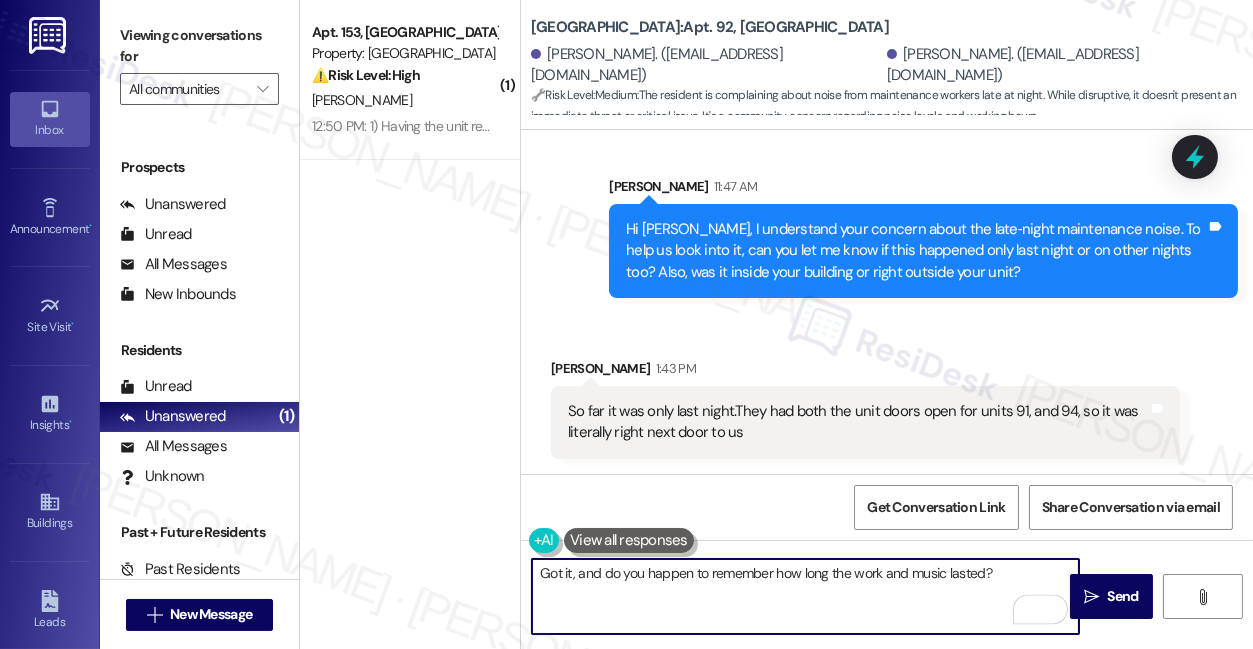 click on "Got it, and do you happen to remember how long the work and music lasted?" at bounding box center [805, 596] 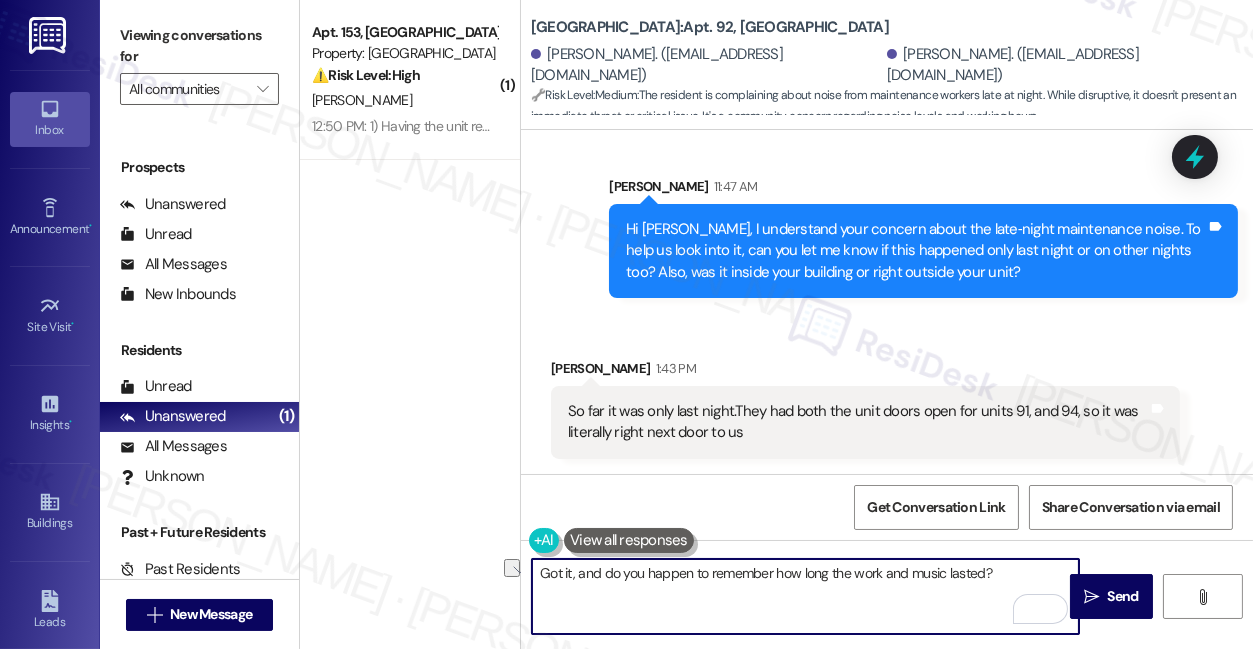 type on "Got it, and do you happen to remember how long the work and music lasted?" 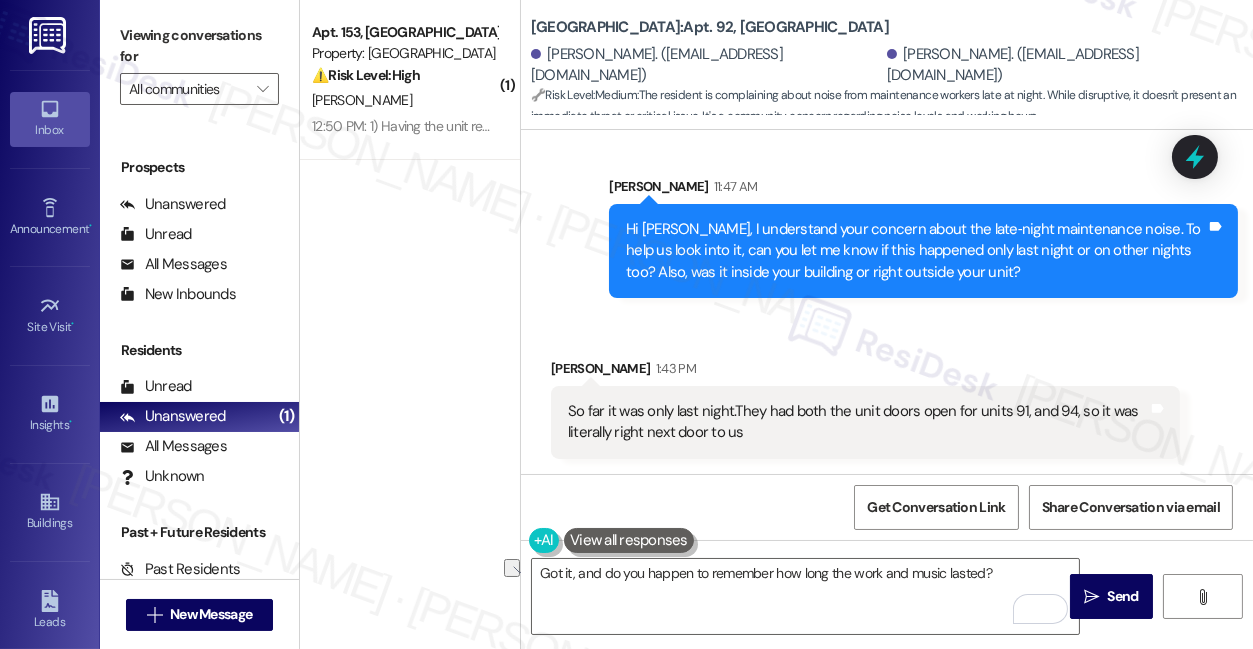 click on "Received via SMS [PERSON_NAME] 1:43 PM So far it was only last night.They had both the unit doors open for units 91, and 94, so it was literally right next door to us Tags and notes" at bounding box center [887, 393] 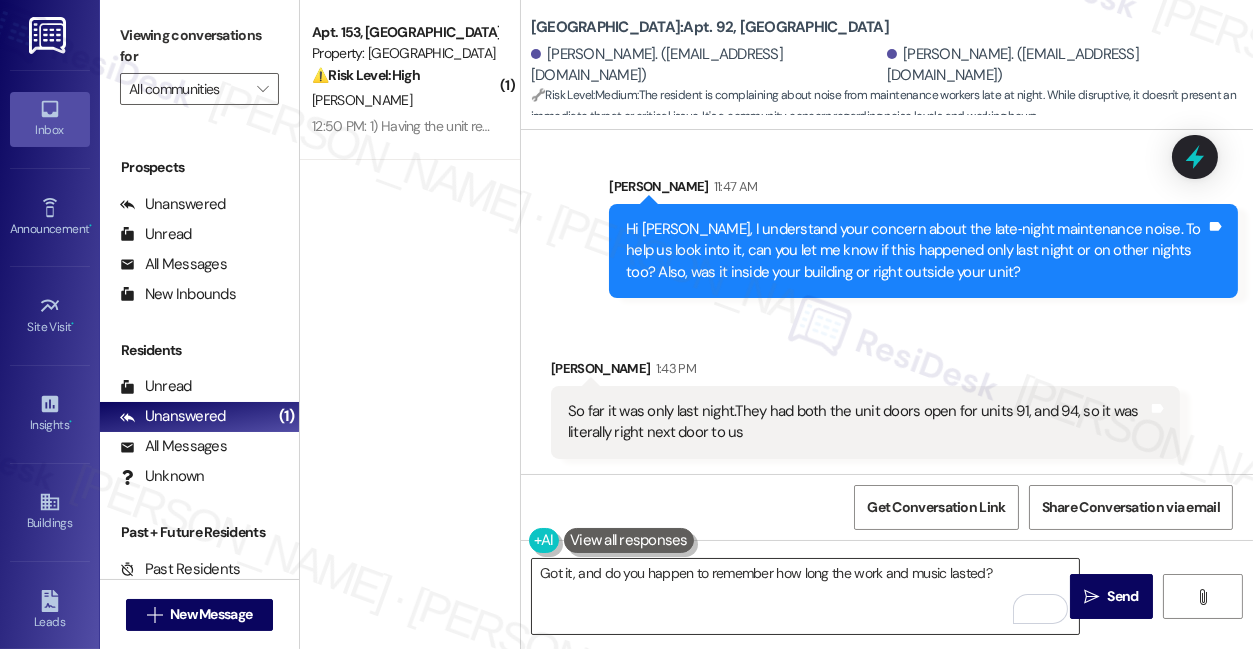 click on "Got it, and do you happen to remember how long the work and music lasted?" at bounding box center [805, 596] 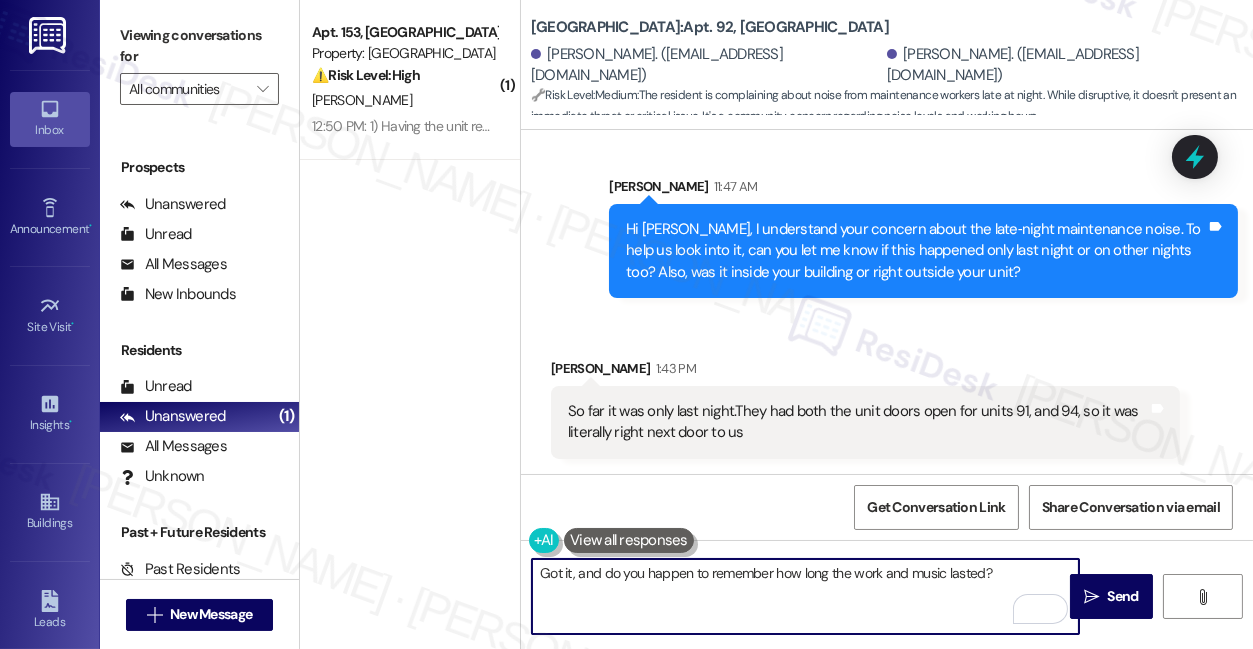 click on "Got it, and do you happen to remember how long the work and music lasted?" at bounding box center (805, 596) 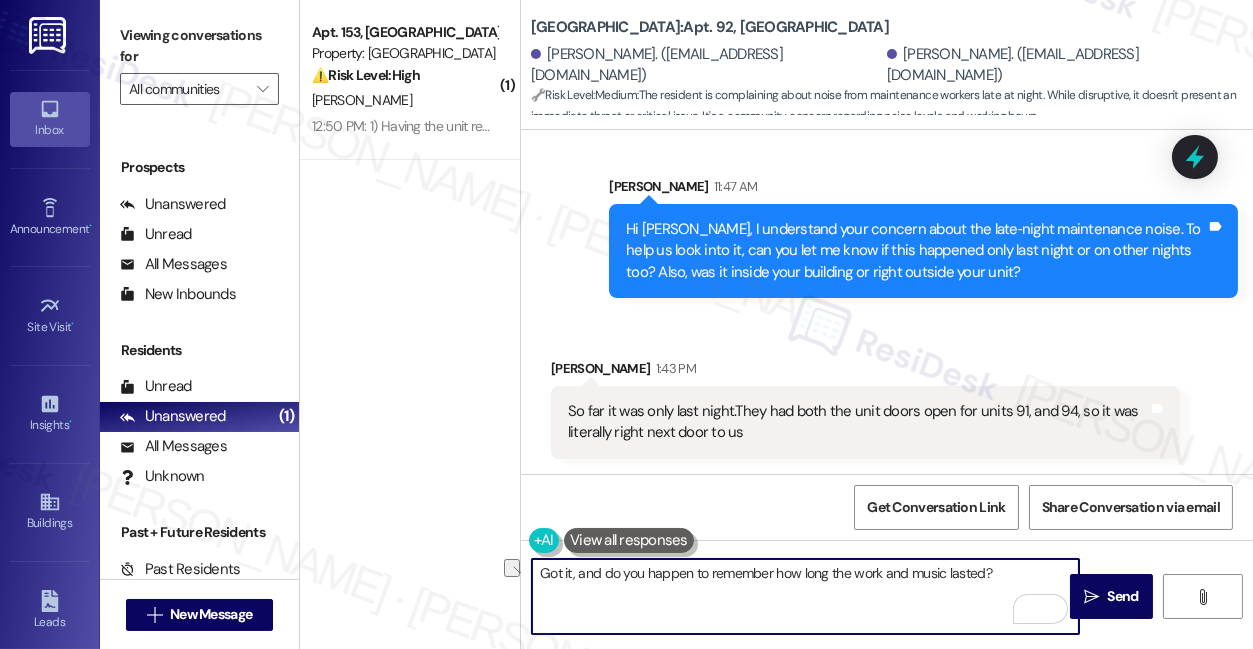 click on "Got it, and do you happen to remember how long the work and music lasted?" at bounding box center [805, 596] 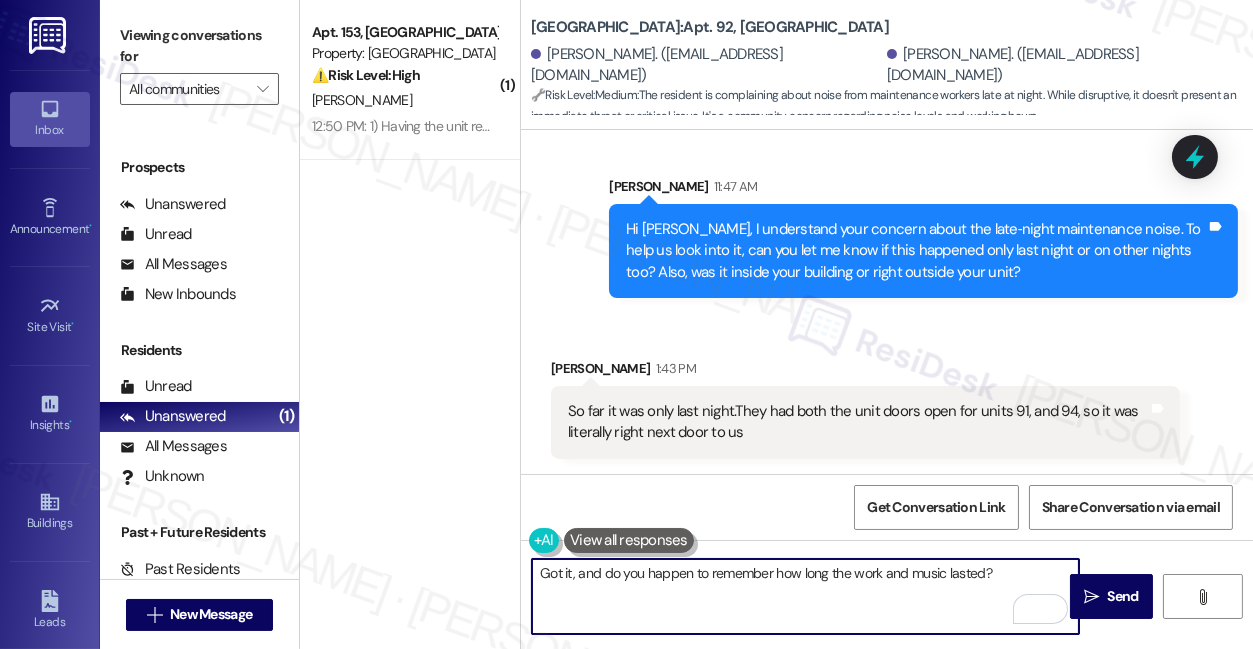 drag, startPoint x: 577, startPoint y: 573, endPoint x: 525, endPoint y: 571, distance: 52.03845 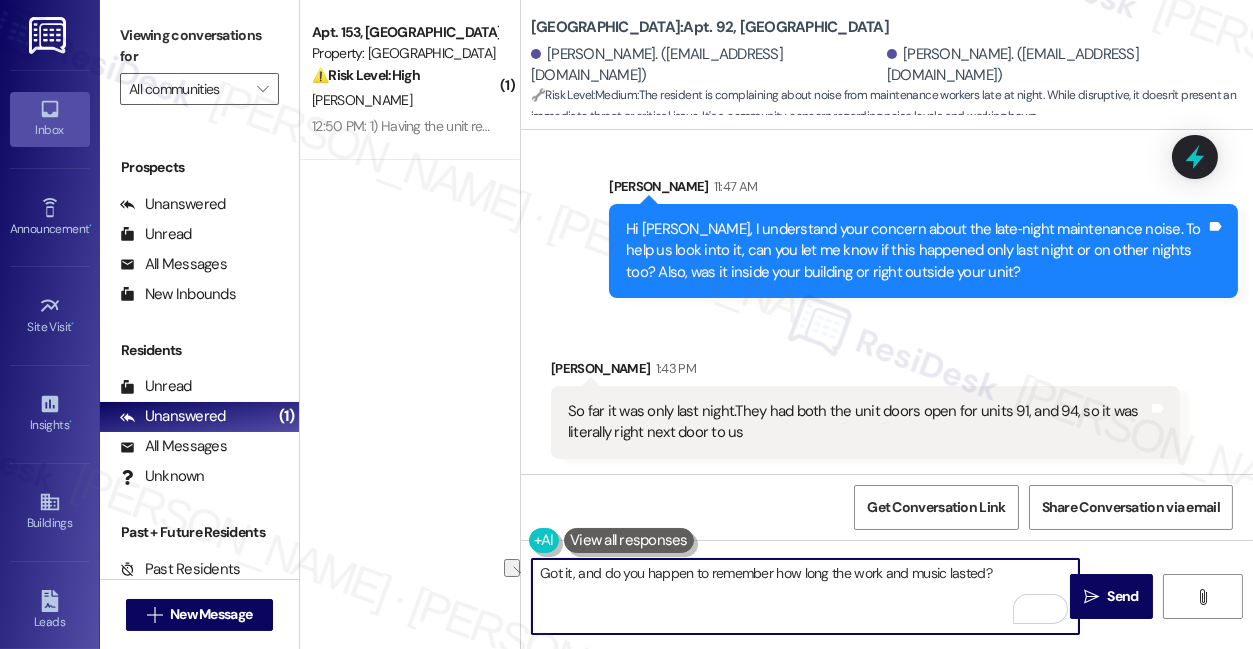 click on "Got it, and do you happen to remember how long the work and music lasted?" at bounding box center (805, 596) 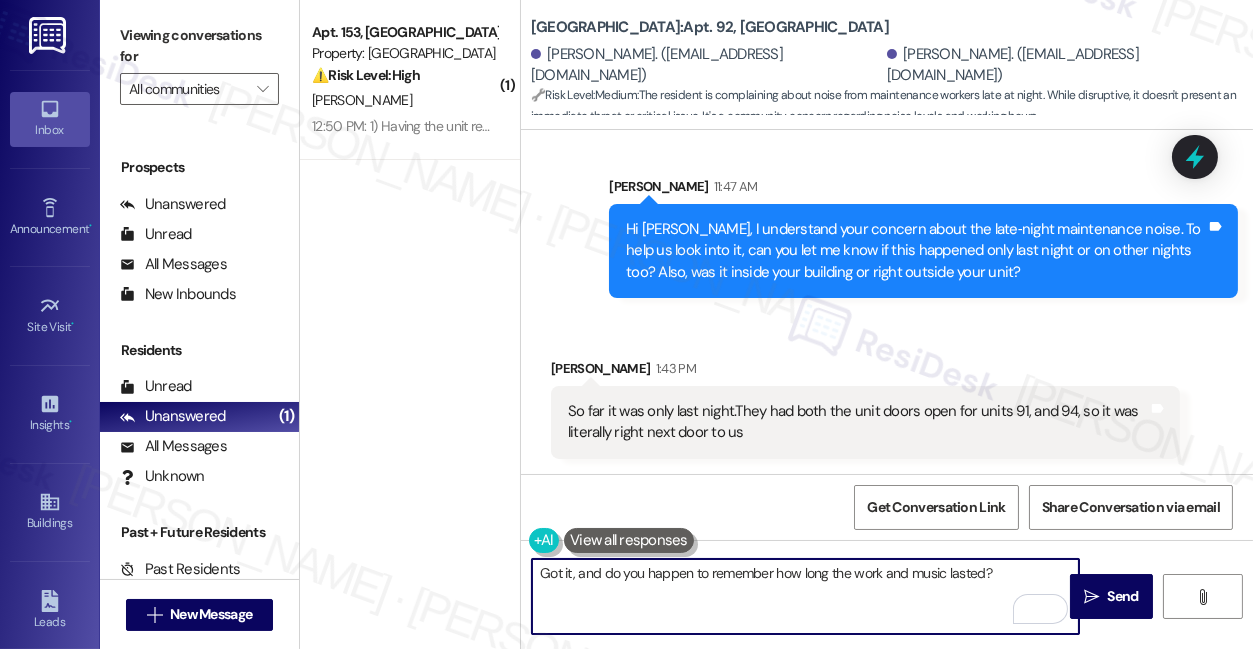 drag, startPoint x: 596, startPoint y: 572, endPoint x: 520, endPoint y: 560, distance: 76.941536 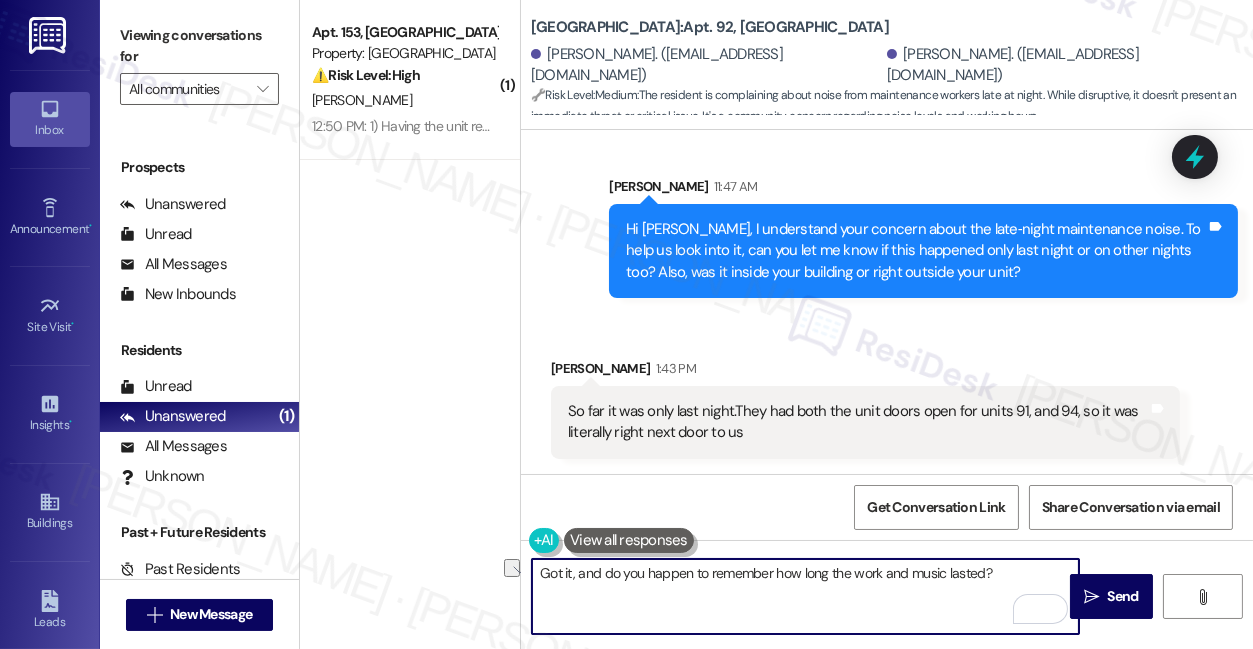 click on "Got it, and do you happen to remember how long the work and music lasted?" at bounding box center [805, 596] 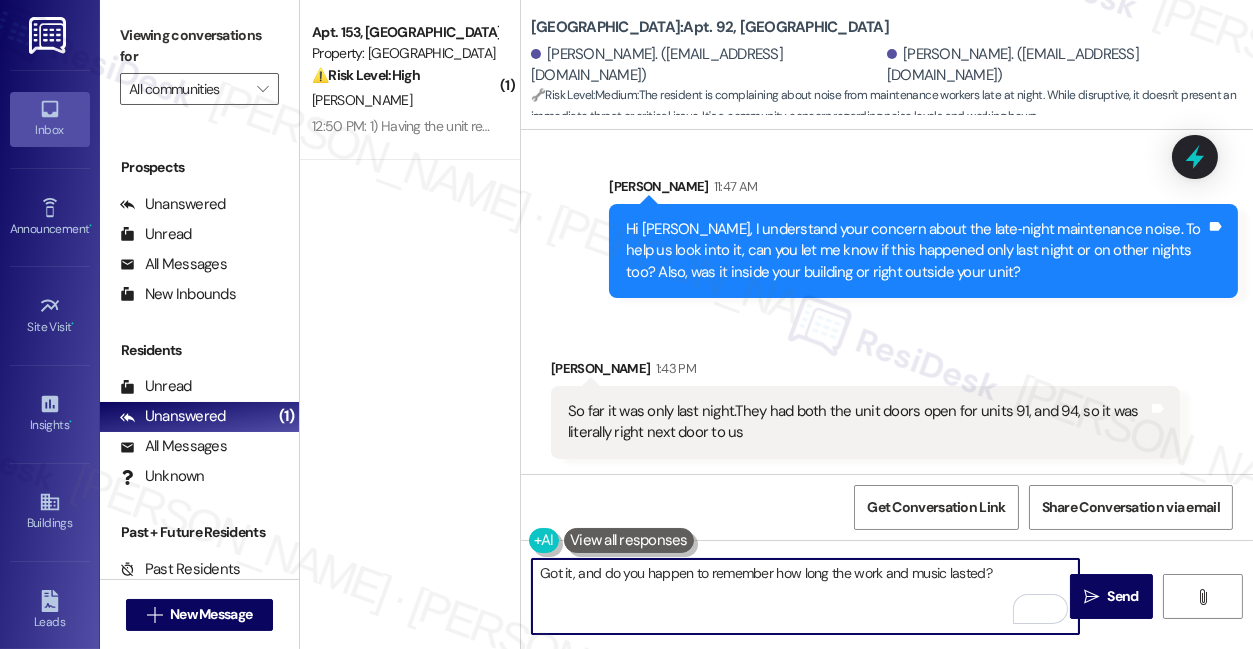 click on "Got it, and do you happen to remember how long the work and music lasted?" at bounding box center (805, 596) 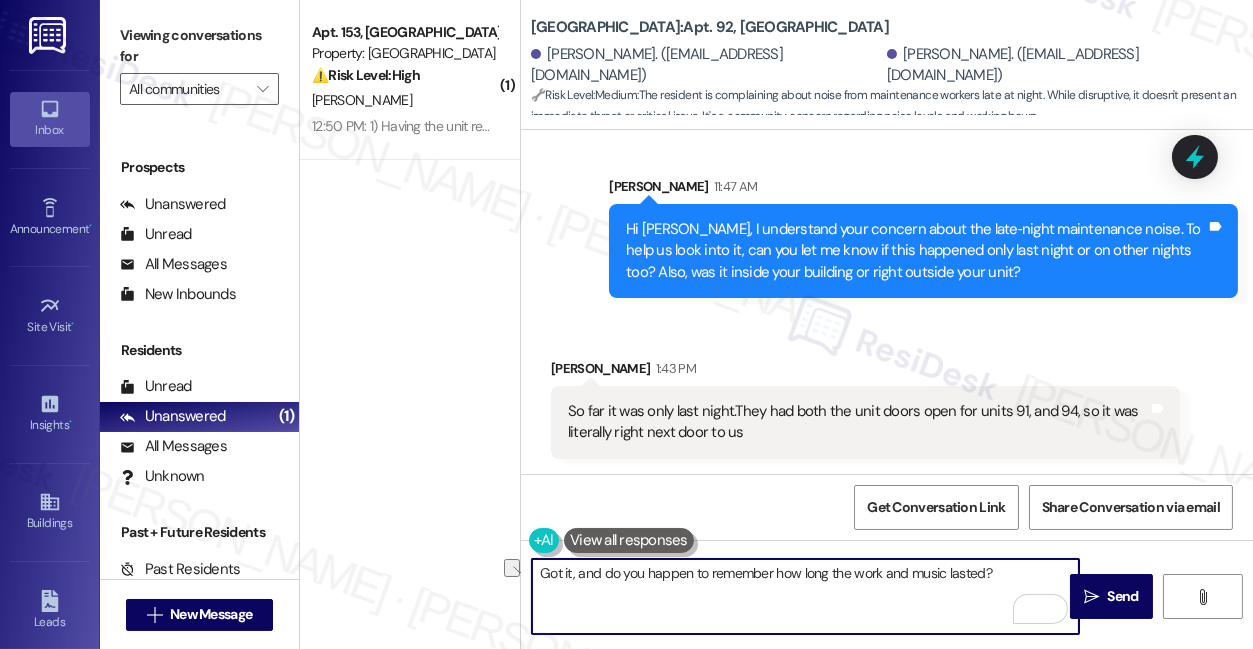 click on "Got it, and do you happen to remember how long the work and music lasted?" at bounding box center [805, 596] 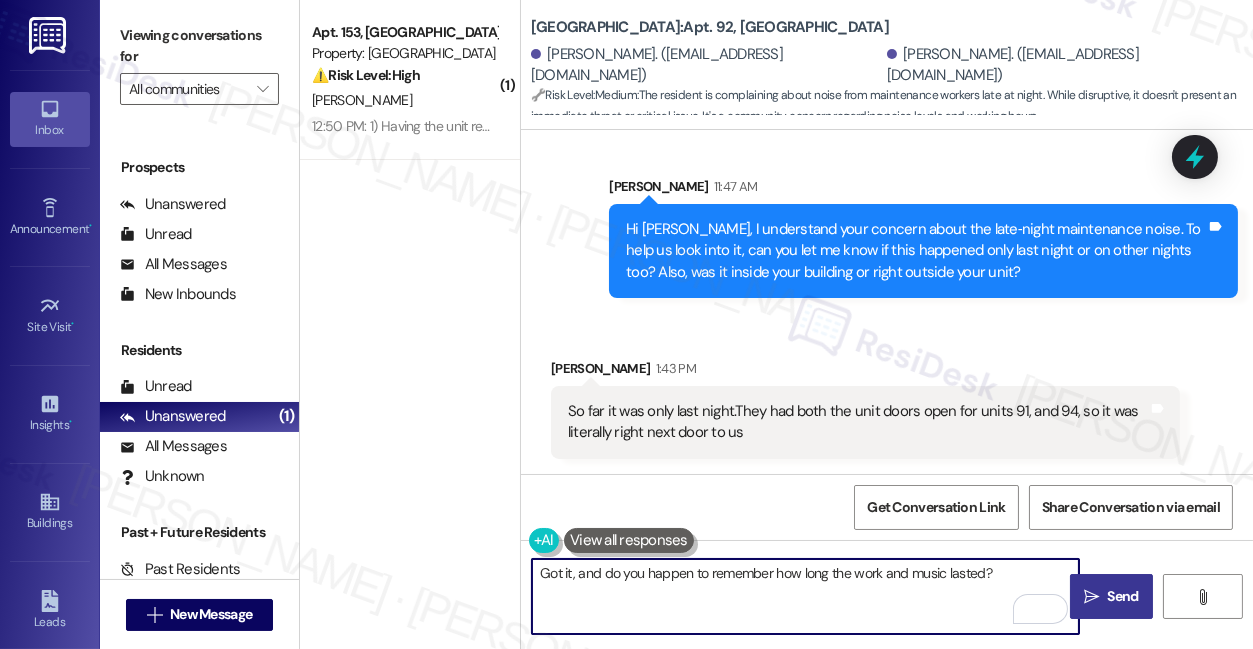 click on "Send" at bounding box center (1123, 596) 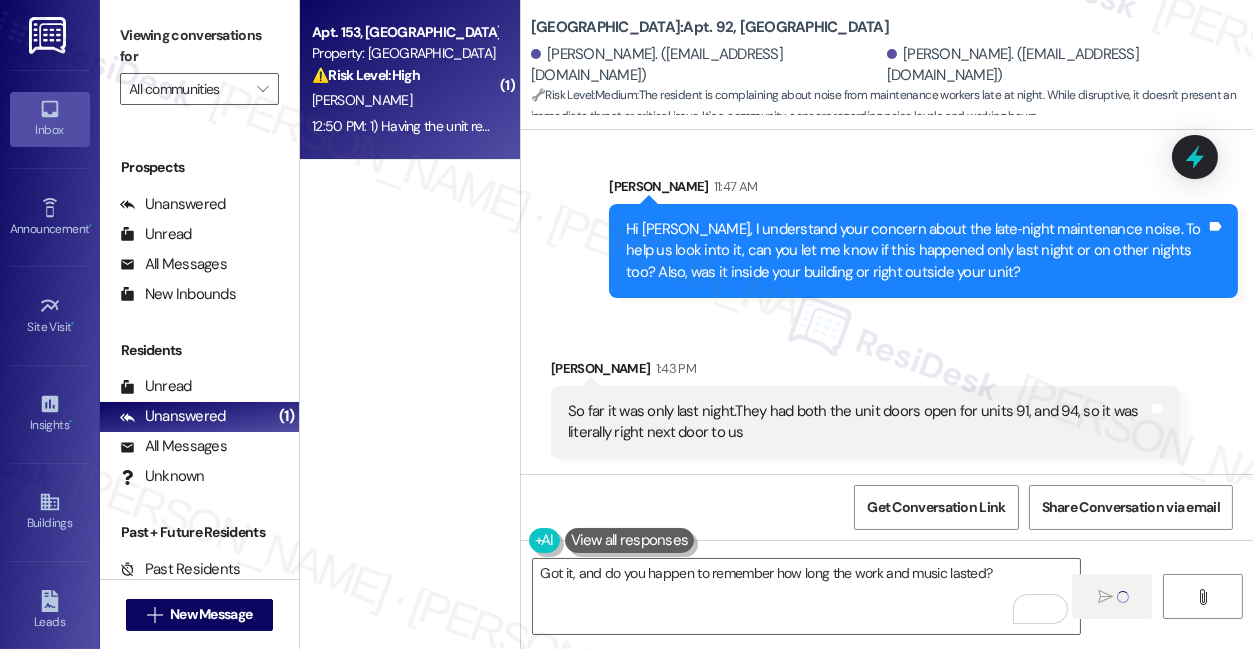 click on "12:50 PM: 1) Having the unit ready, prepared, and inspected BEFORE the day of move in. 2) Having carpet cleaning and maintenance completed BEFORE one day prior to move in. You had at least 2.5 weeks to complete all this and chose not to do it until the day before move in- that's poor planning and bad management and it affects tenants tremendously. 3) Receiving keys in the MORNING of move in, like most companies provide, rather than at 3 pm. This cost me an entire day, moving help I had already arranged, a day off work, and more of my time and money. 4) Better planning and organization on the part of PTLA when it comes to unit turnover. I was moving from another unit on this property and this process was absolutely ridiculous. Living here has been absolutely ridiculous. 5) Your fees are exorbitant and out of hand, way to stick it to us anyway you possibly can. PTLA is an absolutely horrendous and horrible company. Shame on you for the way you treat your tenants." at bounding box center (3161, 126) 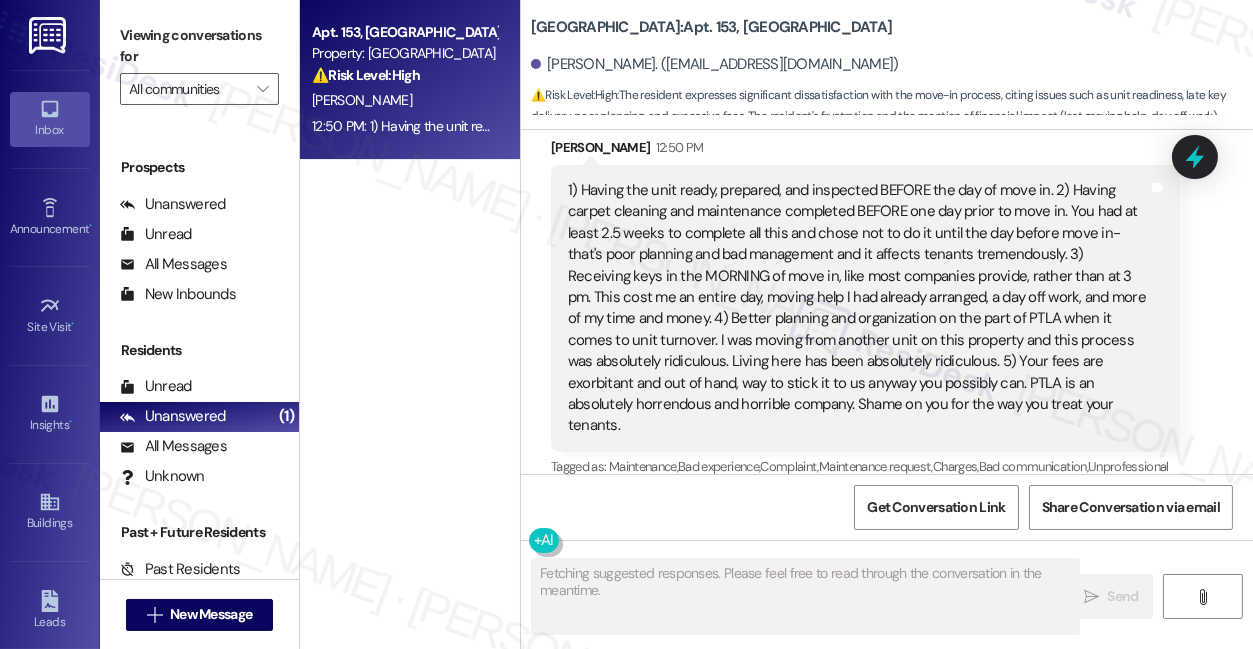 scroll, scrollTop: 2238, scrollLeft: 0, axis: vertical 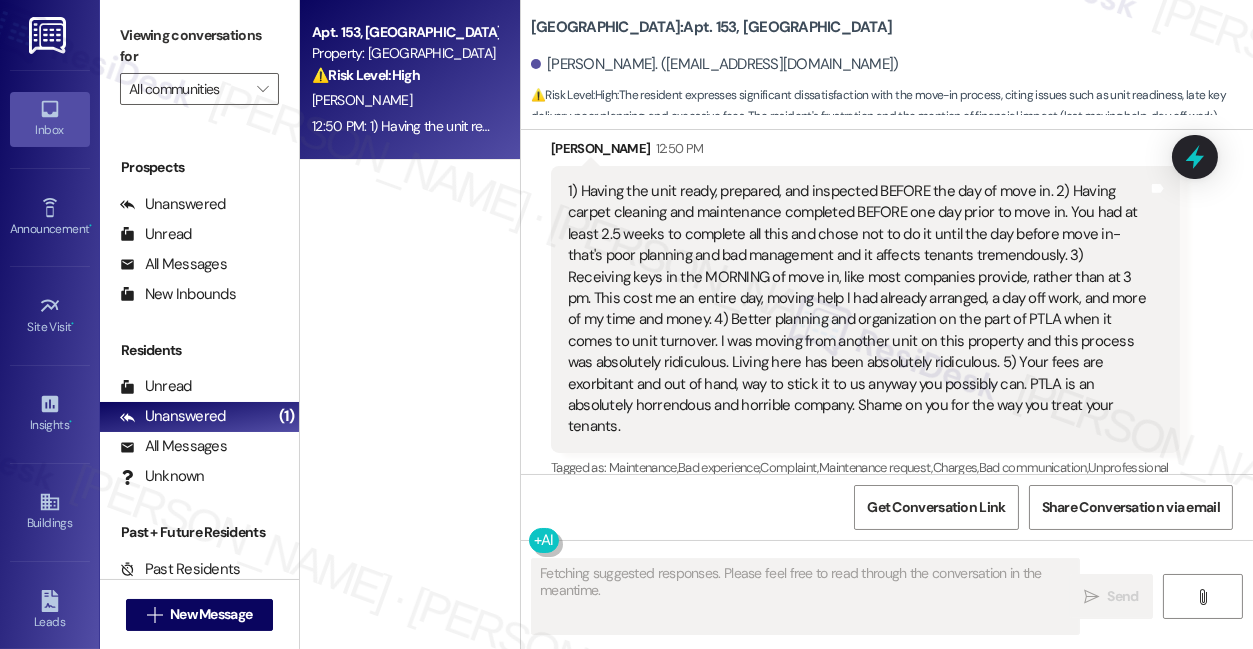 click on "1) Having the unit ready, prepared, and inspected BEFORE the day of move in. 2) Having carpet cleaning and maintenance completed BEFORE one day prior to move in. You had at least 2.5 weeks to complete all this and chose not to do it until the day before move in- that's poor planning and bad management and it affects tenants tremendously. 3) Receiving keys in the MORNING of move in, like most companies provide, rather than at 3 pm. This cost me an entire day, moving help I had already arranged, a day off work, and more of my time and money. 4) Better planning and organization on the part of PTLA when it comes to unit turnover. I was moving from another unit on this property and this process was absolutely ridiculous. Living here has been absolutely ridiculous. 5) Your fees are exorbitant and out of hand, way to stick it to us anyway you possibly can. PTLA is an absolutely horrendous and horrible company. Shame on you for the way you treat your tenants." at bounding box center [858, 309] 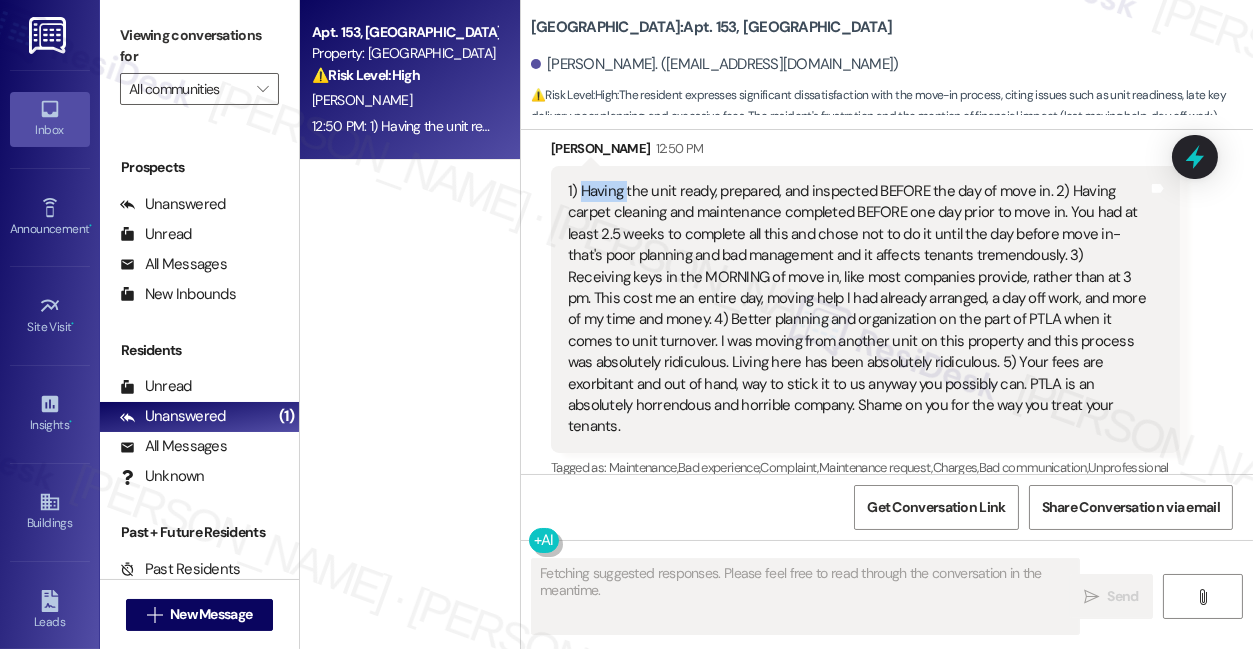 click on "1) Having the unit ready, prepared, and inspected BEFORE the day of move in. 2) Having carpet cleaning and maintenance completed BEFORE one day prior to move in. You had at least 2.5 weeks to complete all this and chose not to do it until the day before move in- that's poor planning and bad management and it affects tenants tremendously. 3) Receiving keys in the MORNING of move in, like most companies provide, rather than at 3 pm. This cost me an entire day, moving help I had already arranged, a day off work, and more of my time and money. 4) Better planning and organization on the part of PTLA when it comes to unit turnover. I was moving from another unit on this property and this process was absolutely ridiculous. Living here has been absolutely ridiculous. 5) Your fees are exorbitant and out of hand, way to stick it to us anyway you possibly can. PTLA is an absolutely horrendous and horrible company. Shame on you for the way you treat your tenants." at bounding box center [858, 309] 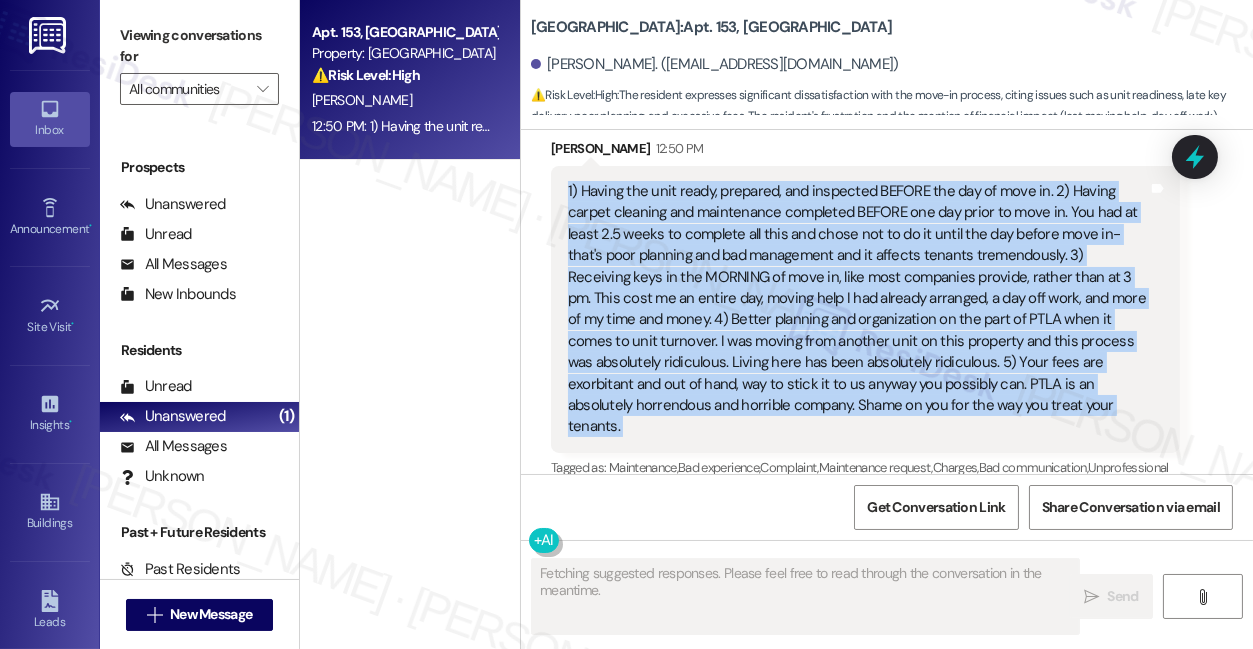 click on "1) Having the unit ready, prepared, and inspected BEFORE the day of move in. 2) Having carpet cleaning and maintenance completed BEFORE one day prior to move in. You had at least 2.5 weeks to complete all this and chose not to do it until the day before move in- that's poor planning and bad management and it affects tenants tremendously. 3) Receiving keys in the MORNING of move in, like most companies provide, rather than at 3 pm. This cost me an entire day, moving help I had already arranged, a day off work, and more of my time and money. 4) Better planning and organization on the part of PTLA when it comes to unit turnover. I was moving from another unit on this property and this process was absolutely ridiculous. Living here has been absolutely ridiculous. 5) Your fees are exorbitant and out of hand, way to stick it to us anyway you possibly can. PTLA is an absolutely horrendous and horrible company. Shame on you for the way you treat your tenants." at bounding box center (858, 309) 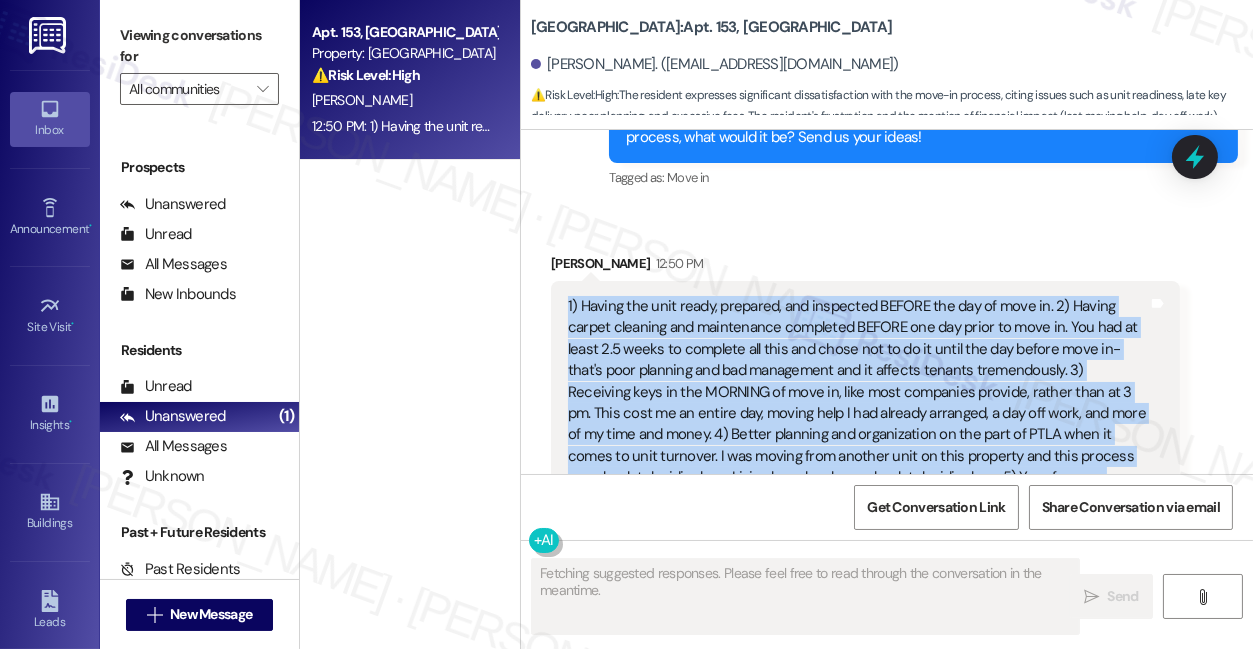 scroll, scrollTop: 2056, scrollLeft: 0, axis: vertical 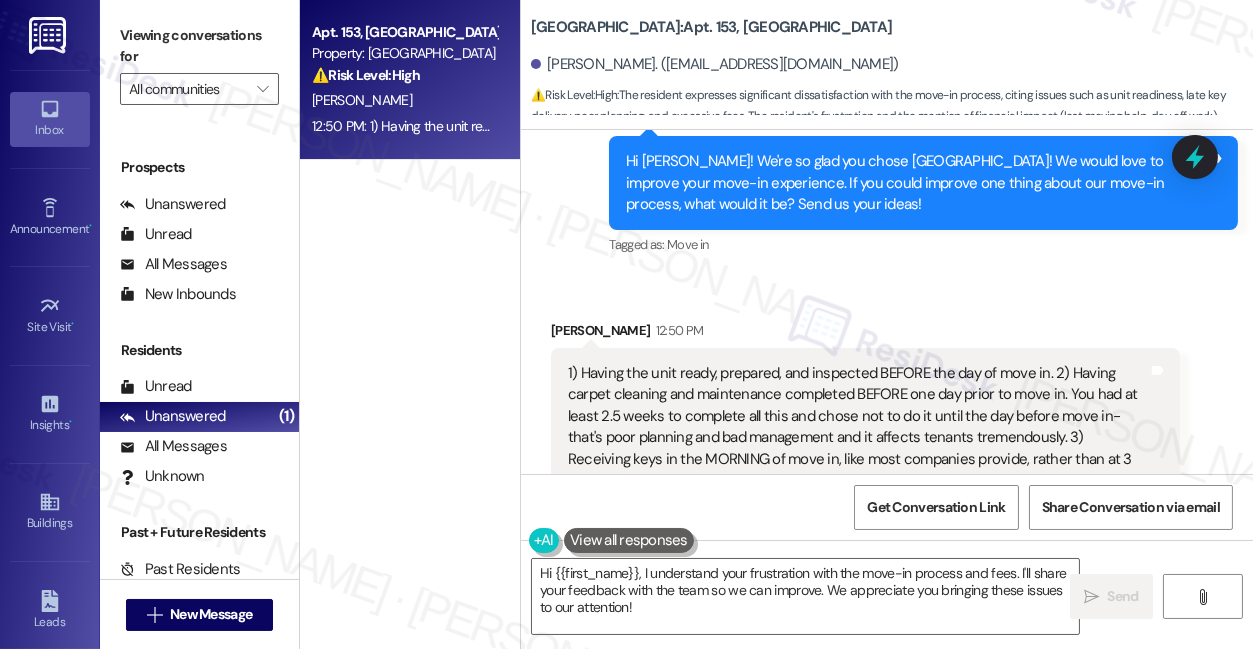 click on "Hi [PERSON_NAME]! We're so glad you chose [GEOGRAPHIC_DATA]! We would love to improve your move-in experience. If you could improve one thing about our move-in process, what would it be? Send us your ideas!" at bounding box center [916, 183] 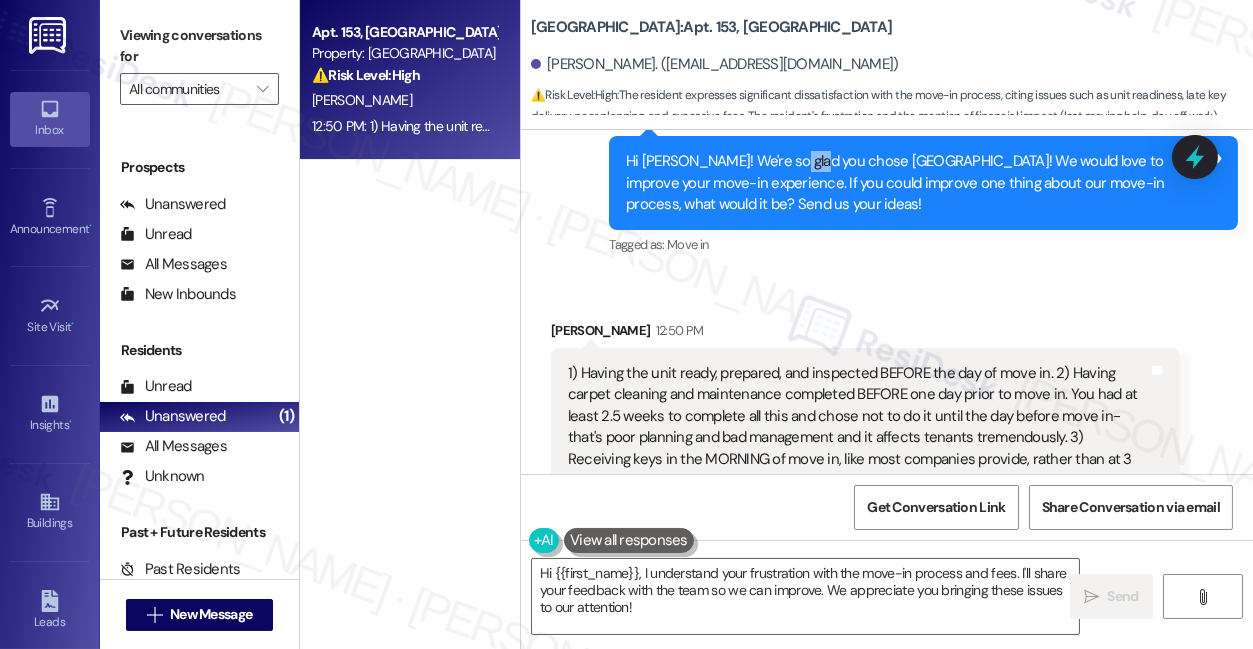 click on "Hi [PERSON_NAME]! We're so glad you chose [GEOGRAPHIC_DATA]! We would love to improve your move-in experience. If you could improve one thing about our move-in process, what would it be? Send us your ideas!" at bounding box center (916, 183) 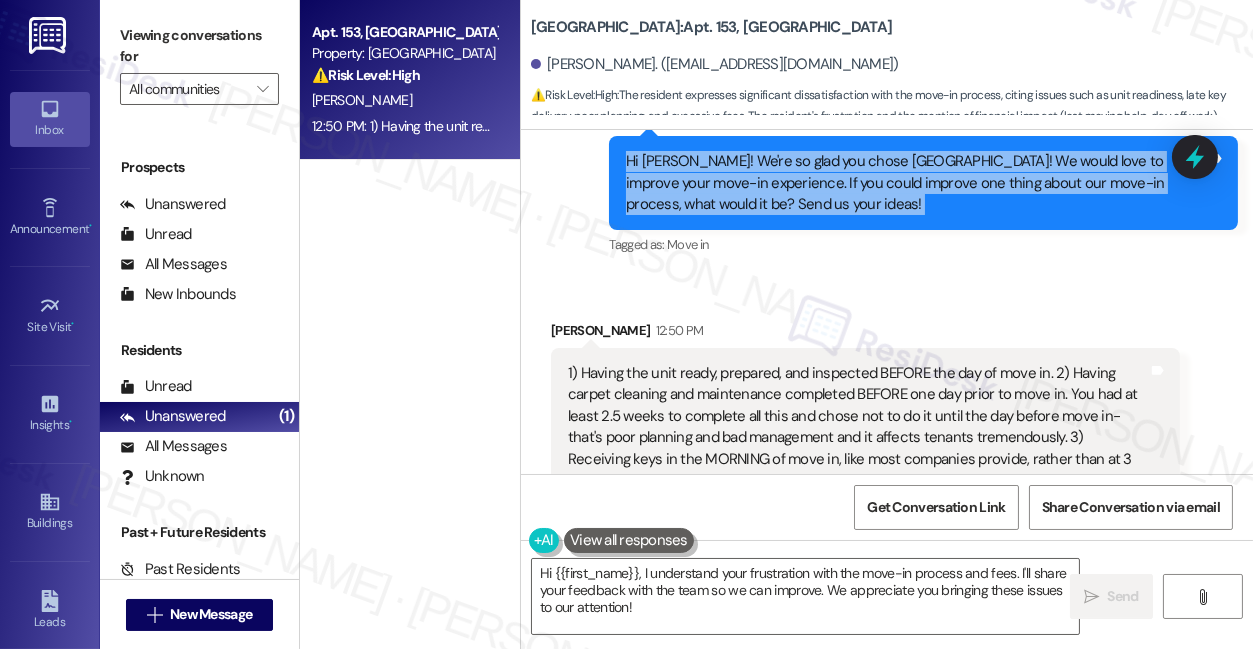 click on "Hi [PERSON_NAME]! We're so glad you chose [GEOGRAPHIC_DATA]! We would love to improve your move-in experience. If you could improve one thing about our move-in process, what would it be? Send us your ideas!" at bounding box center (916, 183) 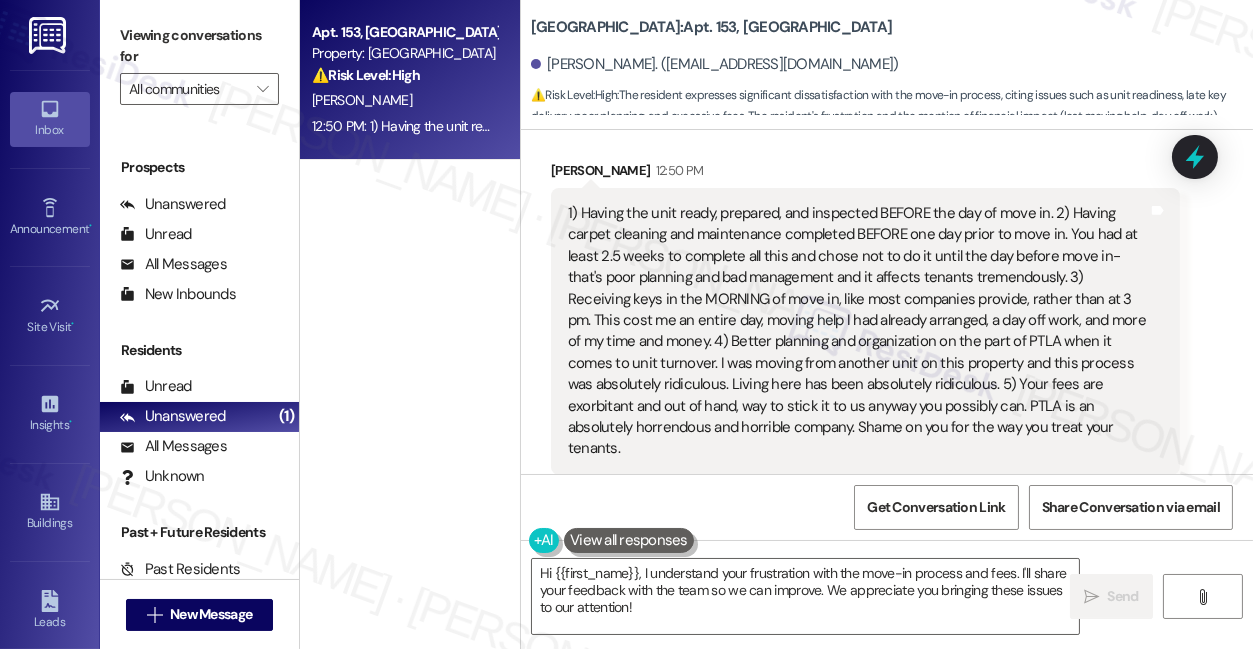 scroll, scrollTop: 2329, scrollLeft: 0, axis: vertical 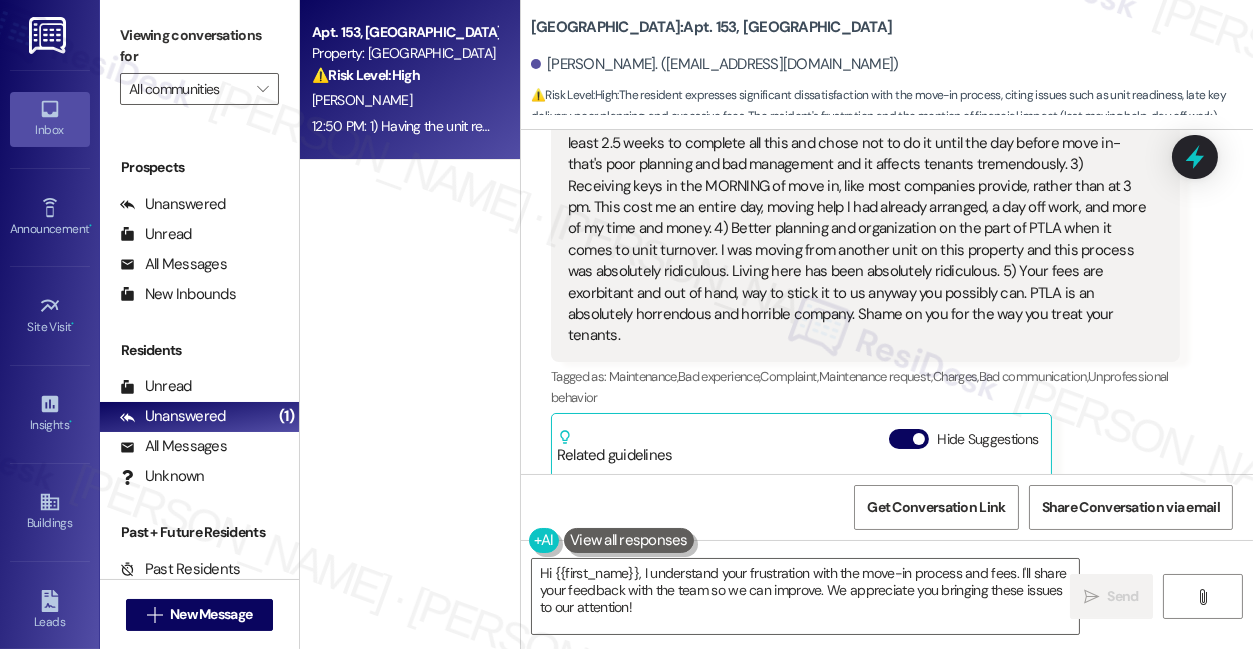click on "1) Having the unit ready, prepared, and inspected BEFORE the day of move in. 2) Having carpet cleaning and maintenance completed BEFORE one day prior to move in. You had at least 2.5 weeks to complete all this and chose not to do it until the day before move in- that's poor planning and bad management and it affects tenants tremendously. 3) Receiving keys in the MORNING of move in, like most companies provide, rather than at 3 pm. This cost me an entire day, moving help I had already arranged, a day off work, and more of my time and money. 4) Better planning and organization on the part of PTLA when it comes to unit turnover. I was moving from another unit on this property and this process was absolutely ridiculous. Living here has been absolutely ridiculous. 5) Your fees are exorbitant and out of hand, way to stick it to us anyway you possibly can. PTLA is an absolutely horrendous and horrible company. Shame on you for the way you treat your tenants." at bounding box center (858, 218) 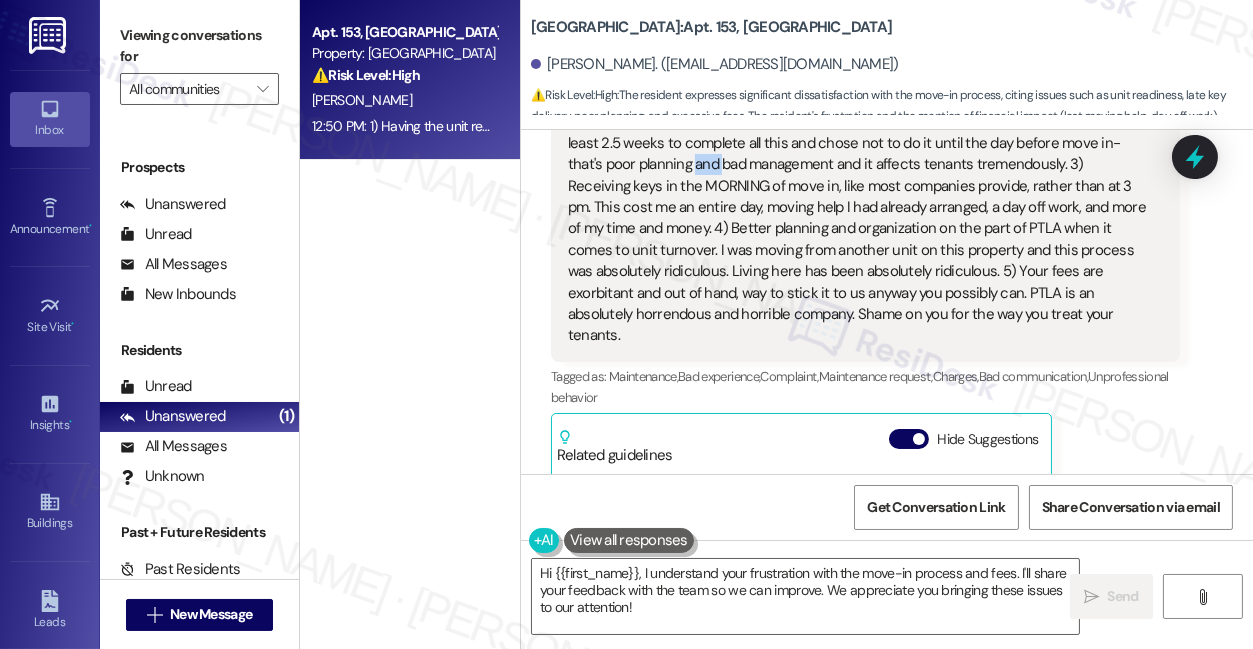 click on "1) Having the unit ready, prepared, and inspected BEFORE the day of move in. 2) Having carpet cleaning and maintenance completed BEFORE one day prior to move in. You had at least 2.5 weeks to complete all this and chose not to do it until the day before move in- that's poor planning and bad management and it affects tenants tremendously. 3) Receiving keys in the MORNING of move in, like most companies provide, rather than at 3 pm. This cost me an entire day, moving help I had already arranged, a day off work, and more of my time and money. 4) Better planning and organization on the part of PTLA when it comes to unit turnover. I was moving from another unit on this property and this process was absolutely ridiculous. Living here has been absolutely ridiculous. 5) Your fees are exorbitant and out of hand, way to stick it to us anyway you possibly can. PTLA is an absolutely horrendous and horrible company. Shame on you for the way you treat your tenants." at bounding box center (858, 218) 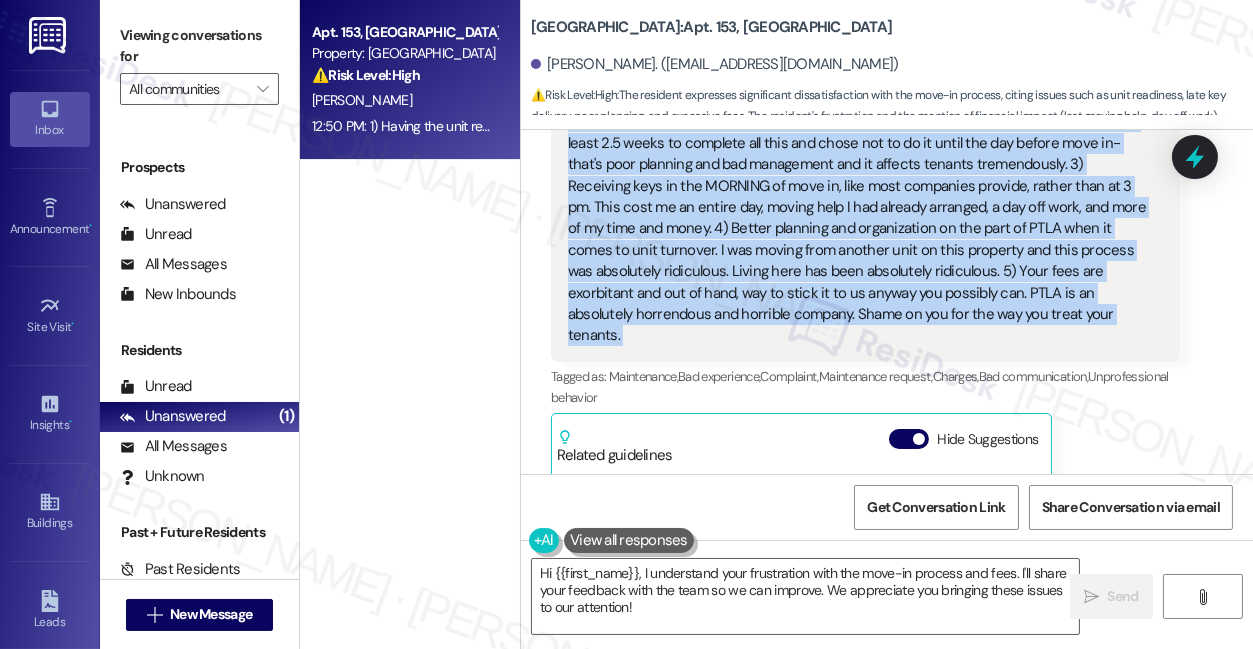 click on "1) Having the unit ready, prepared, and inspected BEFORE the day of move in. 2) Having carpet cleaning and maintenance completed BEFORE one day prior to move in. You had at least 2.5 weeks to complete all this and chose not to do it until the day before move in- that's poor planning and bad management and it affects tenants tremendously. 3) Receiving keys in the MORNING of move in, like most companies provide, rather than at 3 pm. This cost me an entire day, moving help I had already arranged, a day off work, and more of my time and money. 4) Better planning and organization on the part of PTLA when it comes to unit turnover. I was moving from another unit on this property and this process was absolutely ridiculous. Living here has been absolutely ridiculous. 5) Your fees are exorbitant and out of hand, way to stick it to us anyway you possibly can. PTLA is an absolutely horrendous and horrible company. Shame on you for the way you treat your tenants." at bounding box center [858, 218] 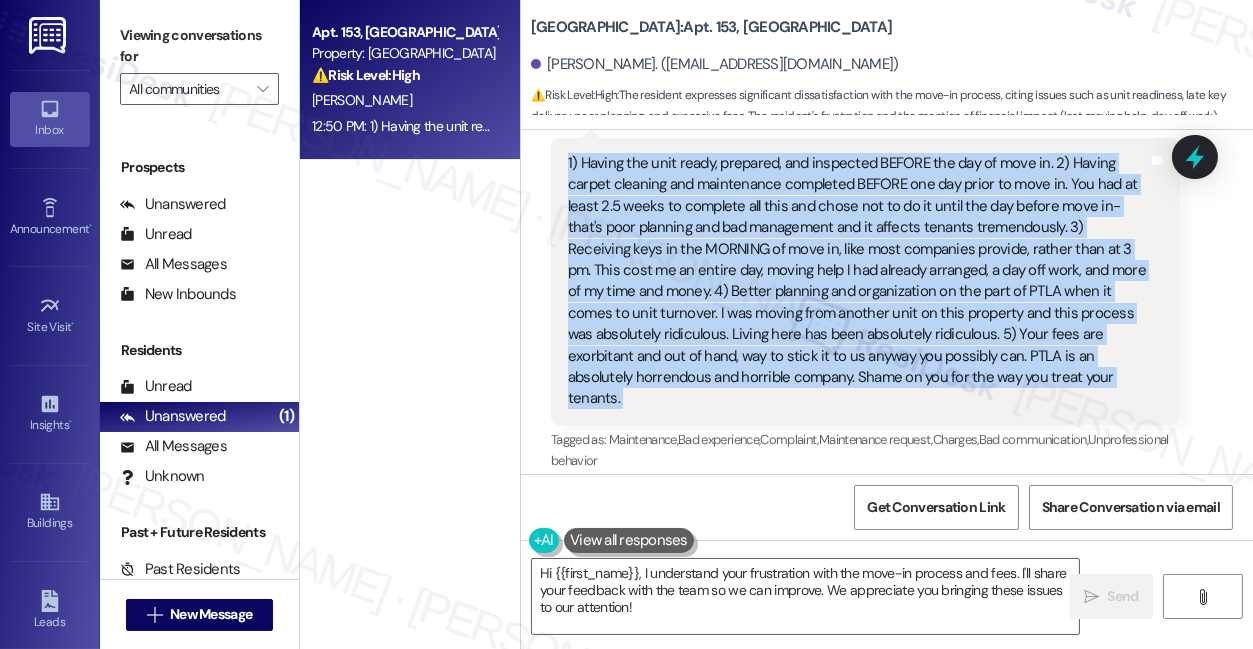 scroll, scrollTop: 2238, scrollLeft: 0, axis: vertical 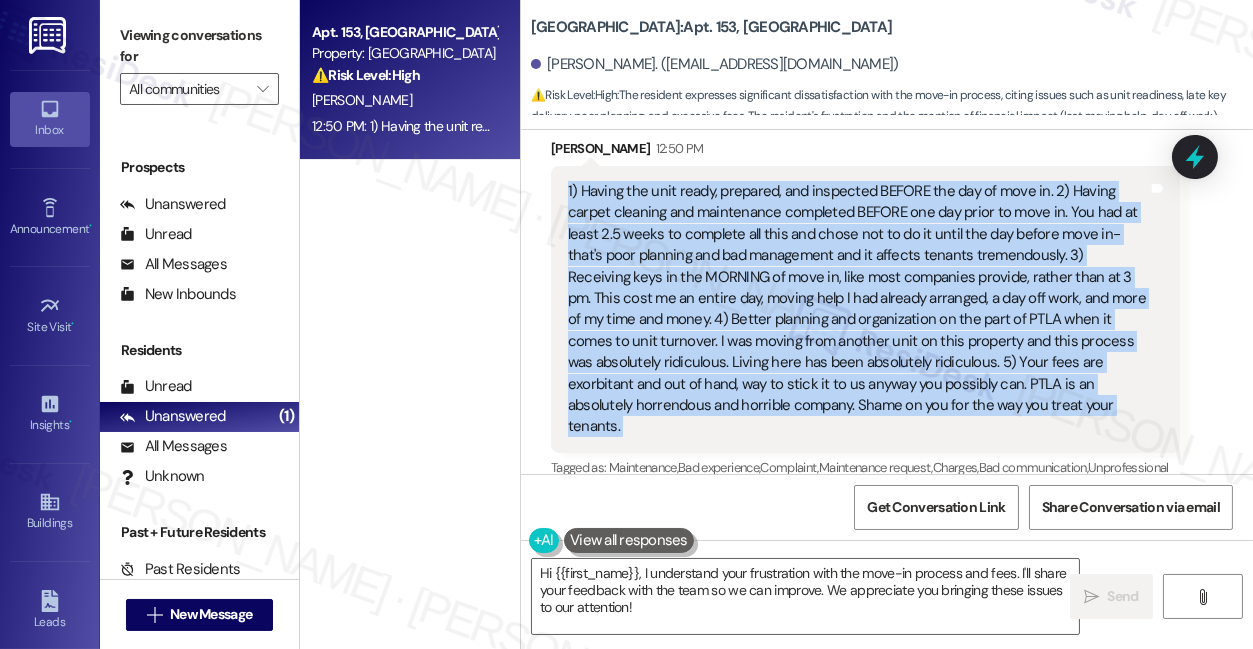 click on "1) Having the unit ready, prepared, and inspected BEFORE the day of move in. 2) Having carpet cleaning and maintenance completed BEFORE one day prior to move in. You had at least 2.5 weeks to complete all this and chose not to do it until the day before move in- that's poor planning and bad management and it affects tenants tremendously. 3) Receiving keys in the MORNING of move in, like most companies provide, rather than at 3 pm. This cost me an entire day, moving help I had already arranged, a day off work, and more of my time and money. 4) Better planning and organization on the part of PTLA when it comes to unit turnover. I was moving from another unit on this property and this process was absolutely ridiculous. Living here has been absolutely ridiculous. 5) Your fees are exorbitant and out of hand, way to stick it to us anyway you possibly can. PTLA is an absolutely horrendous and horrible company. Shame on you for the way you treat your tenants." at bounding box center [858, 309] 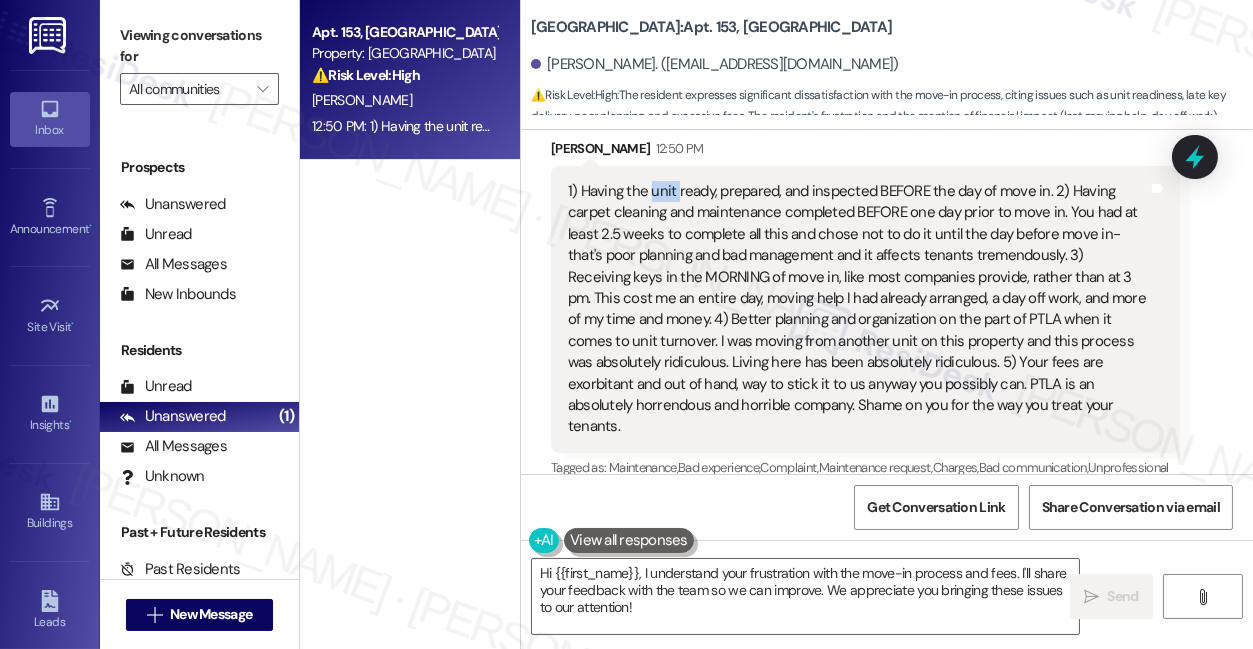 click on "1) Having the unit ready, prepared, and inspected BEFORE the day of move in. 2) Having carpet cleaning and maintenance completed BEFORE one day prior to move in. You had at least 2.5 weeks to complete all this and chose not to do it until the day before move in- that's poor planning and bad management and it affects tenants tremendously. 3) Receiving keys in the MORNING of move in, like most companies provide, rather than at 3 pm. This cost me an entire day, moving help I had already arranged, a day off work, and more of my time and money. 4) Better planning and organization on the part of PTLA when it comes to unit turnover. I was moving from another unit on this property and this process was absolutely ridiculous. Living here has been absolutely ridiculous. 5) Your fees are exorbitant and out of hand, way to stick it to us anyway you possibly can. PTLA is an absolutely horrendous and horrible company. Shame on you for the way you treat your tenants." at bounding box center (858, 309) 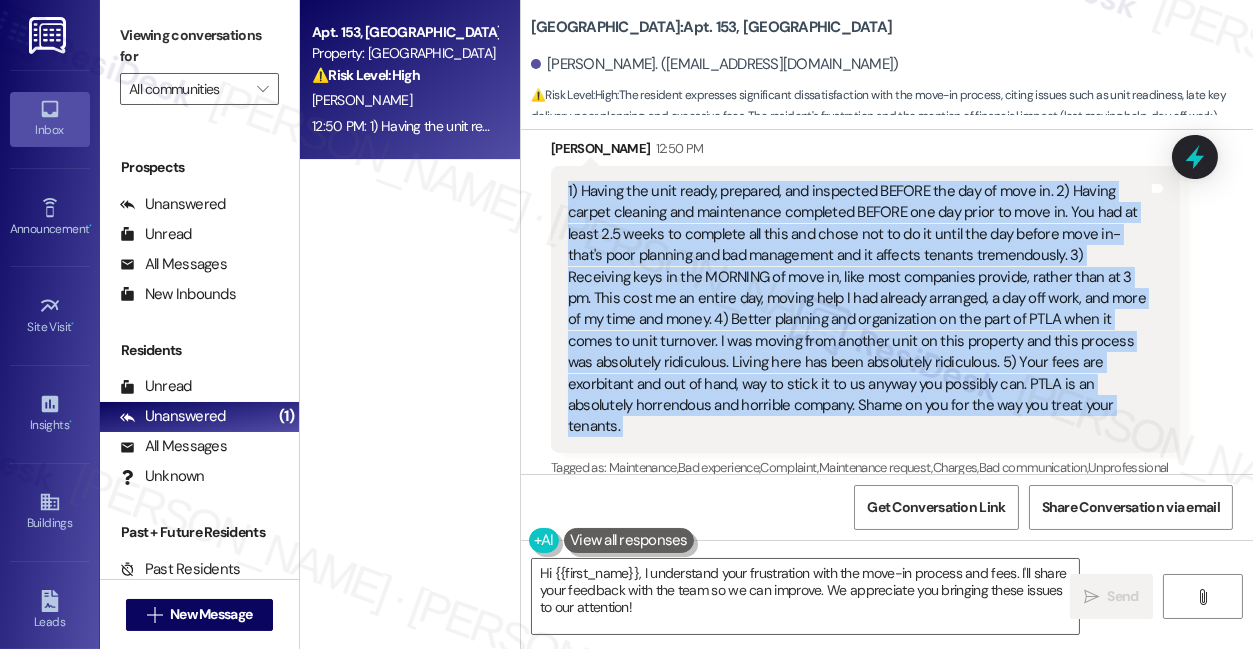 click on "1) Having the unit ready, prepared, and inspected BEFORE the day of move in. 2) Having carpet cleaning and maintenance completed BEFORE one day prior to move in. You had at least 2.5 weeks to complete all this and chose not to do it until the day before move in- that's poor planning and bad management and it affects tenants tremendously. 3) Receiving keys in the MORNING of move in, like most companies provide, rather than at 3 pm. This cost me an entire day, moving help I had already arranged, a day off work, and more of my time and money. 4) Better planning and organization on the part of PTLA when it comes to unit turnover. I was moving from another unit on this property and this process was absolutely ridiculous. Living here has been absolutely ridiculous. 5) Your fees are exorbitant and out of hand, way to stick it to us anyway you possibly can. PTLA is an absolutely horrendous and horrible company. Shame on you for the way you treat your tenants." at bounding box center (858, 309) 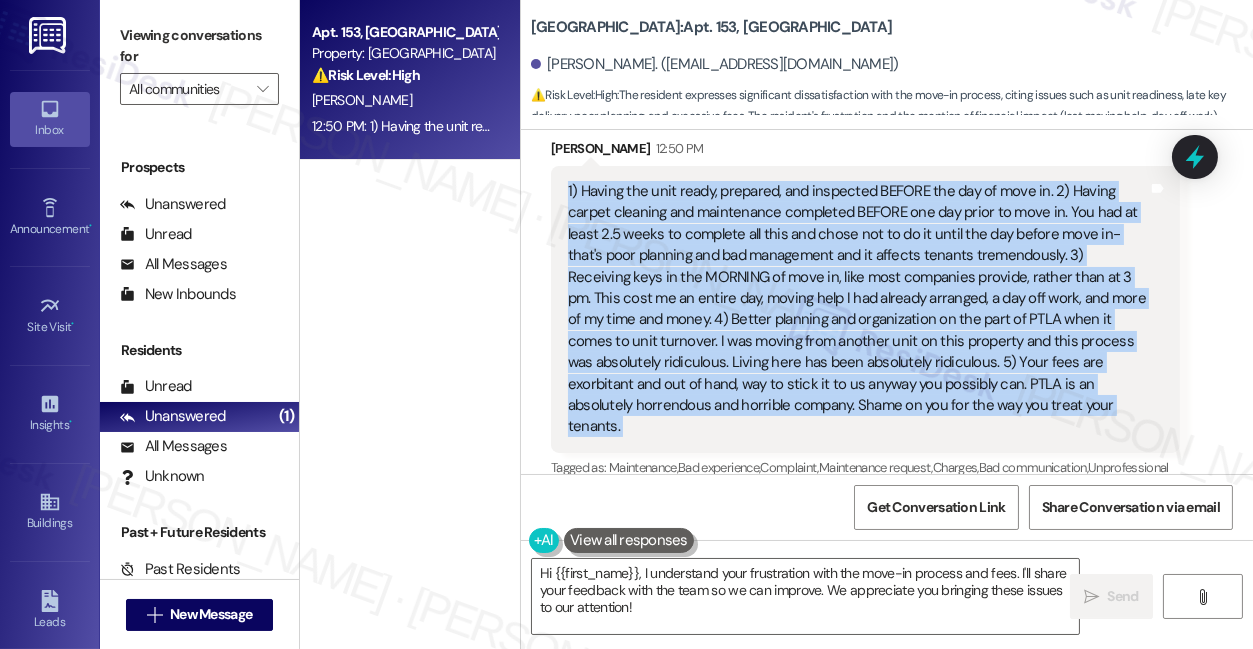 click on "1) Having the unit ready, prepared, and inspected BEFORE the day of move in. 2) Having carpet cleaning and maintenance completed BEFORE one day prior to move in. You had at least 2.5 weeks to complete all this and chose not to do it until the day before move in- that's poor planning and bad management and it affects tenants tremendously. 3) Receiving keys in the MORNING of move in, like most companies provide, rather than at 3 pm. This cost me an entire day, moving help I had already arranged, a day off work, and more of my time and money. 4) Better planning and organization on the part of PTLA when it comes to unit turnover. I was moving from another unit on this property and this process was absolutely ridiculous. Living here has been absolutely ridiculous. 5) Your fees are exorbitant and out of hand, way to stick it to us anyway you possibly can. PTLA is an absolutely horrendous and horrible company. Shame on you for the way you treat your tenants." at bounding box center [858, 309] 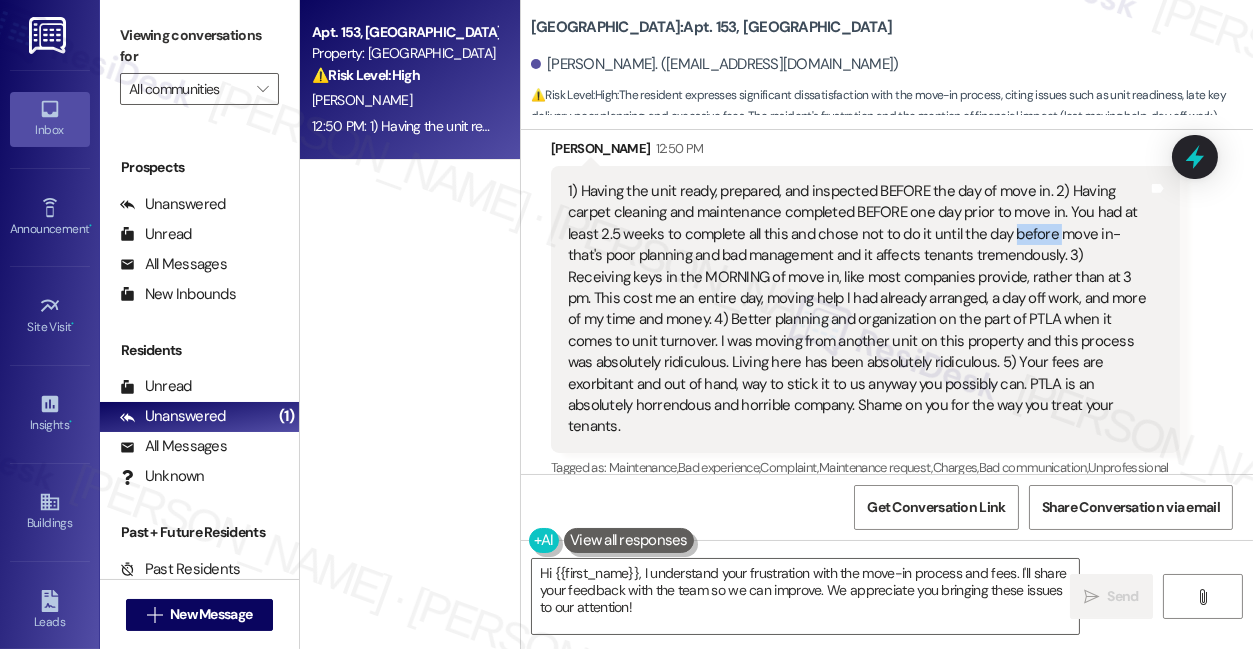 click on "1) Having the unit ready, prepared, and inspected BEFORE the day of move in. 2) Having carpet cleaning and maintenance completed BEFORE one day prior to move in. You had at least 2.5 weeks to complete all this and chose not to do it until the day before move in- that's poor planning and bad management and it affects tenants tremendously. 3) Receiving keys in the MORNING of move in, like most companies provide, rather than at 3 pm. This cost me an entire day, moving help I had already arranged, a day off work, and more of my time and money. 4) Better planning and organization on the part of PTLA when it comes to unit turnover. I was moving from another unit on this property and this process was absolutely ridiculous. Living here has been absolutely ridiculous. 5) Your fees are exorbitant and out of hand, way to stick it to us anyway you possibly can. PTLA is an absolutely horrendous and horrible company. Shame on you for the way you treat your tenants." at bounding box center [858, 309] 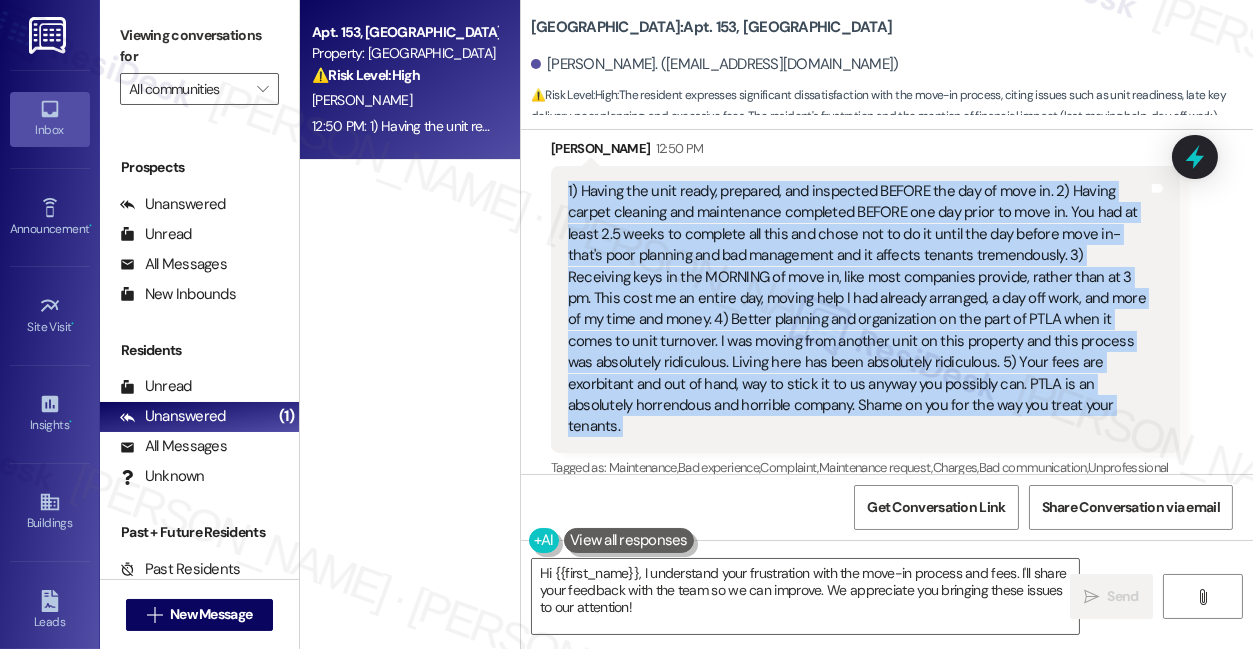 click on "1) Having the unit ready, prepared, and inspected BEFORE the day of move in. 2) Having carpet cleaning and maintenance completed BEFORE one day prior to move in. You had at least 2.5 weeks to complete all this and chose not to do it until the day before move in- that's poor planning and bad management and it affects tenants tremendously. 3) Receiving keys in the MORNING of move in, like most companies provide, rather than at 3 pm. This cost me an entire day, moving help I had already arranged, a day off work, and more of my time and money. 4) Better planning and organization on the part of PTLA when it comes to unit turnover. I was moving from another unit on this property and this process was absolutely ridiculous. Living here has been absolutely ridiculous. 5) Your fees are exorbitant and out of hand, way to stick it to us anyway you possibly can. PTLA is an absolutely horrendous and horrible company. Shame on you for the way you treat your tenants." at bounding box center [858, 309] 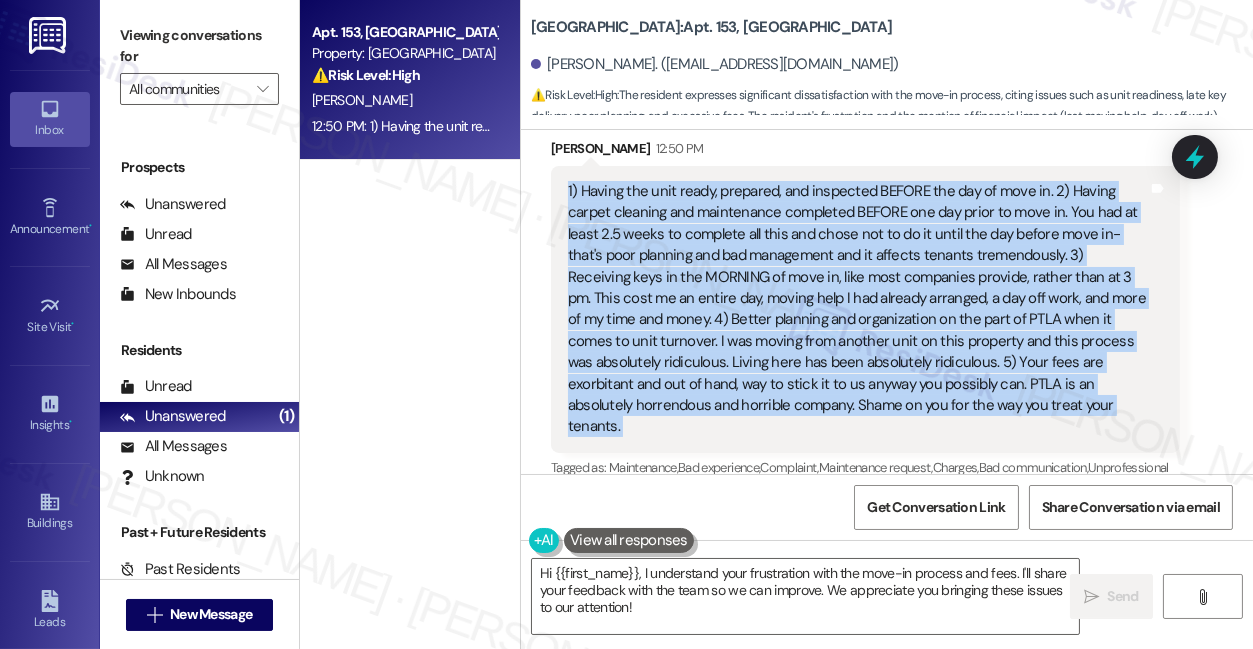 click on "1) Having the unit ready, prepared, and inspected BEFORE the day of move in. 2) Having carpet cleaning and maintenance completed BEFORE one day prior to move in. You had at least 2.5 weeks to complete all this and chose not to do it until the day before move in- that's poor planning and bad management and it affects tenants tremendously. 3) Receiving keys in the MORNING of move in, like most companies provide, rather than at 3 pm. This cost me an entire day, moving help I had already arranged, a day off work, and more of my time and money. 4) Better planning and organization on the part of PTLA when it comes to unit turnover. I was moving from another unit on this property and this process was absolutely ridiculous. Living here has been absolutely ridiculous. 5) Your fees are exorbitant and out of hand, way to stick it to us anyway you possibly can. PTLA is an absolutely horrendous and horrible company. Shame on you for the way you treat your tenants." at bounding box center (858, 309) 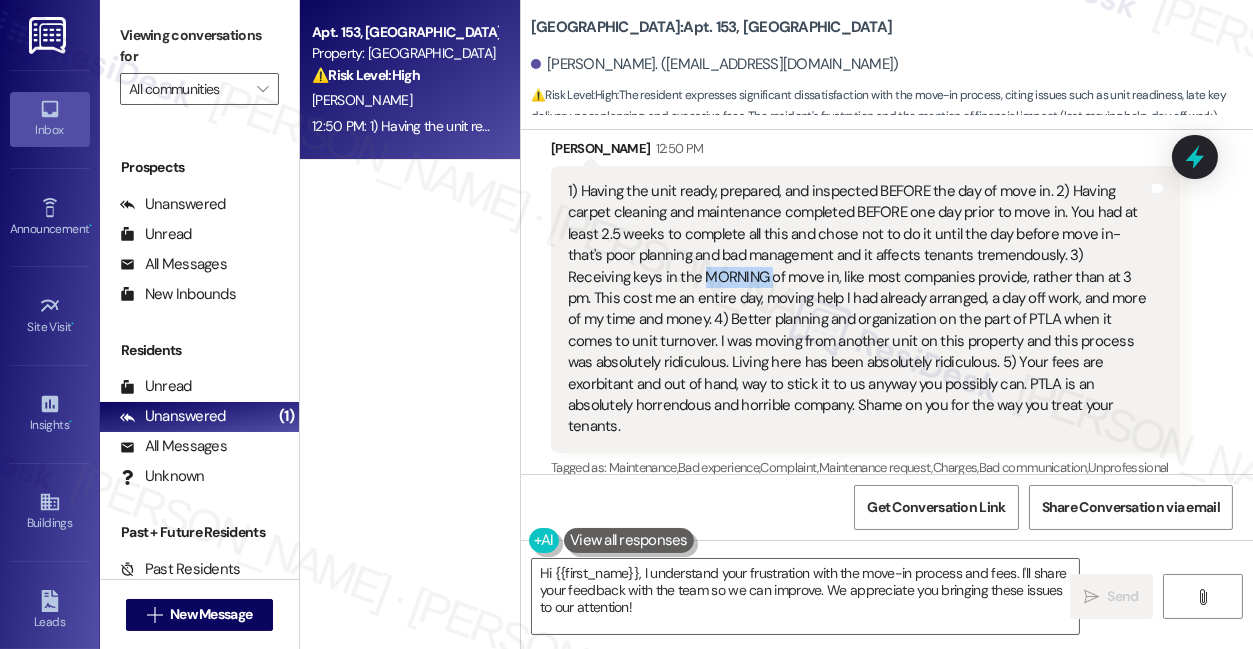 click on "1) Having the unit ready, prepared, and inspected BEFORE the day of move in. 2) Having carpet cleaning and maintenance completed BEFORE one day prior to move in. You had at least 2.5 weeks to complete all this and chose not to do it until the day before move in- that's poor planning and bad management and it affects tenants tremendously. 3) Receiving keys in the MORNING of move in, like most companies provide, rather than at 3 pm. This cost me an entire day, moving help I had already arranged, a day off work, and more of my time and money. 4) Better planning and organization on the part of PTLA when it comes to unit turnover. I was moving from another unit on this property and this process was absolutely ridiculous. Living here has been absolutely ridiculous. 5) Your fees are exorbitant and out of hand, way to stick it to us anyway you possibly can. PTLA is an absolutely horrendous and horrible company. Shame on you for the way you treat your tenants." at bounding box center (858, 309) 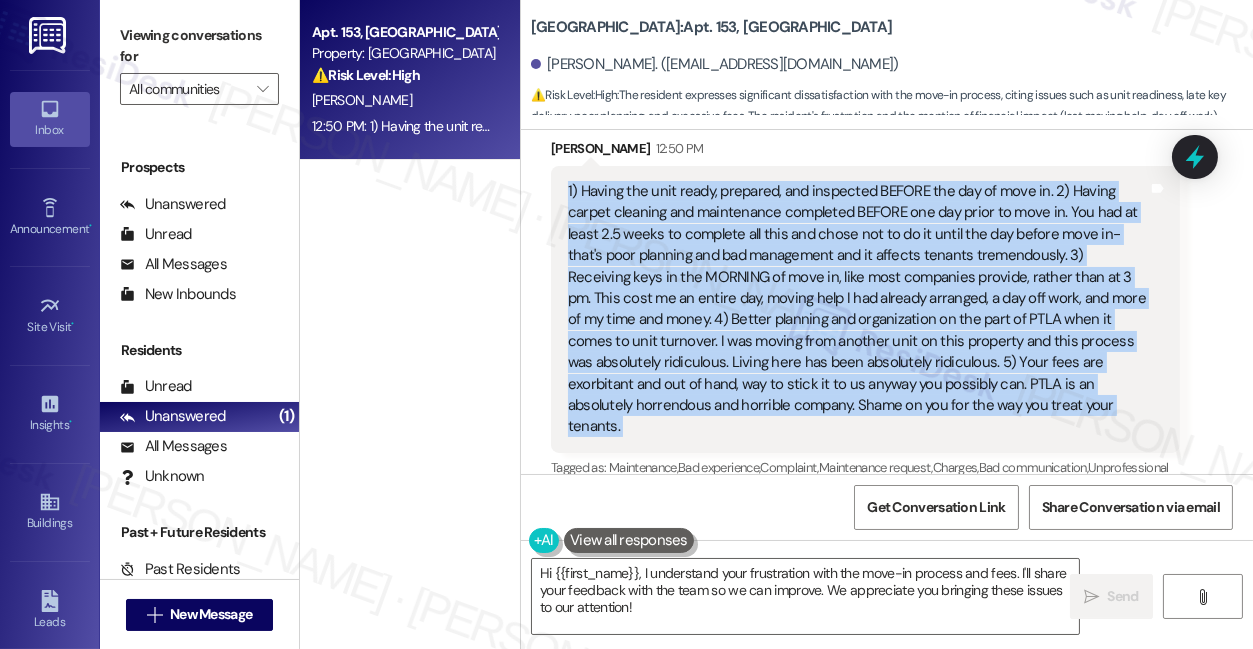 click on "1) Having the unit ready, prepared, and inspected BEFORE the day of move in. 2) Having carpet cleaning and maintenance completed BEFORE one day prior to move in. You had at least 2.5 weeks to complete all this and chose not to do it until the day before move in- that's poor planning and bad management and it affects tenants tremendously. 3) Receiving keys in the MORNING of move in, like most companies provide, rather than at 3 pm. This cost me an entire day, moving help I had already arranged, a day off work, and more of my time and money. 4) Better planning and organization on the part of PTLA when it comes to unit turnover. I was moving from another unit on this property and this process was absolutely ridiculous. Living here has been absolutely ridiculous. 5) Your fees are exorbitant and out of hand, way to stick it to us anyway you possibly can. PTLA is an absolutely horrendous and horrible company. Shame on you for the way you treat your tenants." at bounding box center [858, 309] 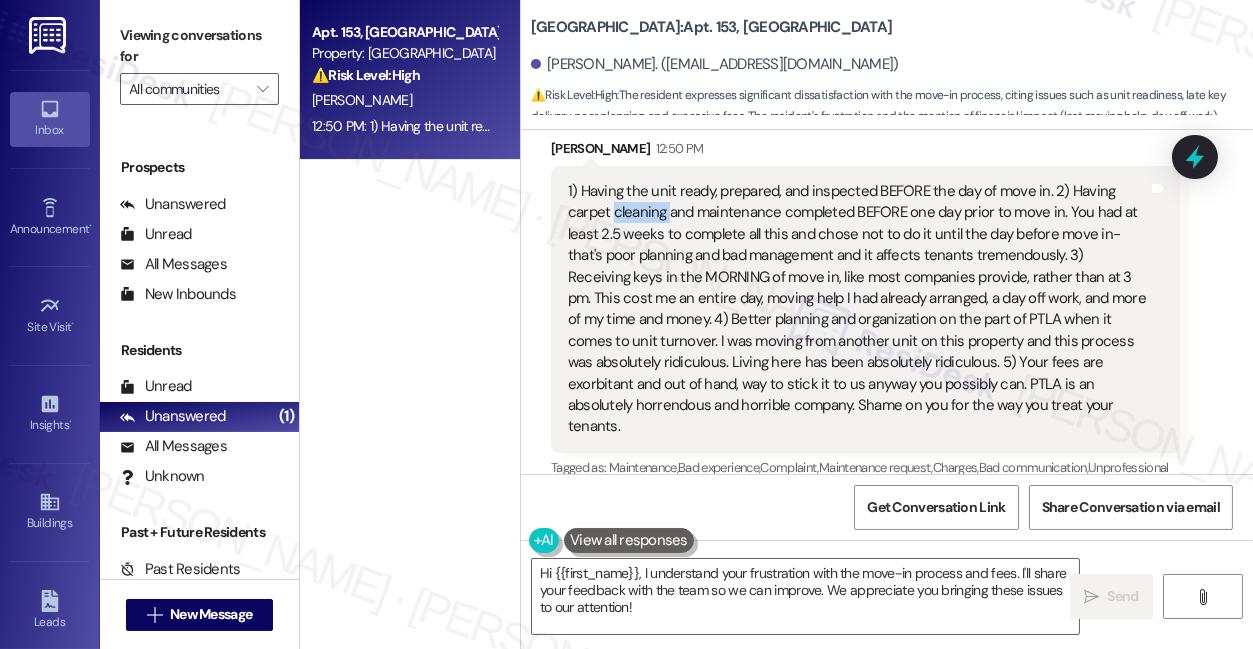 click on "1) Having the unit ready, prepared, and inspected BEFORE the day of move in. 2) Having carpet cleaning and maintenance completed BEFORE one day prior to move in. You had at least 2.5 weeks to complete all this and chose not to do it until the day before move in- that's poor planning and bad management and it affects tenants tremendously. 3) Receiving keys in the MORNING of move in, like most companies provide, rather than at 3 pm. This cost me an entire day, moving help I had already arranged, a day off work, and more of my time and money. 4) Better planning and organization on the part of PTLA when it comes to unit turnover. I was moving from another unit on this property and this process was absolutely ridiculous. Living here has been absolutely ridiculous. 5) Your fees are exorbitant and out of hand, way to stick it to us anyway you possibly can. PTLA is an absolutely horrendous and horrible company. Shame on you for the way you treat your tenants." at bounding box center [858, 309] 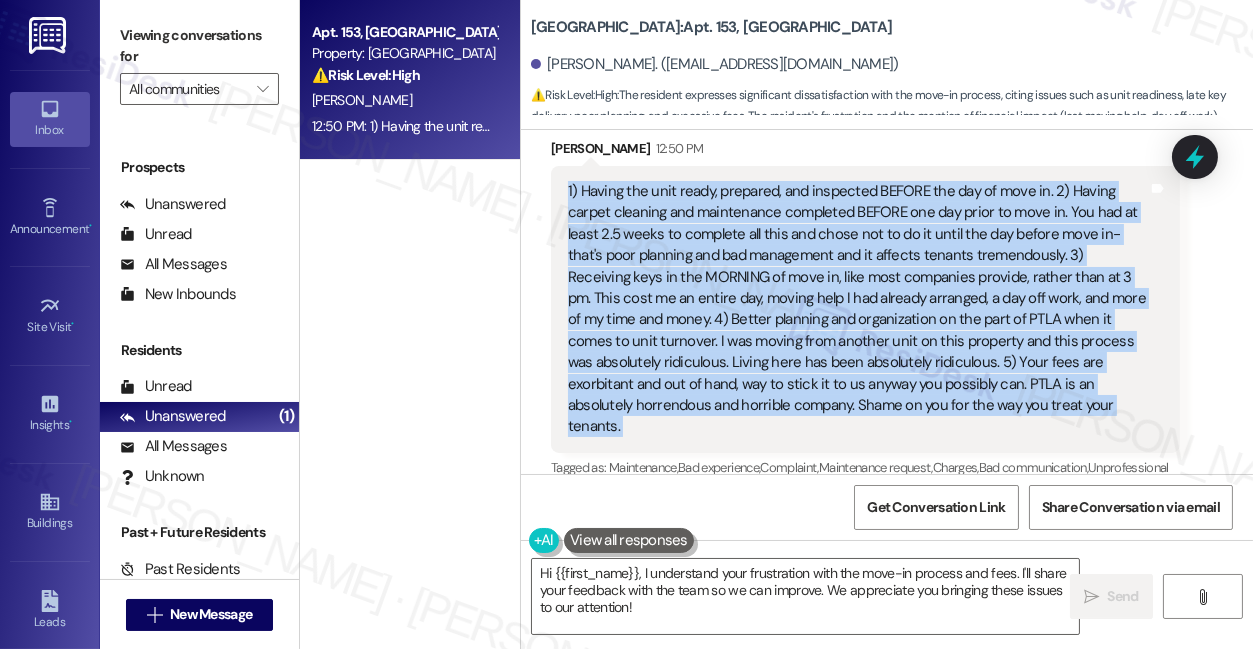 click on "1) Having the unit ready, prepared, and inspected BEFORE the day of move in. 2) Having carpet cleaning and maintenance completed BEFORE one day prior to move in. You had at least 2.5 weeks to complete all this and chose not to do it until the day before move in- that's poor planning and bad management and it affects tenants tremendously. 3) Receiving keys in the MORNING of move in, like most companies provide, rather than at 3 pm. This cost me an entire day, moving help I had already arranged, a day off work, and more of my time and money. 4) Better planning and organization on the part of PTLA when it comes to unit turnover. I was moving from another unit on this property and this process was absolutely ridiculous. Living here has been absolutely ridiculous. 5) Your fees are exorbitant and out of hand, way to stick it to us anyway you possibly can. PTLA is an absolutely horrendous and horrible company. Shame on you for the way you treat your tenants." at bounding box center [858, 309] 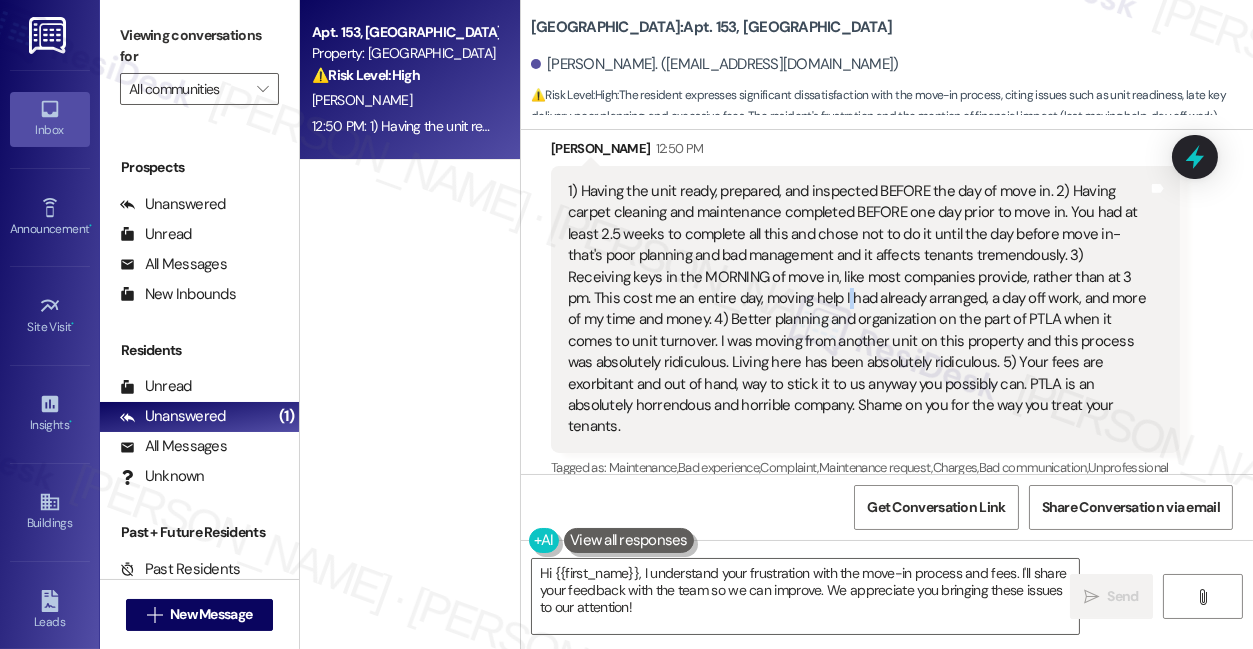 click on "1) Having the unit ready, prepared, and inspected BEFORE the day of move in. 2) Having carpet cleaning and maintenance completed BEFORE one day prior to move in. You had at least 2.5 weeks to complete all this and chose not to do it until the day before move in- that's poor planning and bad management and it affects tenants tremendously. 3) Receiving keys in the MORNING of move in, like most companies provide, rather than at 3 pm. This cost me an entire day, moving help I had already arranged, a day off work, and more of my time and money. 4) Better planning and organization on the part of PTLA when it comes to unit turnover. I was moving from another unit on this property and this process was absolutely ridiculous. Living here has been absolutely ridiculous. 5) Your fees are exorbitant and out of hand, way to stick it to us anyway you possibly can. PTLA is an absolutely horrendous and horrible company. Shame on you for the way you treat your tenants." at bounding box center (858, 309) 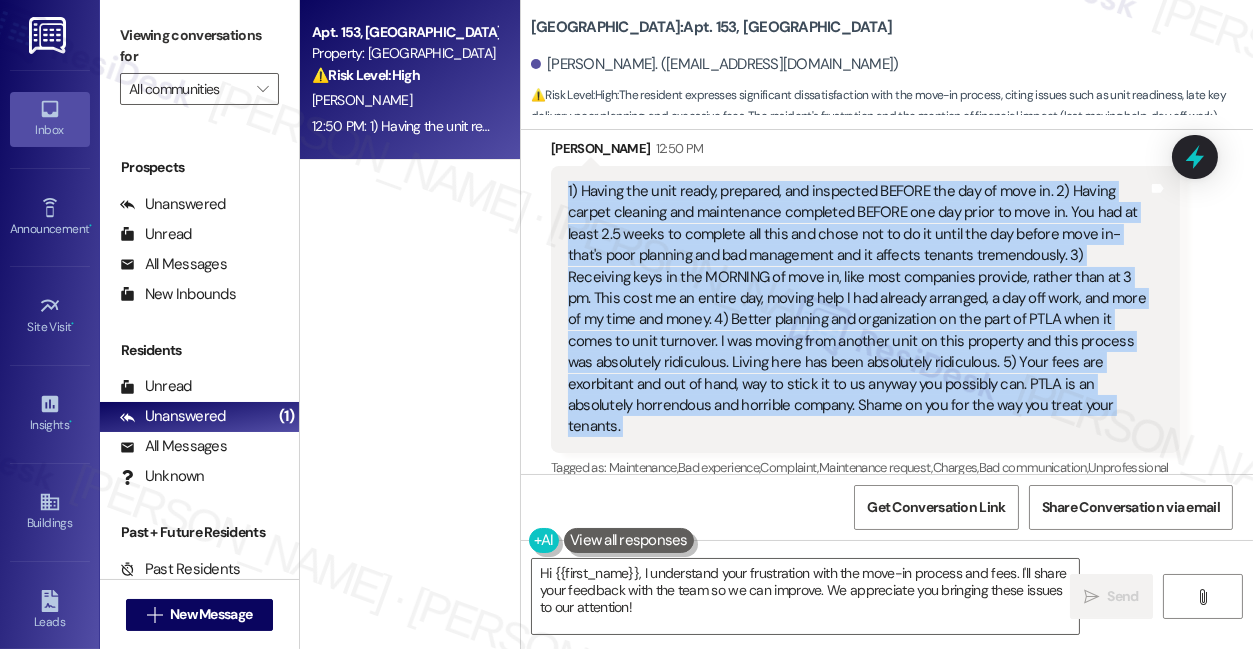 click on "1) Having the unit ready, prepared, and inspected BEFORE the day of move in. 2) Having carpet cleaning and maintenance completed BEFORE one day prior to move in. You had at least 2.5 weeks to complete all this and chose not to do it until the day before move in- that's poor planning and bad management and it affects tenants tremendously. 3) Receiving keys in the MORNING of move in, like most companies provide, rather than at 3 pm. This cost me an entire day, moving help I had already arranged, a day off work, and more of my time and money. 4) Better planning and organization on the part of PTLA when it comes to unit turnover. I was moving from another unit on this property and this process was absolutely ridiculous. Living here has been absolutely ridiculous. 5) Your fees are exorbitant and out of hand, way to stick it to us anyway you possibly can. PTLA is an absolutely horrendous and horrible company. Shame on you for the way you treat your tenants." at bounding box center (858, 309) 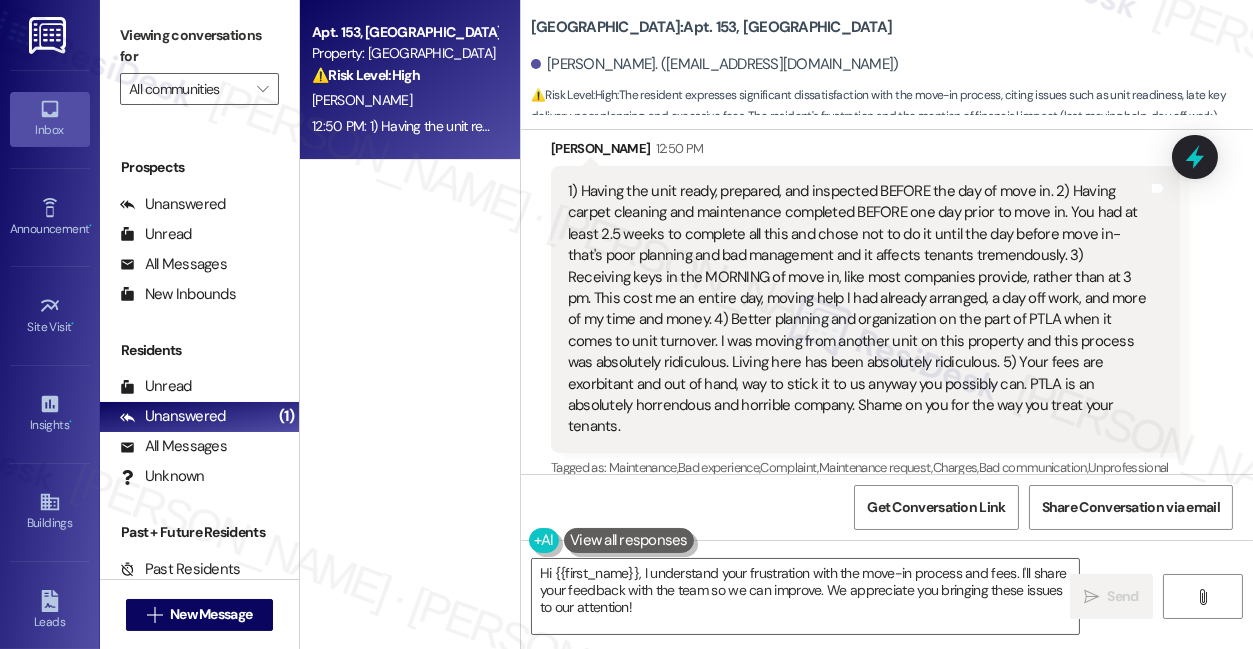 drag, startPoint x: 162, startPoint y: 18, endPoint x: 158, endPoint y: 5, distance: 13.601471 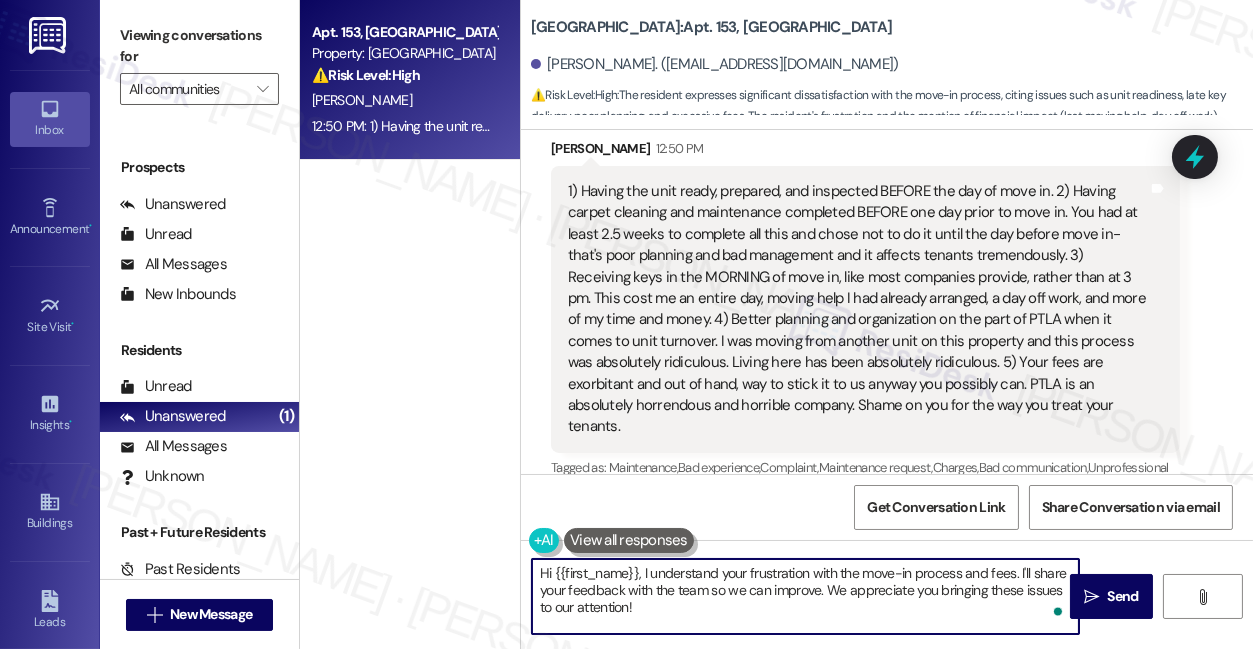 drag, startPoint x: 684, startPoint y: 606, endPoint x: 643, endPoint y: 578, distance: 49.648766 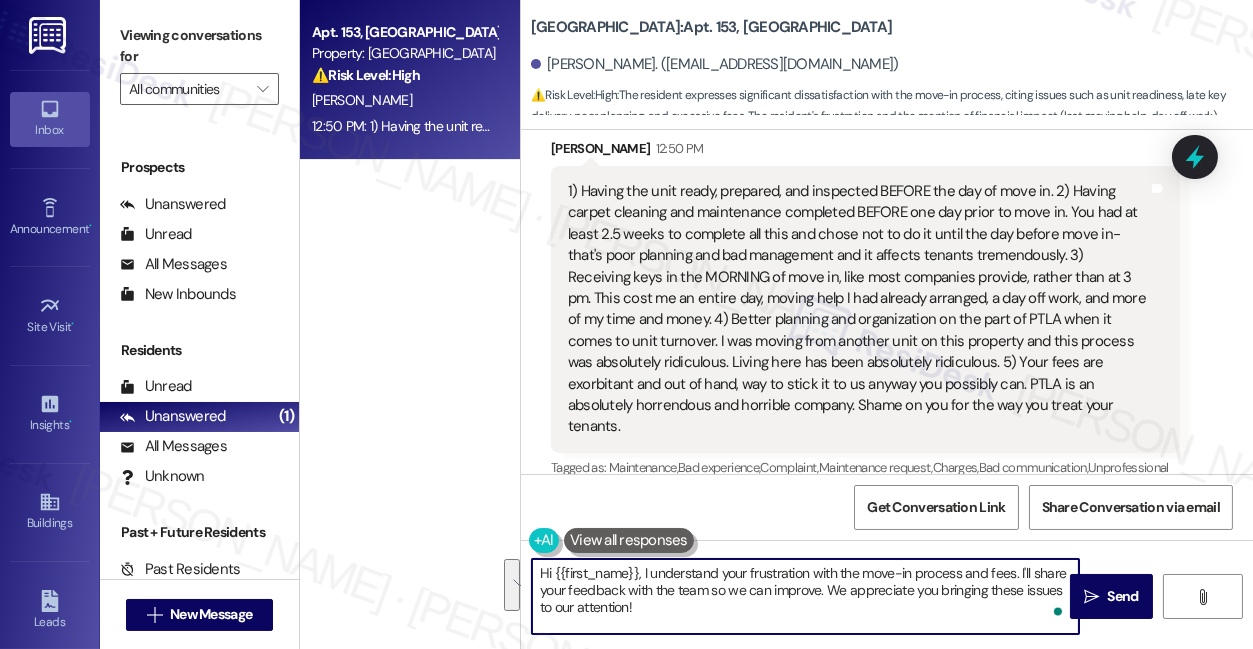 paste on "Hi {{first_name}}, I’m truly sorry to hear how upsetting this move‑in experience has been for you. I understand how frustrating it must feel to face delays and unexpected costs, especially after careful planning. I’ll share your feedback with the site team and check in with them so we can better understand what happened." 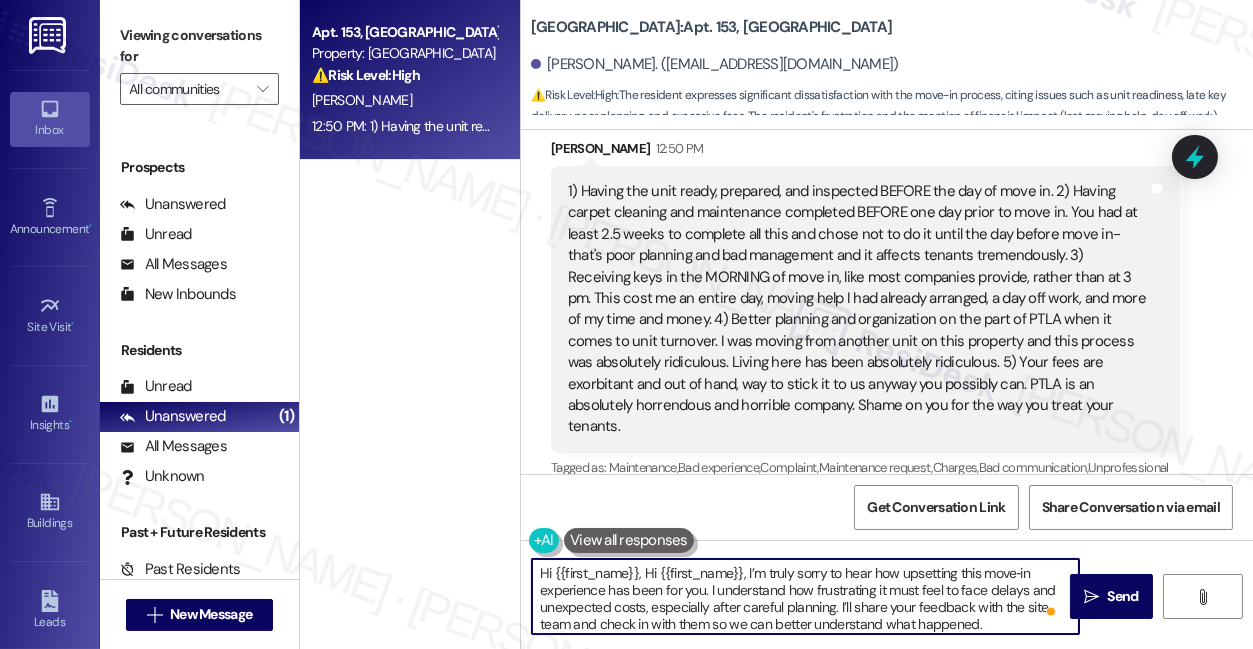 drag, startPoint x: 645, startPoint y: 570, endPoint x: 501, endPoint y: 568, distance: 144.01389 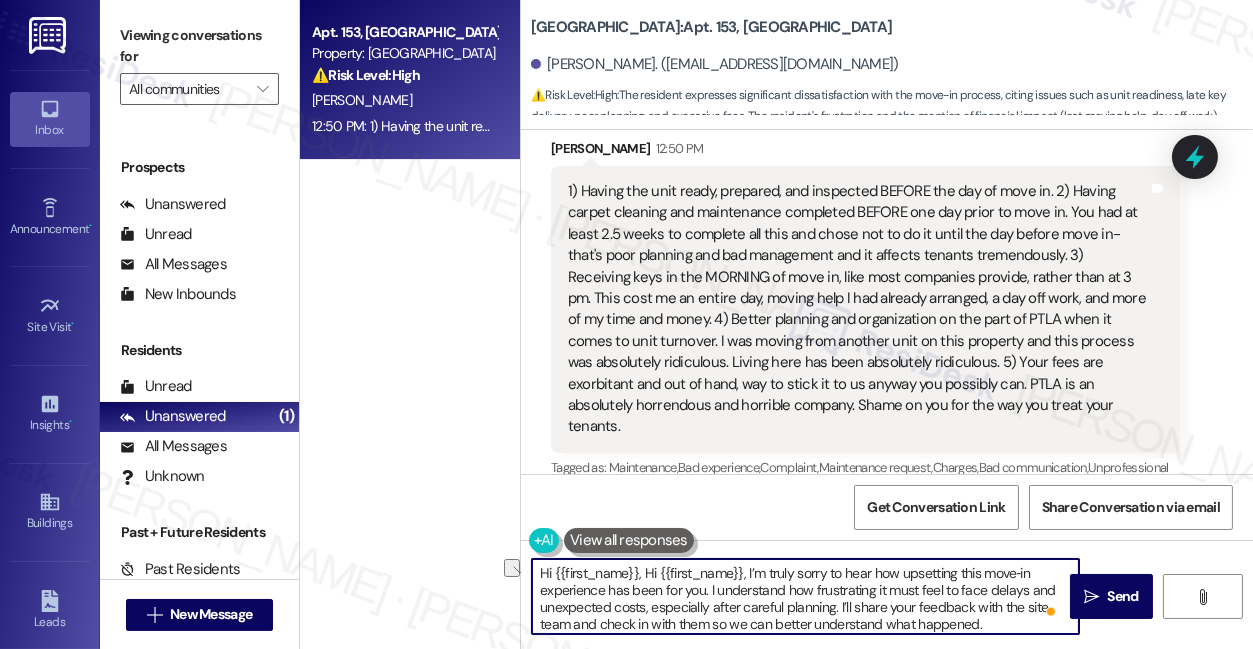 type on "Hi {{first_name}}, I’m truly sorry to hear how upsetting this move‑in experience has been for you. I understand how frustrating it must feel to face delays and unexpected costs, especially after careful planning. I’ll share your feedback with the site team and check in with them so we can better understand what happened." 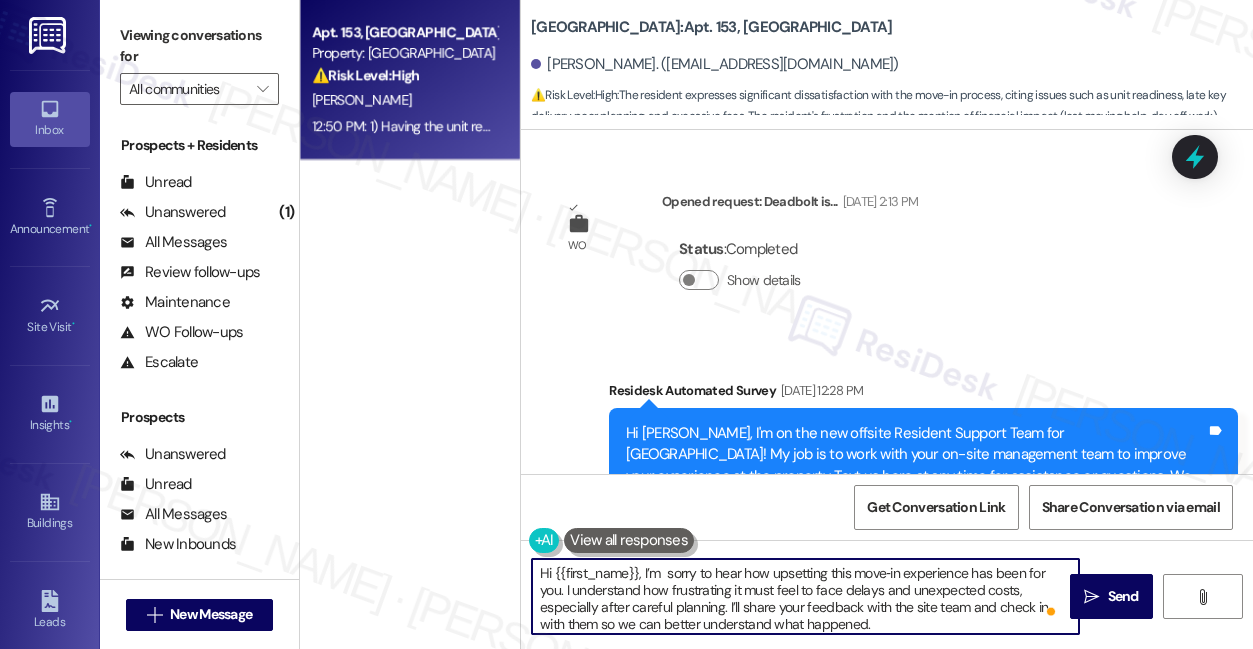 scroll, scrollTop: 0, scrollLeft: 0, axis: both 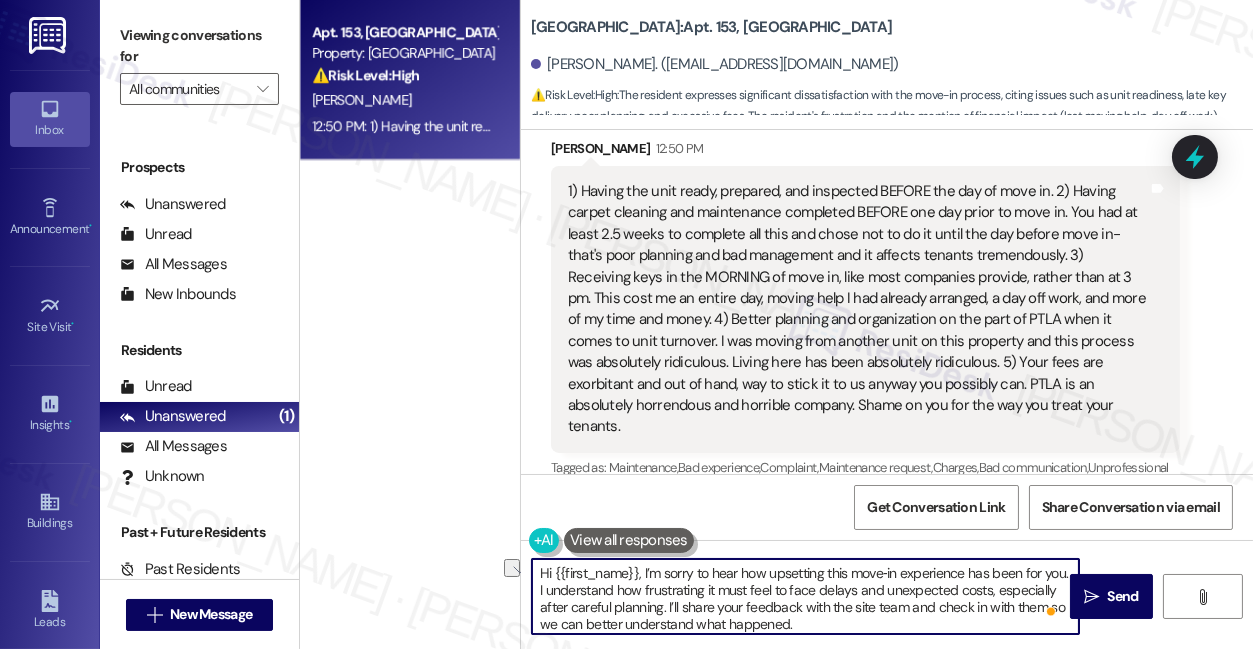 drag, startPoint x: 739, startPoint y: 568, endPoint x: 845, endPoint y: 564, distance: 106.07545 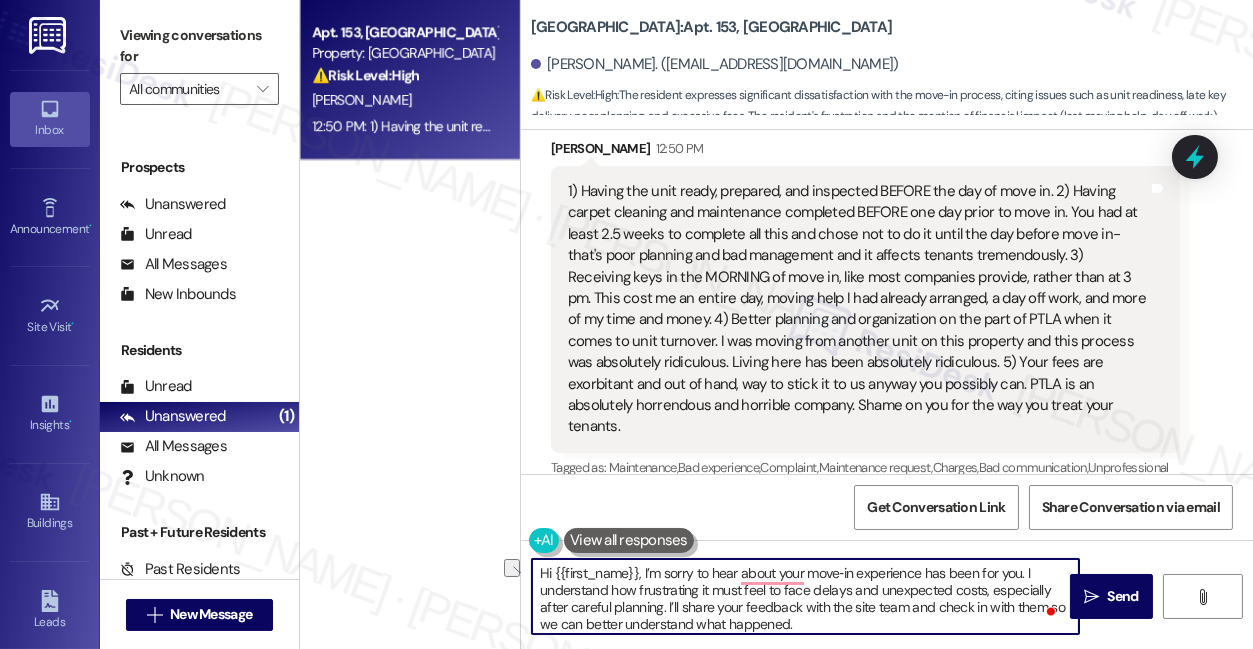 drag, startPoint x: 915, startPoint y: 574, endPoint x: 1020, endPoint y: 563, distance: 105.574615 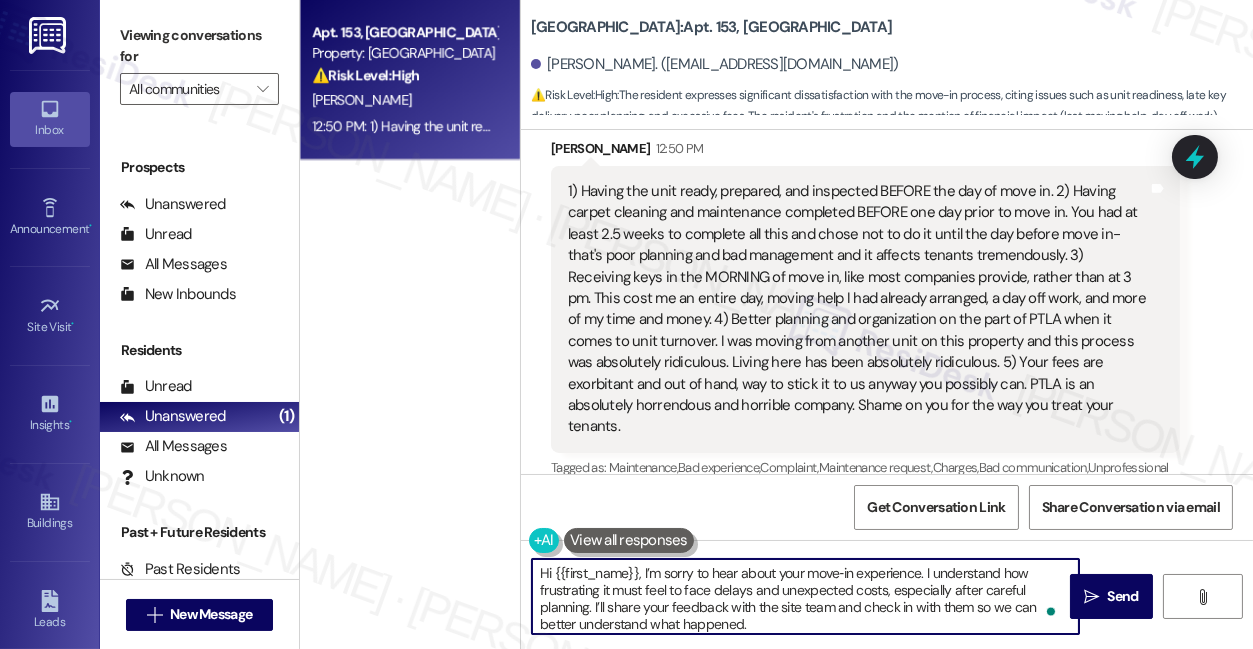 scroll, scrollTop: 5, scrollLeft: 0, axis: vertical 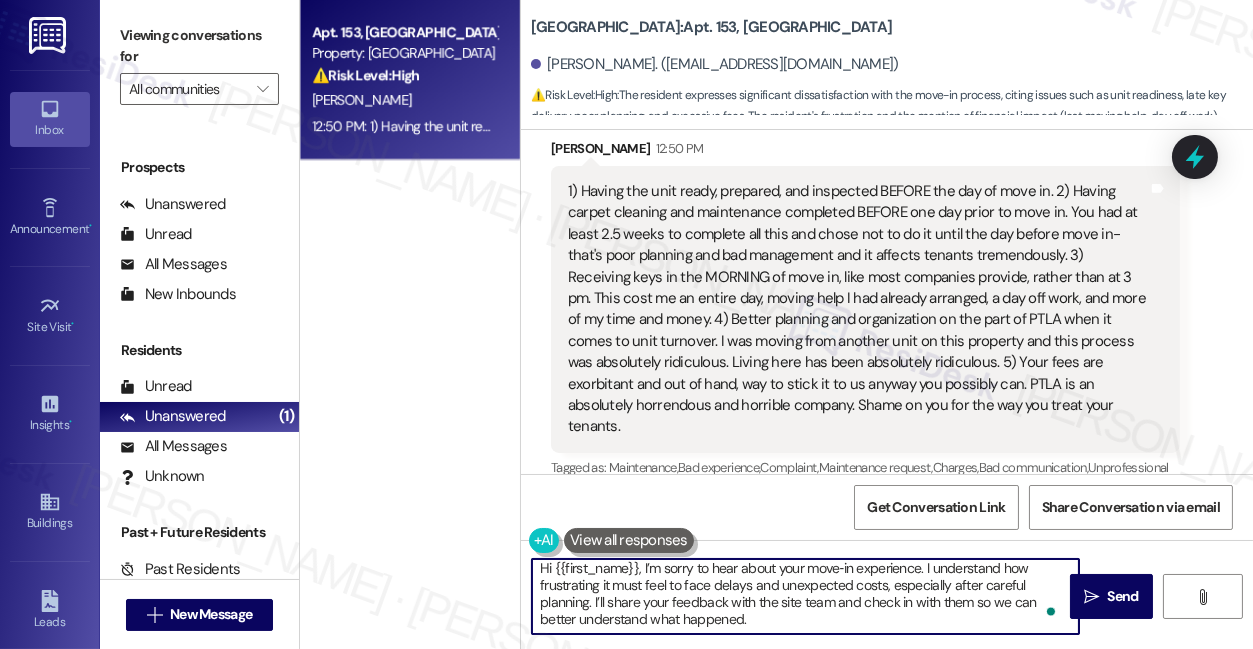 click on "Hi {{first_name}}, I’m sorry to hear about your move‑in experience. I understand how frustrating it must feel to face delays and unexpected costs, especially after careful planning. I’ll share your feedback with the site team and check in with them so we can better understand what happened." at bounding box center (805, 596) 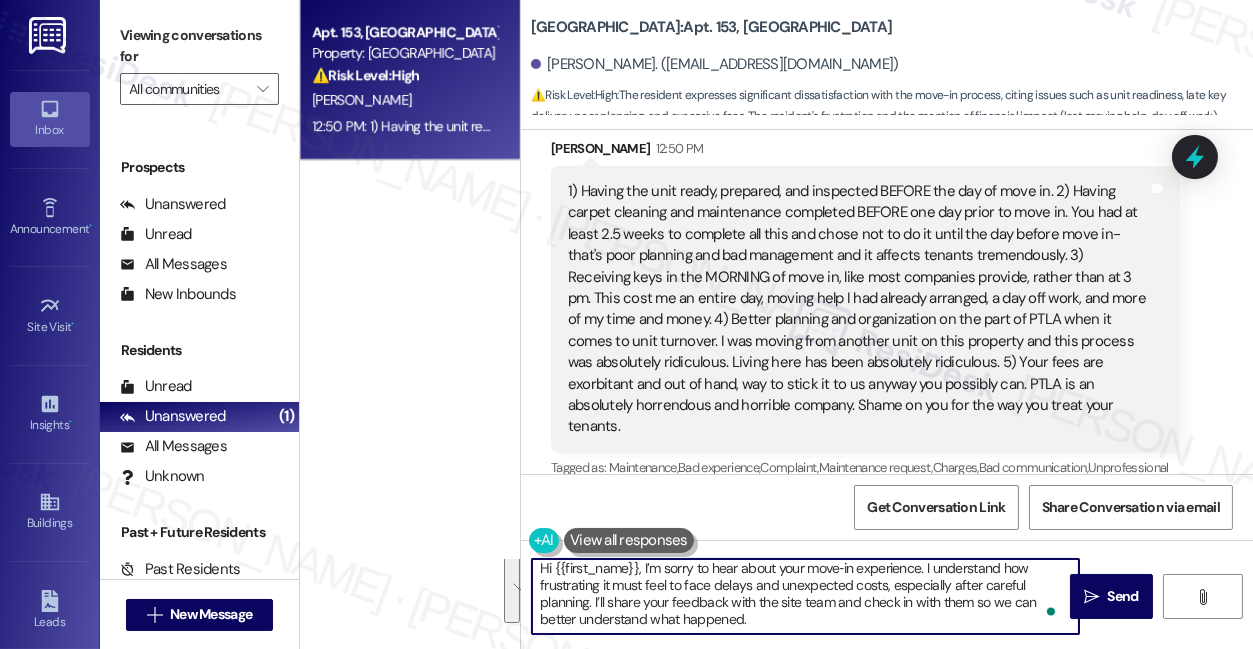 click on "Hi {{first_name}}, I’m sorry to hear about your move‑in experience. I understand how frustrating it must feel to face delays and unexpected costs, especially after careful planning. I’ll share your feedback with the site team and check in with them so we can better understand what happened." at bounding box center (805, 596) 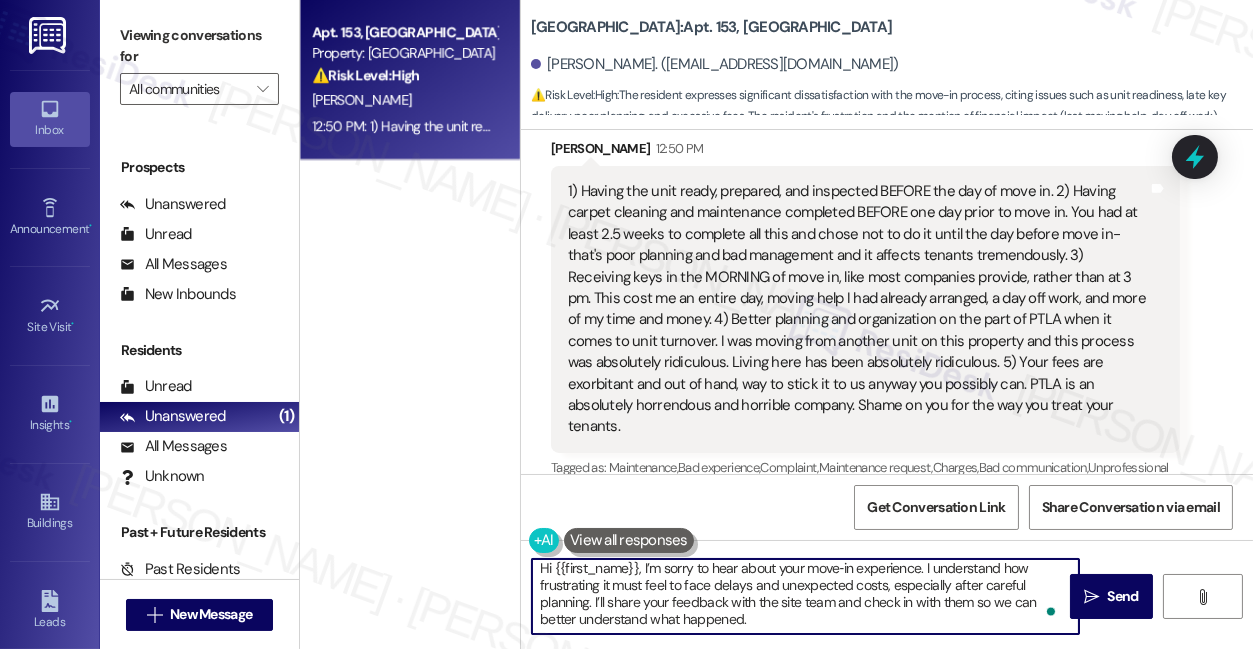 click on "Hi {{first_name}}, I’m sorry to hear about your move‑in experience. I understand how frustrating it must feel to face delays and unexpected costs, especially after careful planning. I’ll share your feedback with the site team and check in with them so we can better understand what happened." at bounding box center [805, 596] 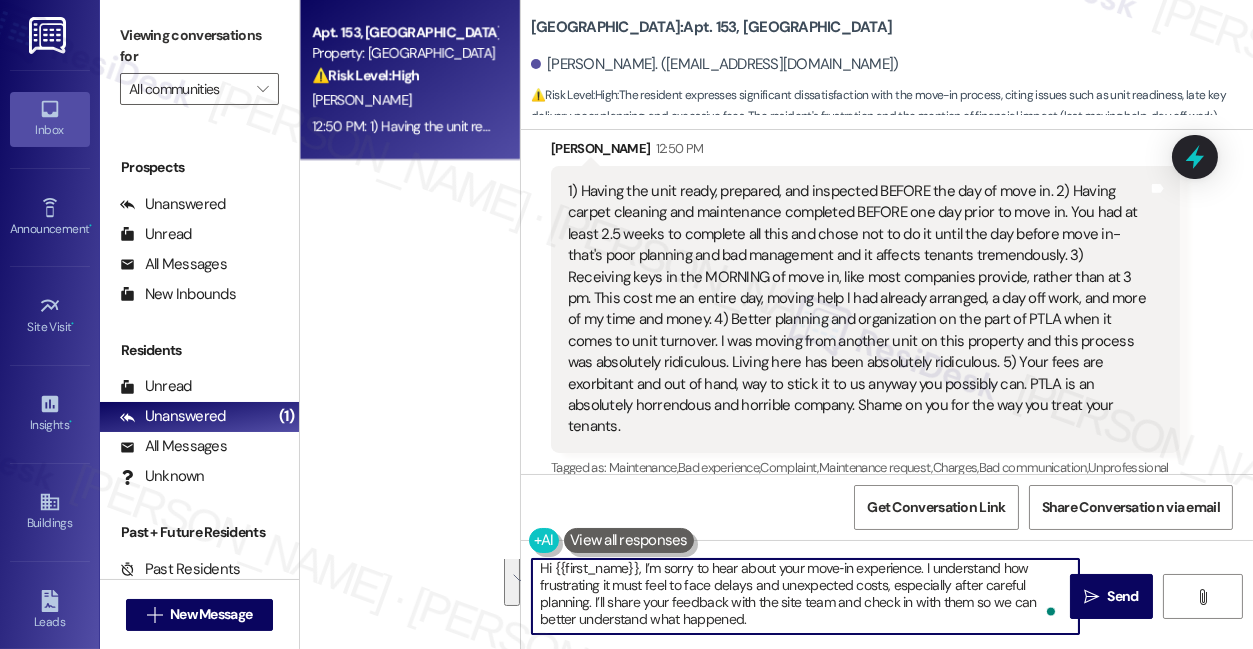 drag, startPoint x: 765, startPoint y: 606, endPoint x: 914, endPoint y: 582, distance: 150.9205 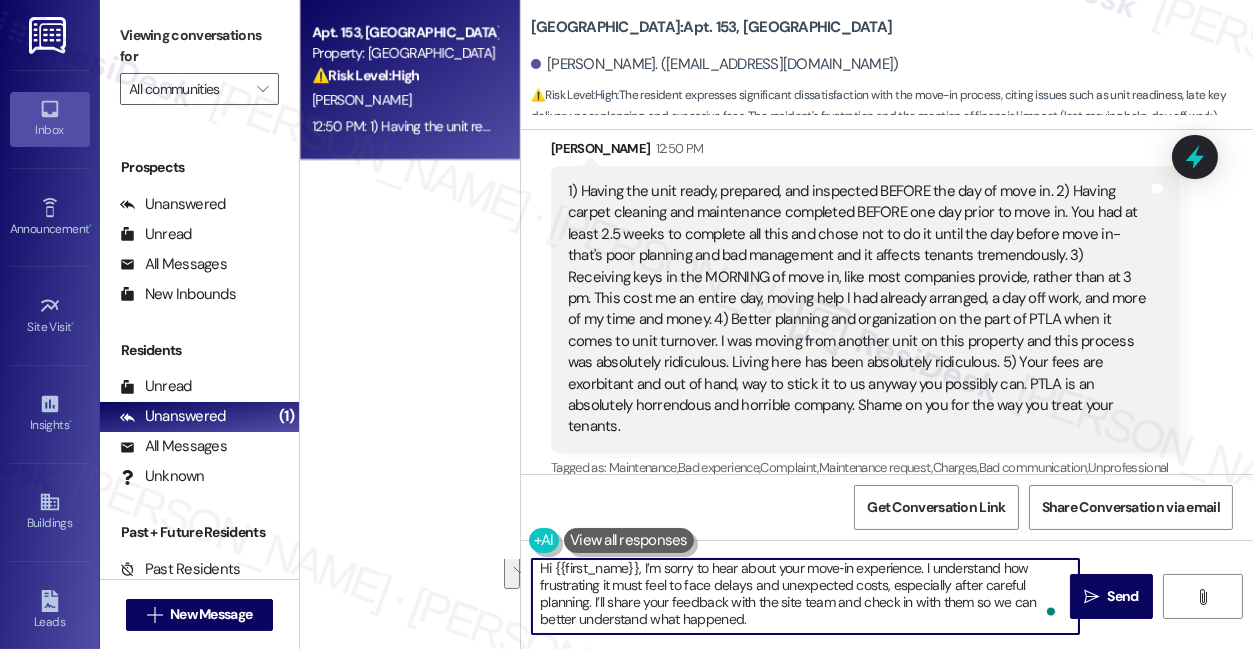 click on "Hi {{first_name}}, I’m sorry to hear about your move‑in experience. I understand how frustrating it must feel to face delays and unexpected costs, especially after careful planning. I’ll share your feedback with the site team and check in with them so we can better understand what happened." at bounding box center (805, 596) 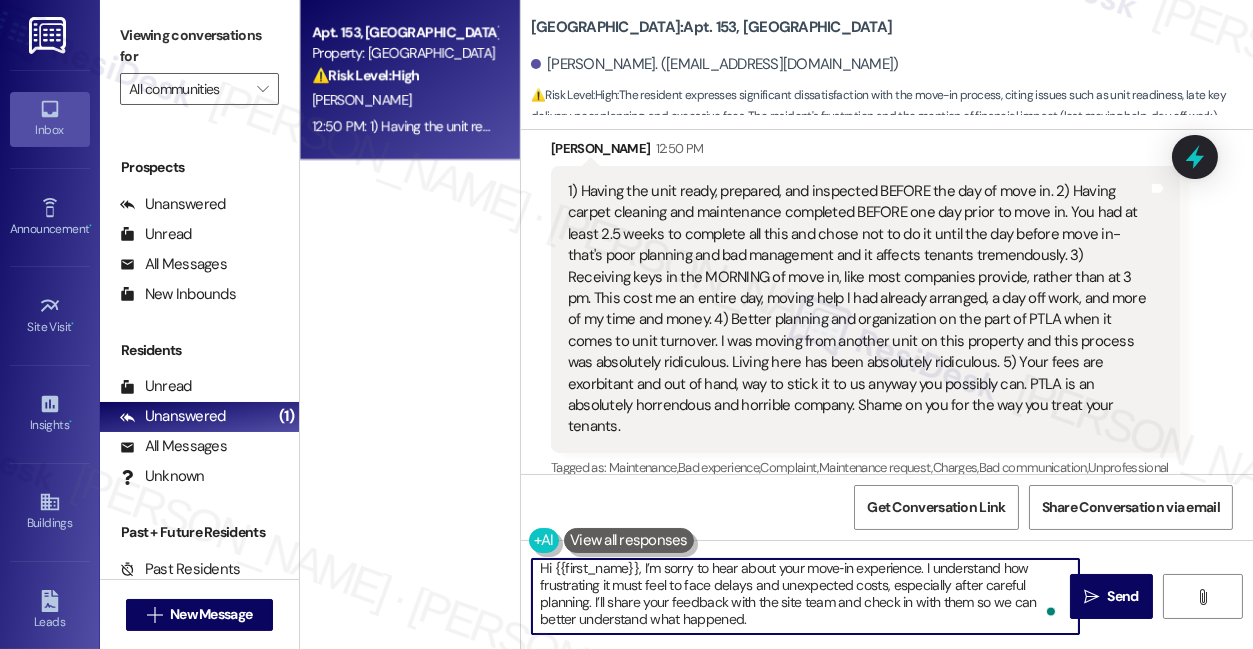 click on "Hi {{first_name}}, I’m sorry to hear about your move‑in experience. I understand how frustrating it must feel to face delays and unexpected costs, especially after careful planning. I’ll share your feedback with the site team and check in with them so we can better understand what happened." at bounding box center (805, 596) 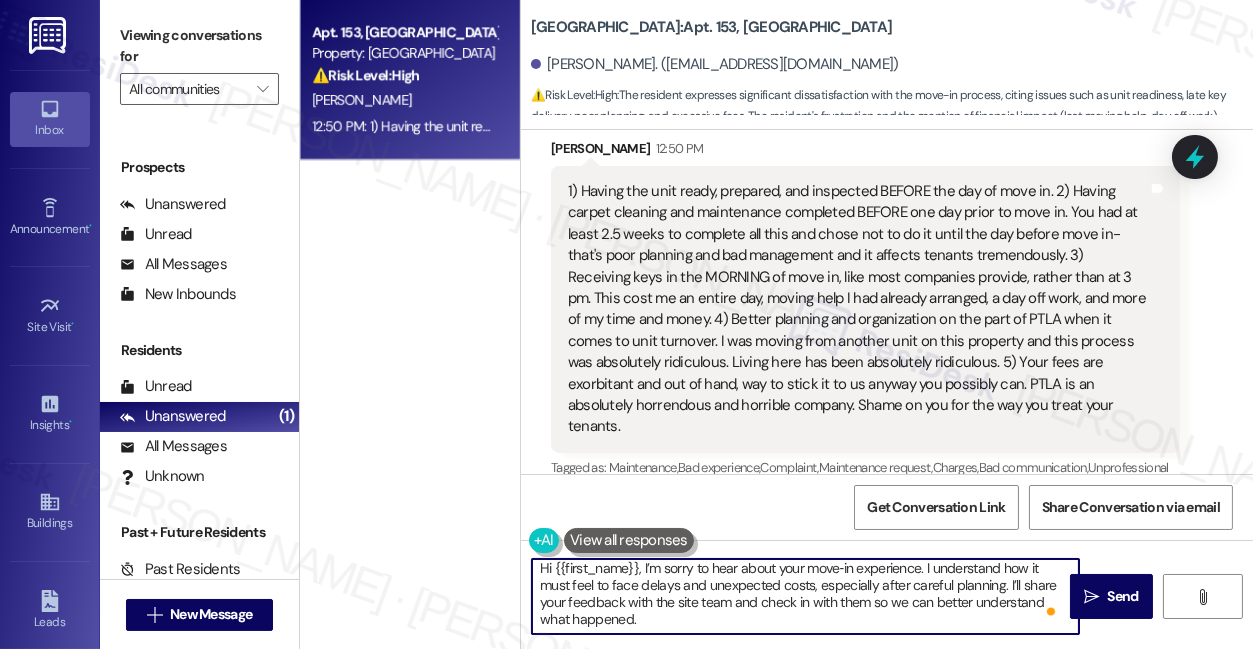 click on "Hi {{first_name}}, I’m sorry to hear about your move‑in experience. I understand how it must feel to face delays and unexpected costs, especially after careful planning. I’ll share your feedback with the site team and check in with them so we can better understand what happened." at bounding box center [805, 596] 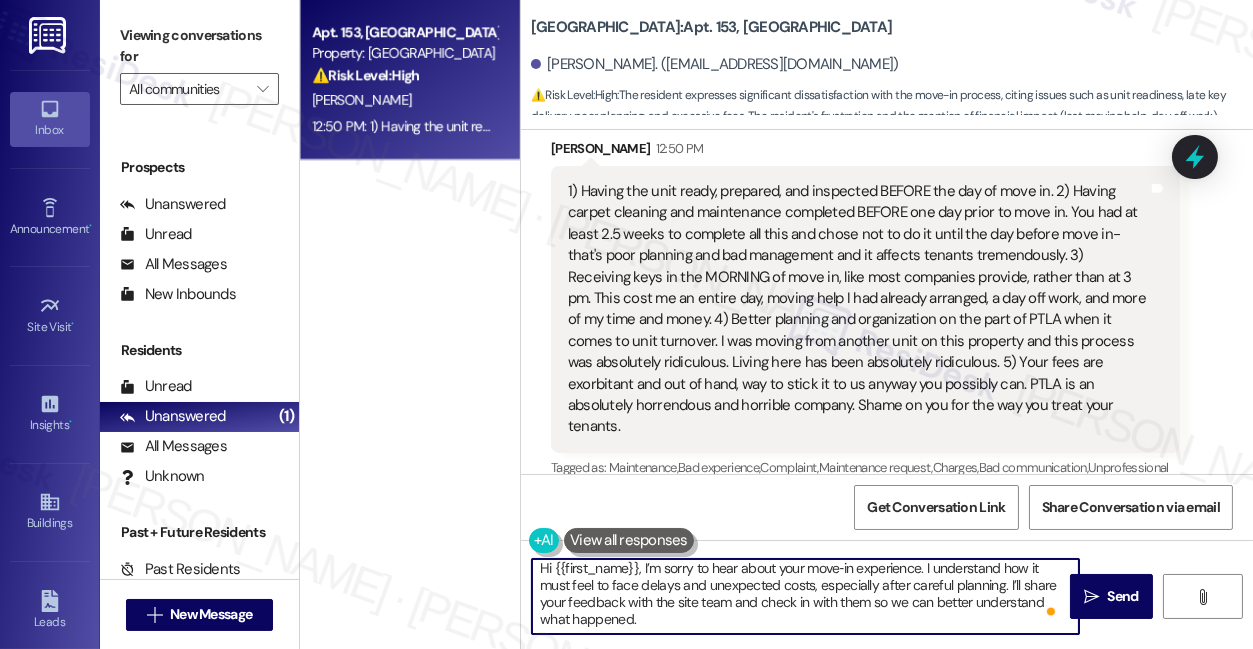 drag, startPoint x: 621, startPoint y: 587, endPoint x: 896, endPoint y: 590, distance: 275.01636 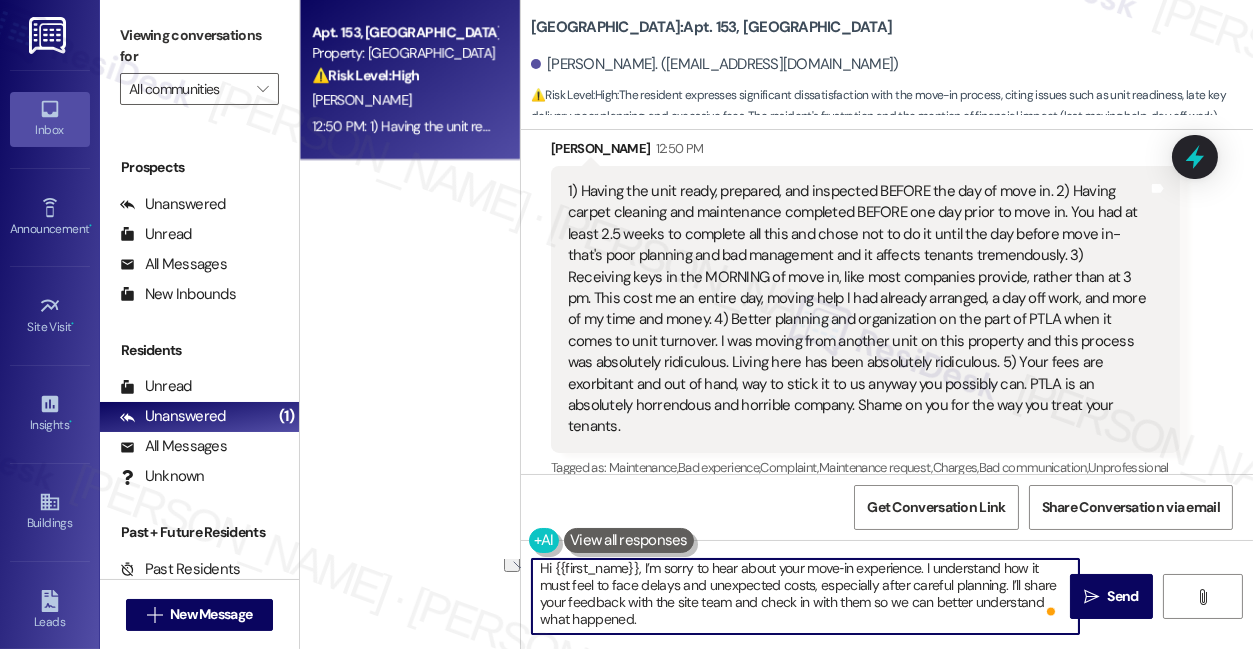 click on "Hi {{first_name}}, I’m sorry to hear about your move‑in experience. I understand how it must feel to face delays and unexpected costs, especially after careful planning. I’ll share your feedback with the site team and check in with them so we can better understand what happened." at bounding box center (805, 596) 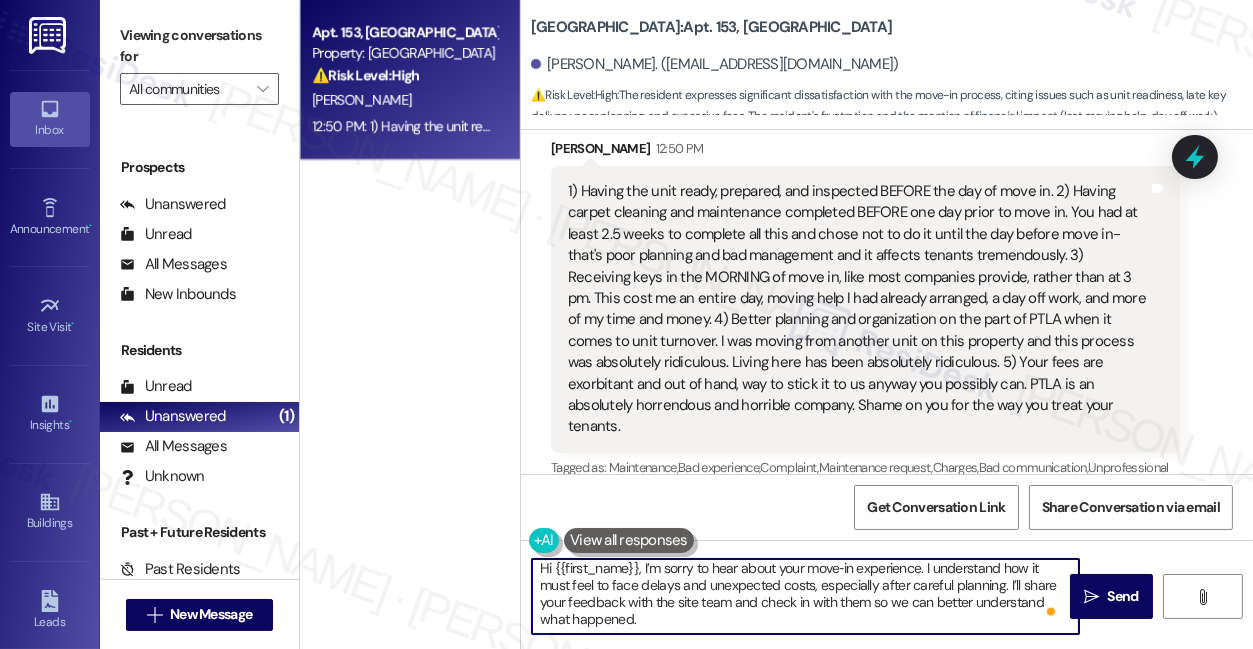 click on "Hi {{first_name}}, I’m sorry to hear about your move‑in experience. I understand how it must feel to face delays and unexpected costs, especially after careful planning. I’ll share your feedback with the site team and check in with them so we can better understand what happened." at bounding box center [805, 596] 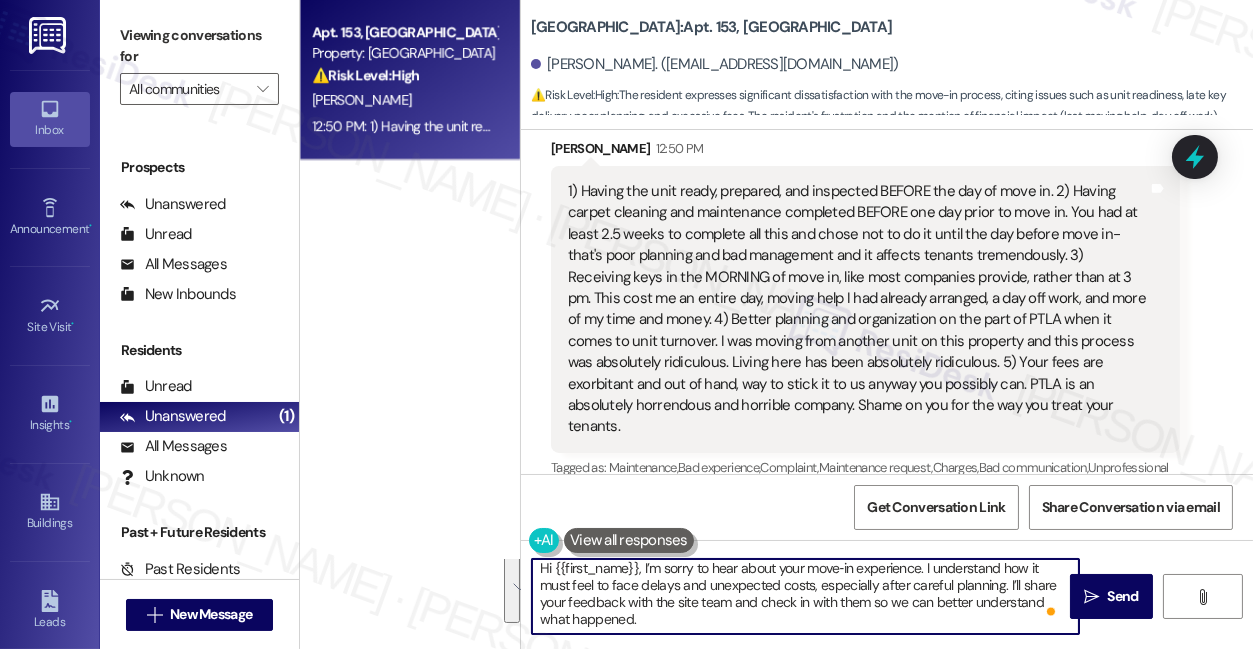 click on "Hi {{first_name}}, I’m sorry to hear about your move‑in experience. I understand how it must feel to face delays and unexpected costs, especially after careful planning. I’ll share your feedback with the site team and check in with them so we can better understand what happened." at bounding box center (805, 596) 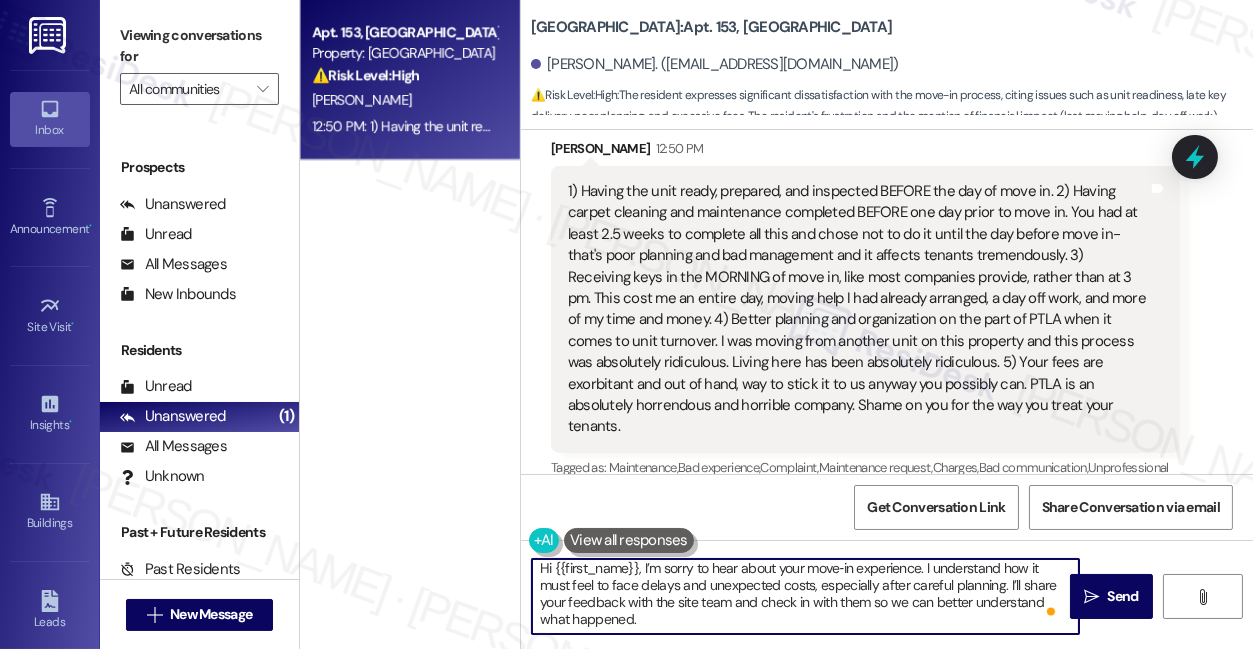 click on "Hi {{first_name}}, I’m sorry to hear about your move‑in experience. I understand how it must feel to face delays and unexpected costs, especially after careful planning. I’ll share your feedback with the site team and check in with them so we can better understand what happened." at bounding box center [805, 596] 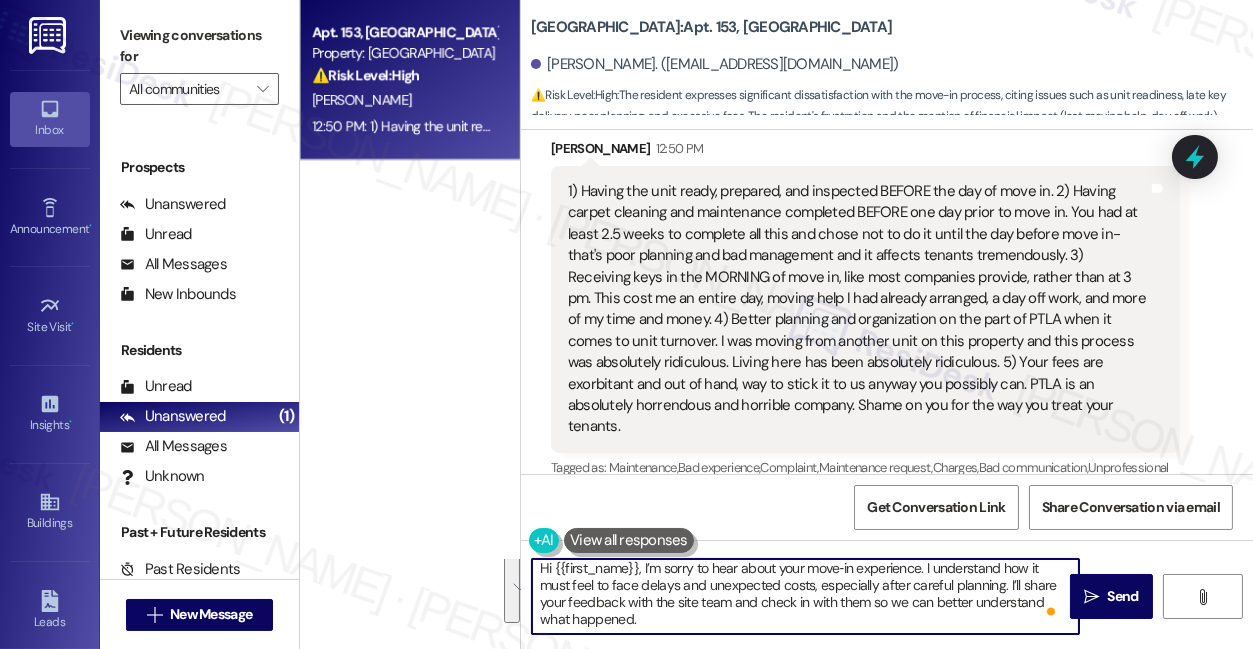 click on "Hi {{first_name}}, I’m sorry to hear about your move‑in experience. I understand how it must feel to face delays and unexpected costs, especially after careful planning. I’ll share your feedback with the site team and check in with them so we can better understand what happened." at bounding box center (805, 596) 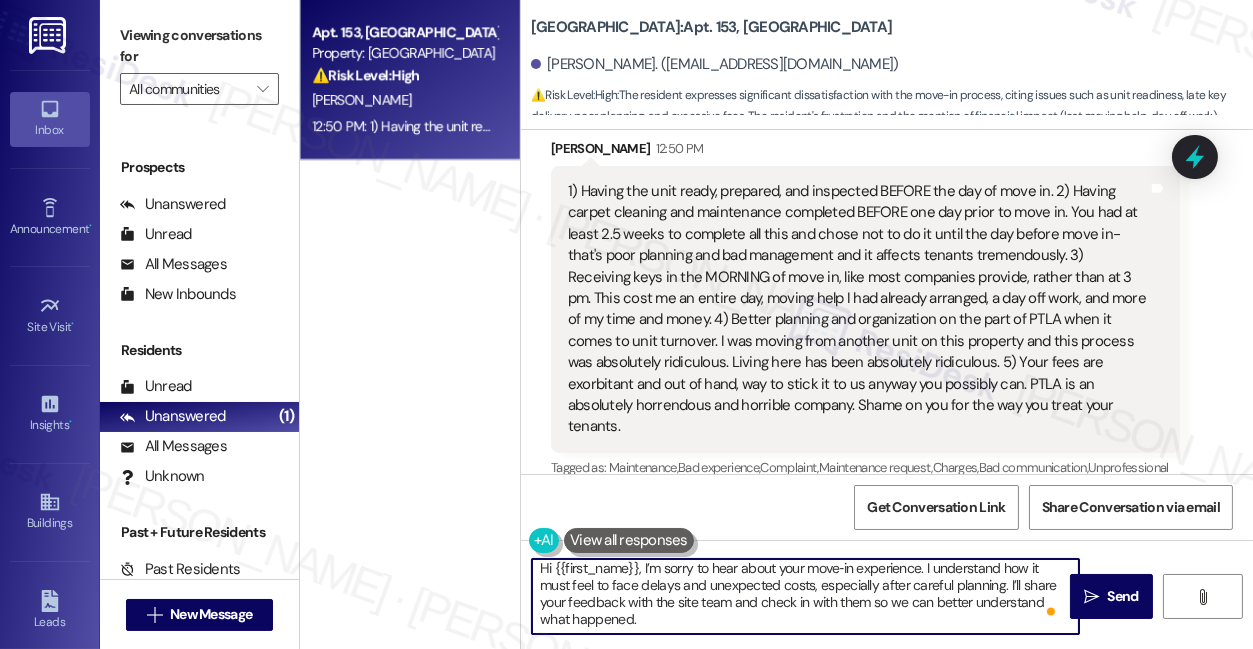 click on "Hi {{first_name}}, I’m sorry to hear about your move‑in experience. I understand how it must feel to face delays and unexpected costs, especially after careful planning. I’ll share your feedback with the site team and check in with them so we can better understand what happened." at bounding box center (805, 596) 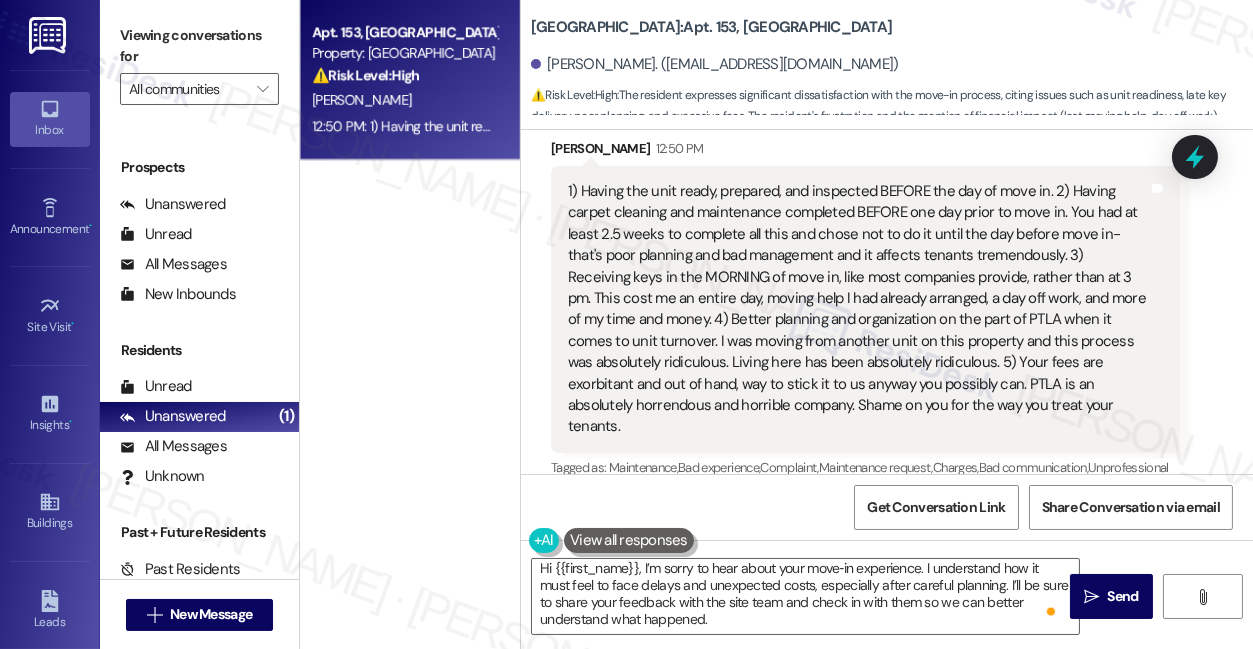 click on "Viewing conversations for" at bounding box center [199, 46] 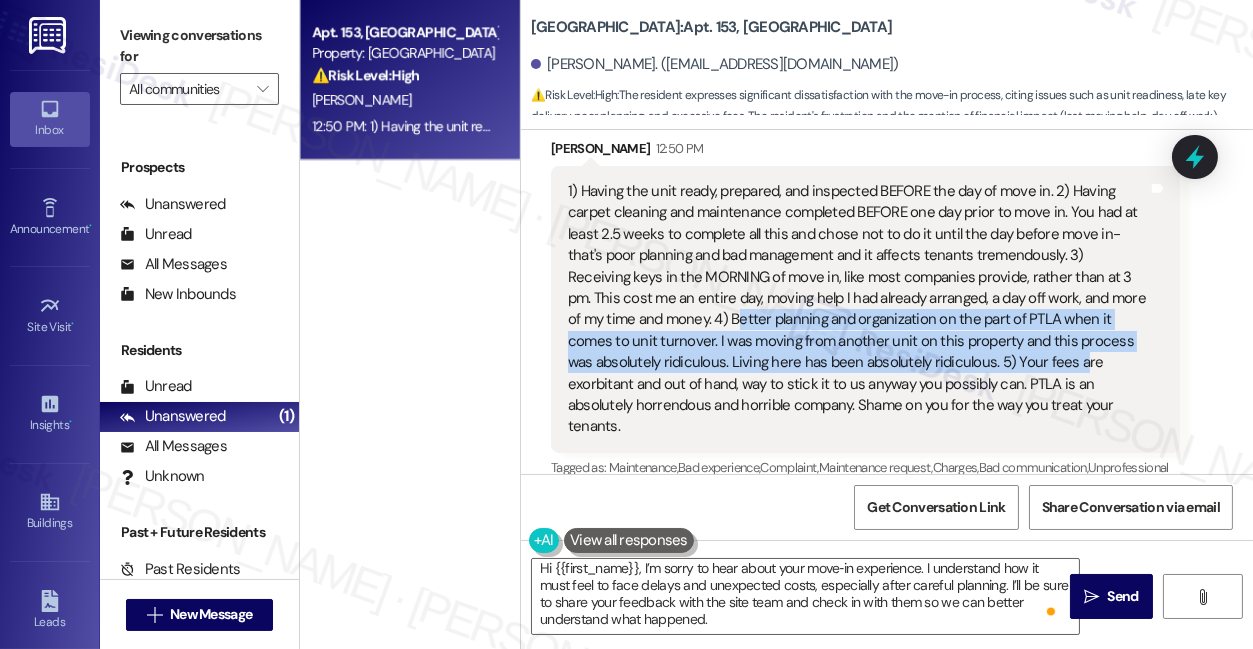drag, startPoint x: 665, startPoint y: 331, endPoint x: 982, endPoint y: 392, distance: 322.81573 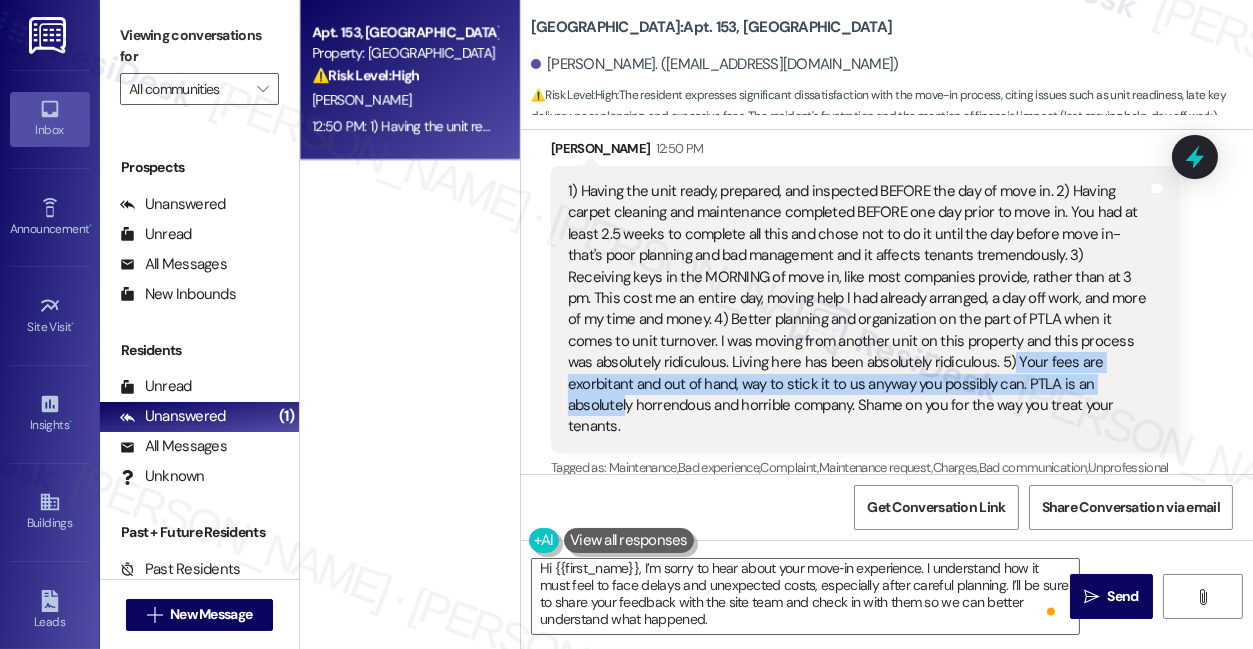 drag, startPoint x: 911, startPoint y: 379, endPoint x: 1013, endPoint y: 408, distance: 106.04244 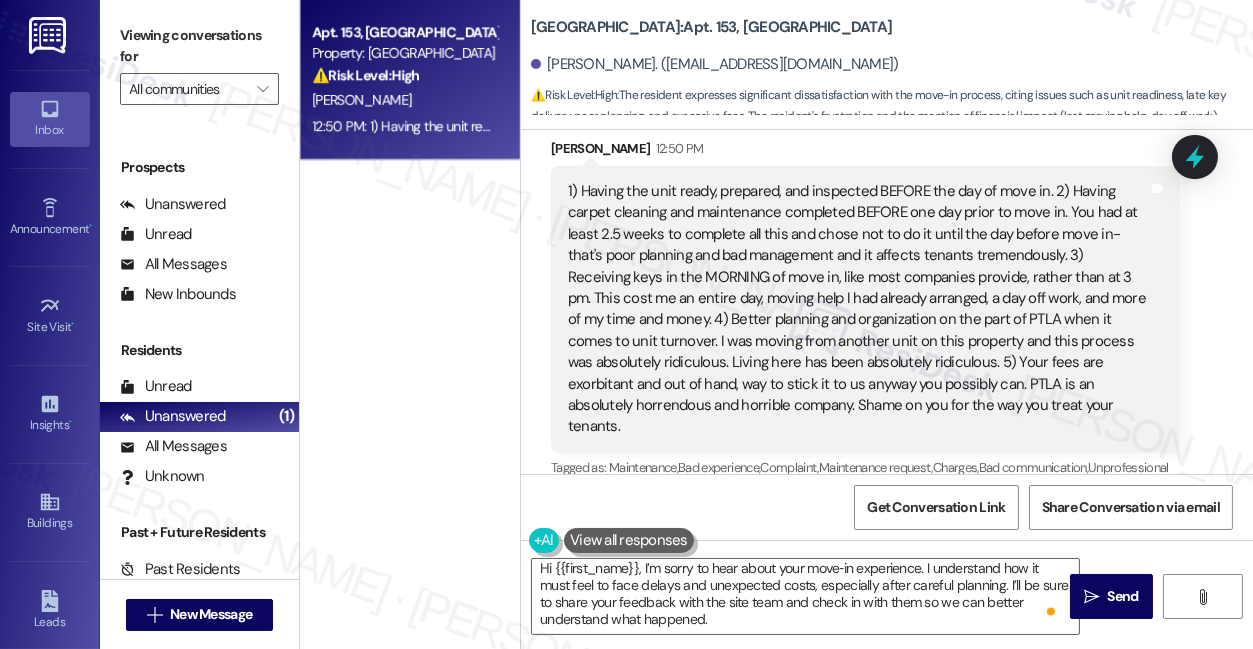 click on "1) Having the unit ready, prepared, and inspected BEFORE the day of move in. 2) Having carpet cleaning and maintenance completed BEFORE one day prior to move in. You had at least 2.5 weeks to complete all this and chose not to do it until the day before move in- that's poor planning and bad management and it affects tenants tremendously. 3) Receiving keys in the MORNING of move in, like most companies provide, rather than at 3 pm. This cost me an entire day, moving help I had already arranged, a day off work, and more of my time and money. 4) Better planning and organization on the part of PTLA when it comes to unit turnover. I was moving from another unit on this property and this process was absolutely ridiculous. Living here has been absolutely ridiculous. 5) Your fees are exorbitant and out of hand, way to stick it to us anyway you possibly can. PTLA is an absolutely horrendous and horrible company. Shame on you for the way you treat your tenants." at bounding box center (858, 309) 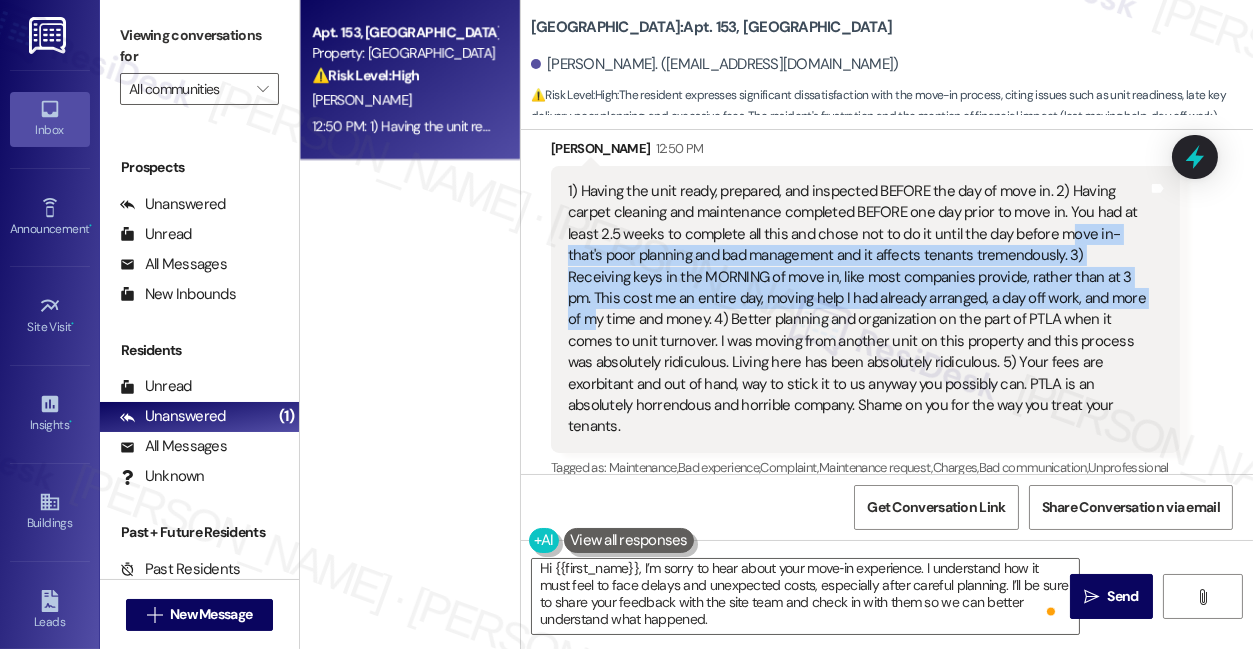 drag, startPoint x: 1056, startPoint y: 266, endPoint x: 1083, endPoint y: 329, distance: 68.54196 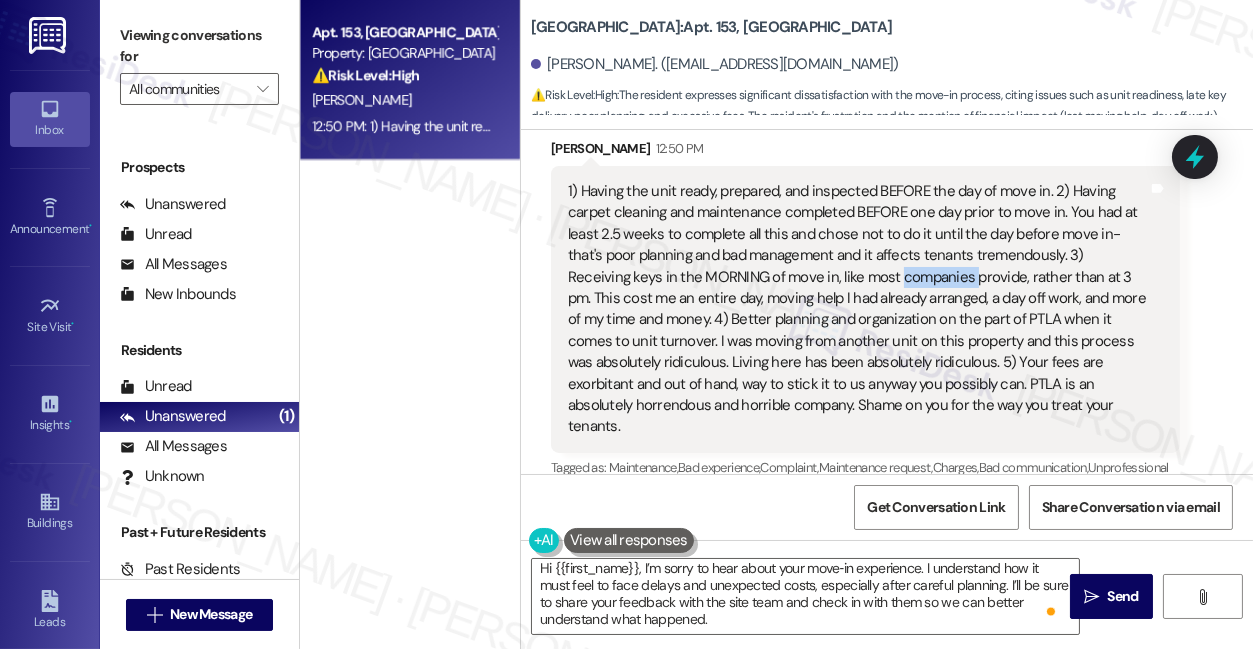 click on "1) Having the unit ready, prepared, and inspected BEFORE the day of move in. 2) Having carpet cleaning and maintenance completed BEFORE one day prior to move in. You had at least 2.5 weeks to complete all this and chose not to do it until the day before move in- that's poor planning and bad management and it affects tenants tremendously. 3) Receiving keys in the MORNING of move in, like most companies provide, rather than at 3 pm. This cost me an entire day, moving help I had already arranged, a day off work, and more of my time and money. 4) Better planning and organization on the part of PTLA when it comes to unit turnover. I was moving from another unit on this property and this process was absolutely ridiculous. Living here has been absolutely ridiculous. 5) Your fees are exorbitant and out of hand, way to stick it to us anyway you possibly can. PTLA is an absolutely horrendous and horrible company. Shame on you for the way you treat your tenants." at bounding box center [858, 309] 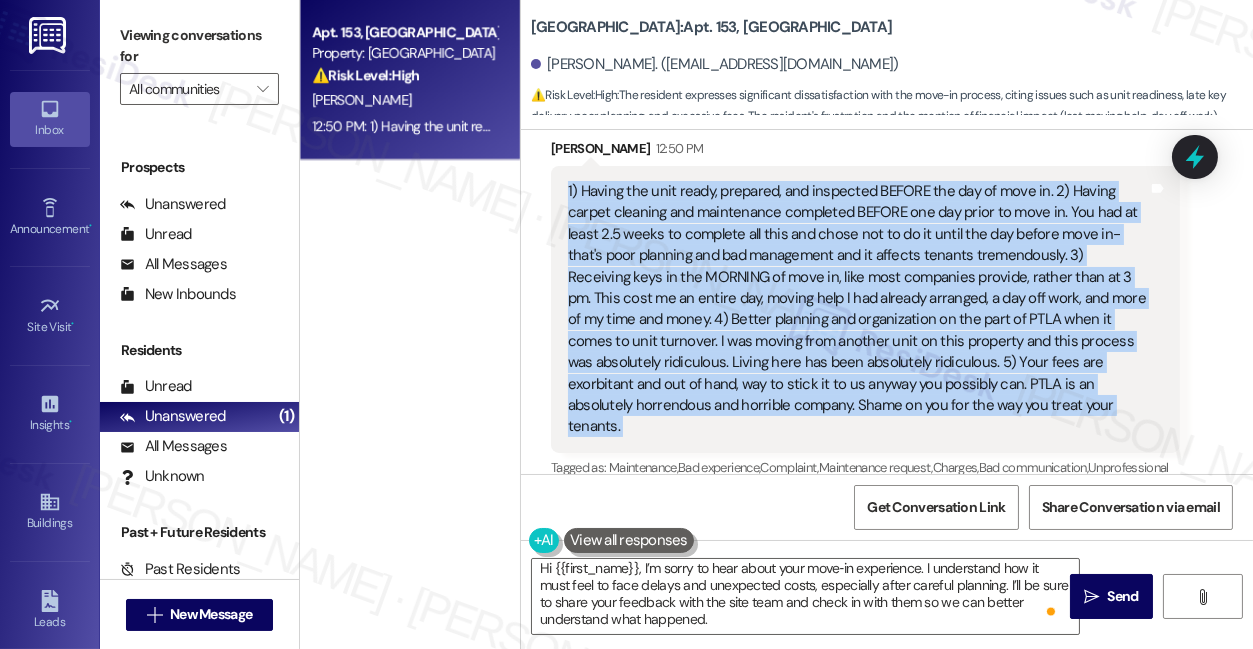 click on "1) Having the unit ready, prepared, and inspected BEFORE the day of move in. 2) Having carpet cleaning and maintenance completed BEFORE one day prior to move in. You had at least 2.5 weeks to complete all this and chose not to do it until the day before move in- that's poor planning and bad management and it affects tenants tremendously. 3) Receiving keys in the MORNING of move in, like most companies provide, rather than at 3 pm. This cost me an entire day, moving help I had already arranged, a day off work, and more of my time and money. 4) Better planning and organization on the part of PTLA when it comes to unit turnover. I was moving from another unit on this property and this process was absolutely ridiculous. Living here has been absolutely ridiculous. 5) Your fees are exorbitant and out of hand, way to stick it to us anyway you possibly can. PTLA is an absolutely horrendous and horrible company. Shame on you for the way you treat your tenants." at bounding box center (858, 309) 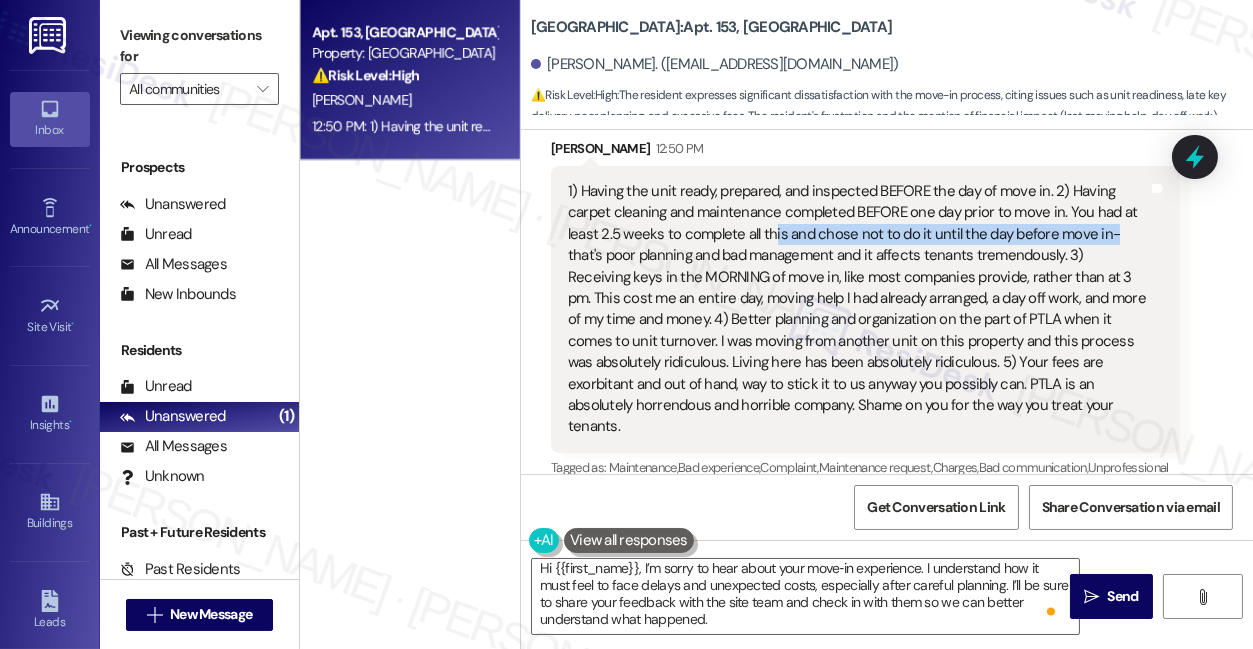 drag, startPoint x: 784, startPoint y: 247, endPoint x: 1110, endPoint y: 258, distance: 326.18552 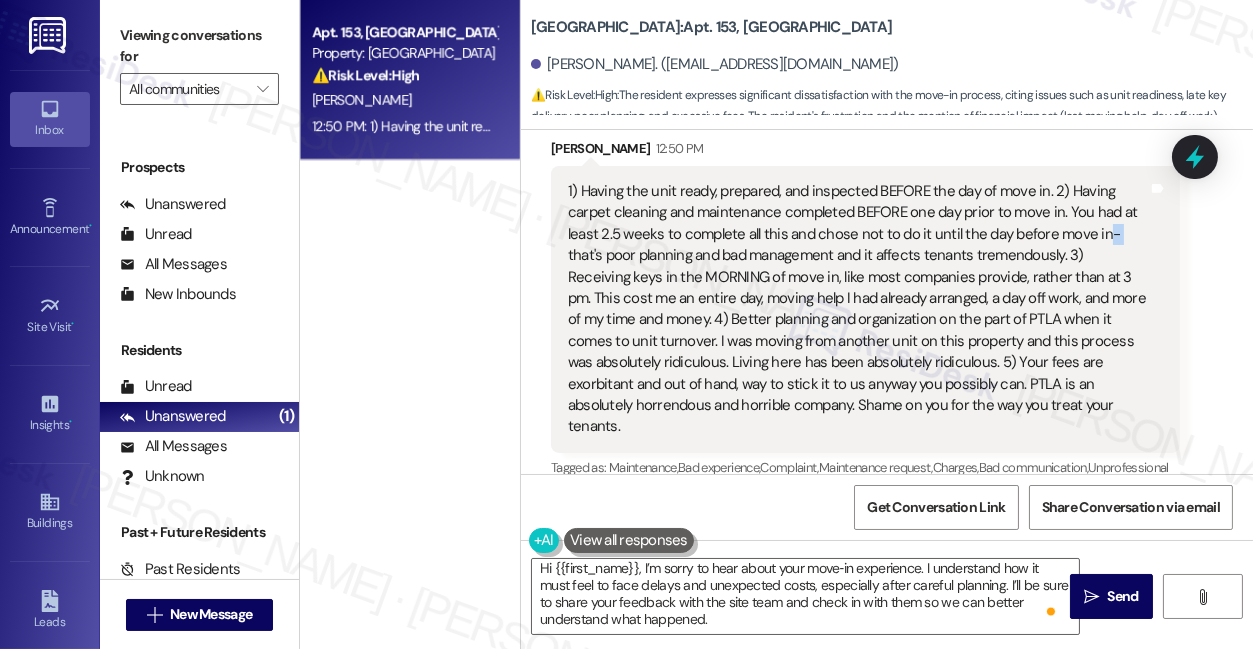 click on "1) Having the unit ready, prepared, and inspected BEFORE the day of move in. 2) Having carpet cleaning and maintenance completed BEFORE one day prior to move in. You had at least 2.5 weeks to complete all this and chose not to do it until the day before move in- that's poor planning and bad management and it affects tenants tremendously. 3) Receiving keys in the MORNING of move in, like most companies provide, rather than at 3 pm. This cost me an entire day, moving help I had already arranged, a day off work, and more of my time and money. 4) Better planning and organization on the part of PTLA when it comes to unit turnover. I was moving from another unit on this property and this process was absolutely ridiculous. Living here has been absolutely ridiculous. 5) Your fees are exorbitant and out of hand, way to stick it to us anyway you possibly can. PTLA is an absolutely horrendous and horrible company. Shame on you for the way you treat your tenants." at bounding box center [858, 309] 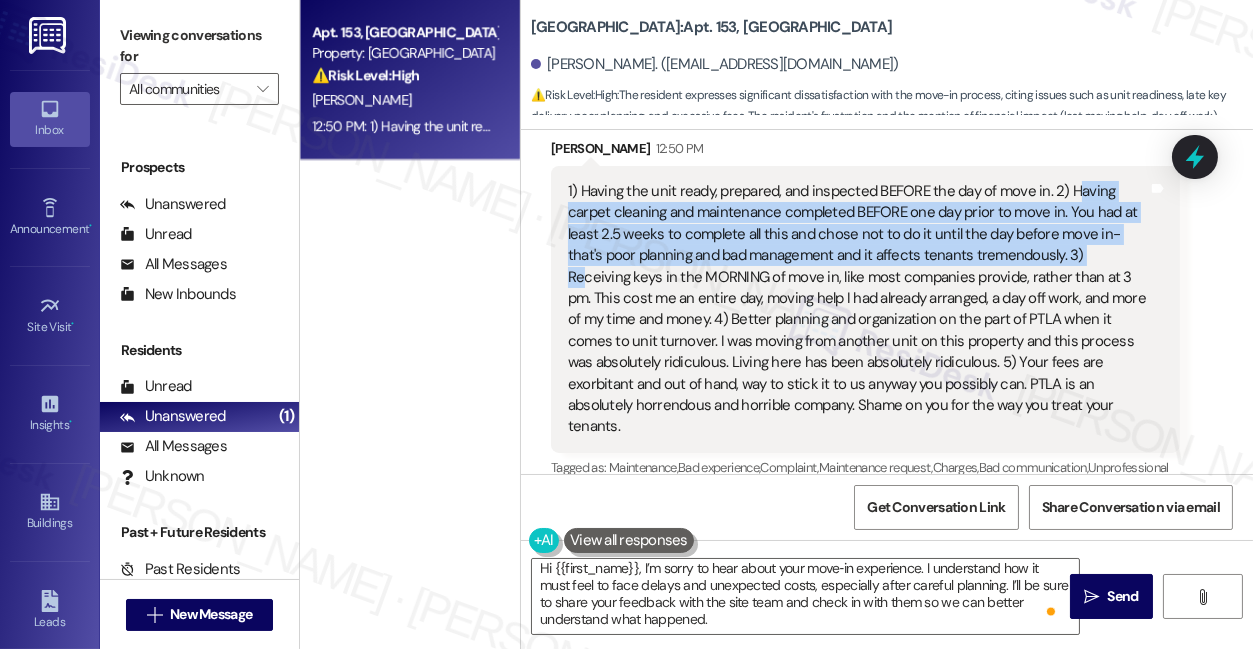 drag, startPoint x: 1072, startPoint y: 211, endPoint x: 1092, endPoint y: 282, distance: 73.76314 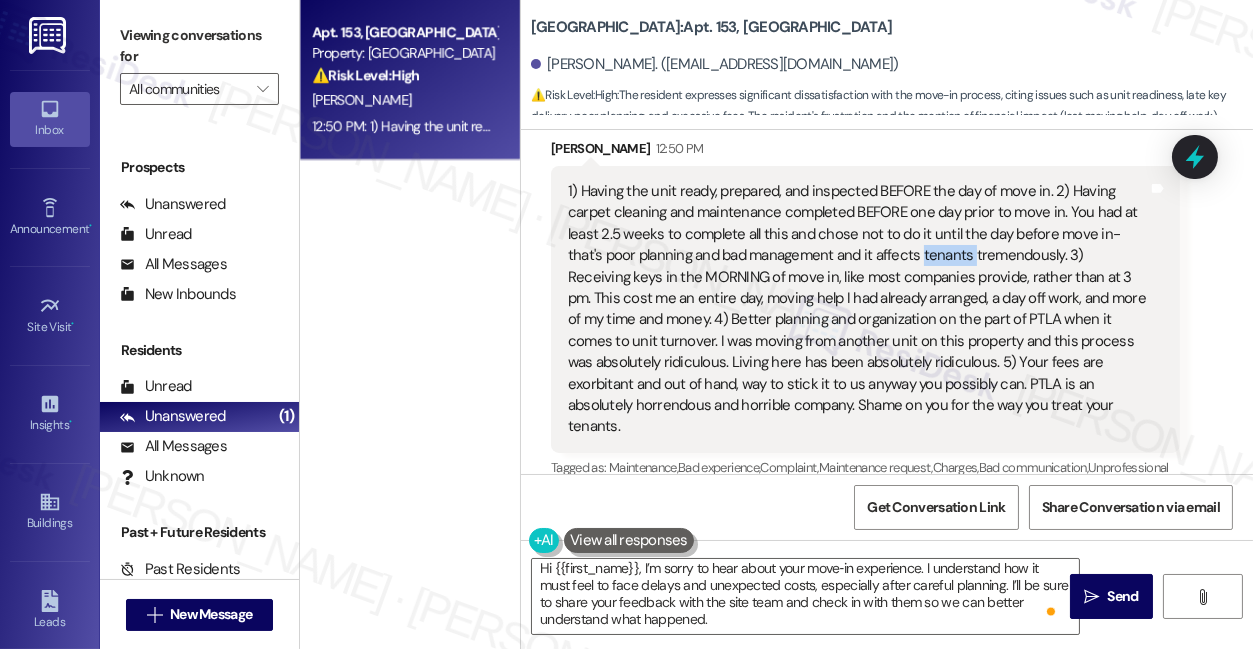 click on "1) Having the unit ready, prepared, and inspected BEFORE the day of move in. 2) Having carpet cleaning and maintenance completed BEFORE one day prior to move in. You had at least 2.5 weeks to complete all this and chose not to do it until the day before move in- that's poor planning and bad management and it affects tenants tremendously. 3) Receiving keys in the MORNING of move in, like most companies provide, rather than at 3 pm. This cost me an entire day, moving help I had already arranged, a day off work, and more of my time and money. 4) Better planning and organization on the part of PTLA when it comes to unit turnover. I was moving from another unit on this property and this process was absolutely ridiculous. Living here has been absolutely ridiculous. 5) Your fees are exorbitant and out of hand, way to stick it to us anyway you possibly can. PTLA is an absolutely horrendous and horrible company. Shame on you for the way you treat your tenants." at bounding box center [858, 309] 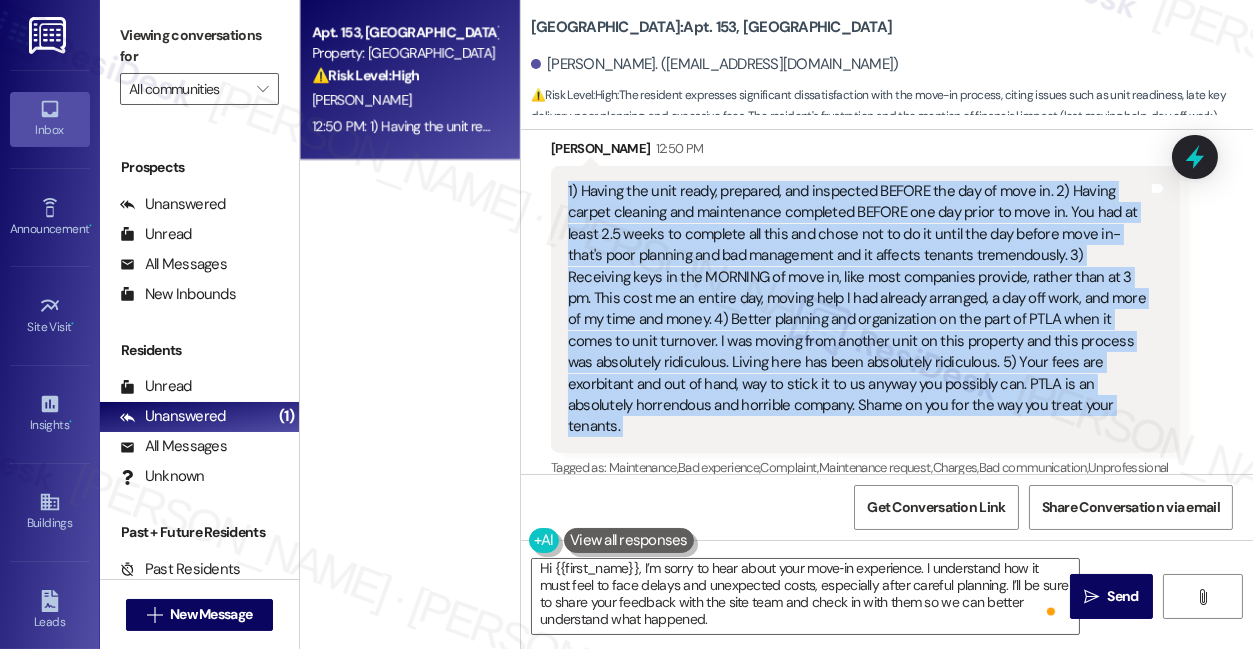 click on "1) Having the unit ready, prepared, and inspected BEFORE the day of move in. 2) Having carpet cleaning and maintenance completed BEFORE one day prior to move in. You had at least 2.5 weeks to complete all this and chose not to do it until the day before move in- that's poor planning and bad management and it affects tenants tremendously. 3) Receiving keys in the MORNING of move in, like most companies provide, rather than at 3 pm. This cost me an entire day, moving help I had already arranged, a day off work, and more of my time and money. 4) Better planning and organization on the part of PTLA when it comes to unit turnover. I was moving from another unit on this property and this process was absolutely ridiculous. Living here has been absolutely ridiculous. 5) Your fees are exorbitant and out of hand, way to stick it to us anyway you possibly can. PTLA is an absolutely horrendous and horrible company. Shame on you for the way you treat your tenants." at bounding box center (858, 309) 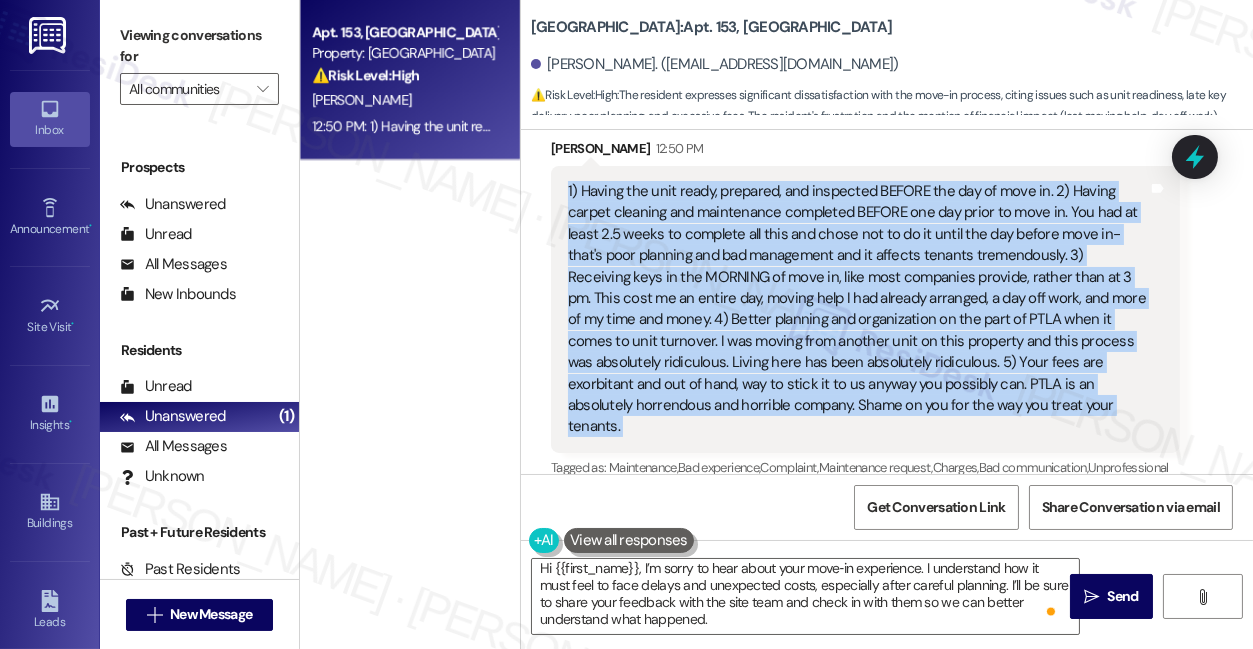 click on "1) Having the unit ready, prepared, and inspected BEFORE the day of move in. 2) Having carpet cleaning and maintenance completed BEFORE one day prior to move in. You had at least 2.5 weeks to complete all this and chose not to do it until the day before move in- that's poor planning and bad management and it affects tenants tremendously. 3) Receiving keys in the MORNING of move in, like most companies provide, rather than at 3 pm. This cost me an entire day, moving help I had already arranged, a day off work, and more of my time and money. 4) Better planning and organization on the part of PTLA when it comes to unit turnover. I was moving from another unit on this property and this process was absolutely ridiculous. Living here has been absolutely ridiculous. 5) Your fees are exorbitant and out of hand, way to stick it to us anyway you possibly can. PTLA is an absolutely horrendous and horrible company. Shame on you for the way you treat your tenants." at bounding box center [858, 309] 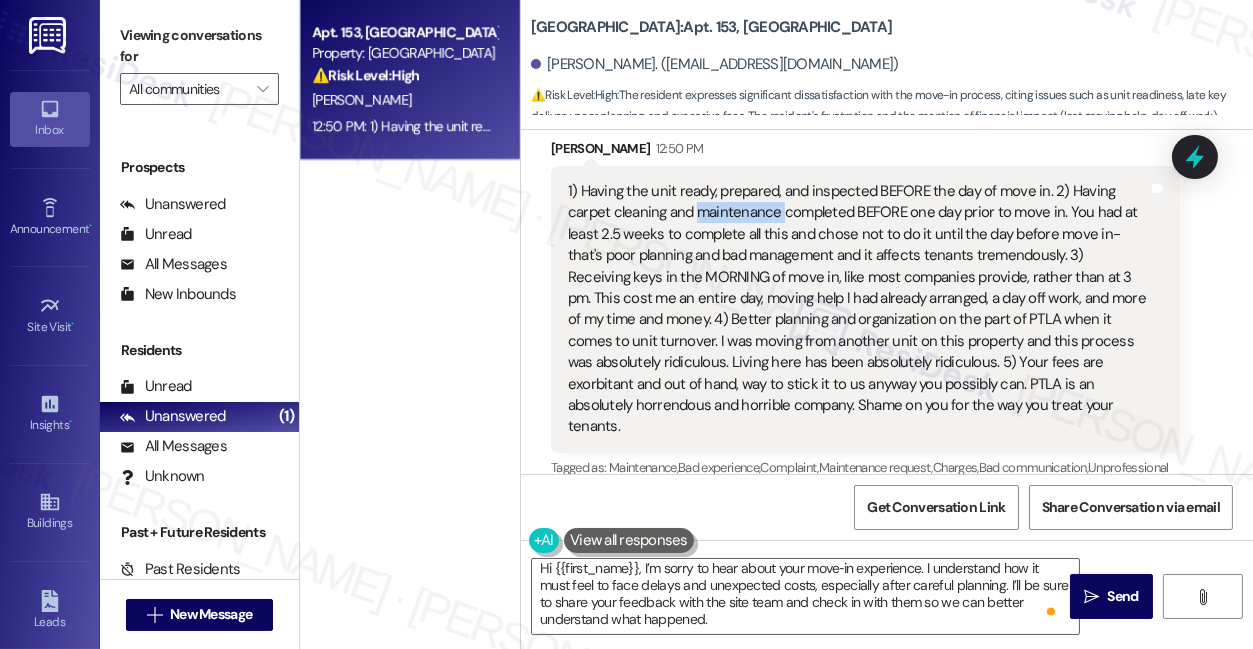 click on "1) Having the unit ready, prepared, and inspected BEFORE the day of move in. 2) Having carpet cleaning and maintenance completed BEFORE one day prior to move in. You had at least 2.5 weeks to complete all this and chose not to do it until the day before move in- that's poor planning and bad management and it affects tenants tremendously. 3) Receiving keys in the MORNING of move in, like most companies provide, rather than at 3 pm. This cost me an entire day, moving help I had already arranged, a day off work, and more of my time and money. 4) Better planning and organization on the part of PTLA when it comes to unit turnover. I was moving from another unit on this property and this process was absolutely ridiculous. Living here has been absolutely ridiculous. 5) Your fees are exorbitant and out of hand, way to stick it to us anyway you possibly can. PTLA is an absolutely horrendous and horrible company. Shame on you for the way you treat your tenants." at bounding box center (858, 309) 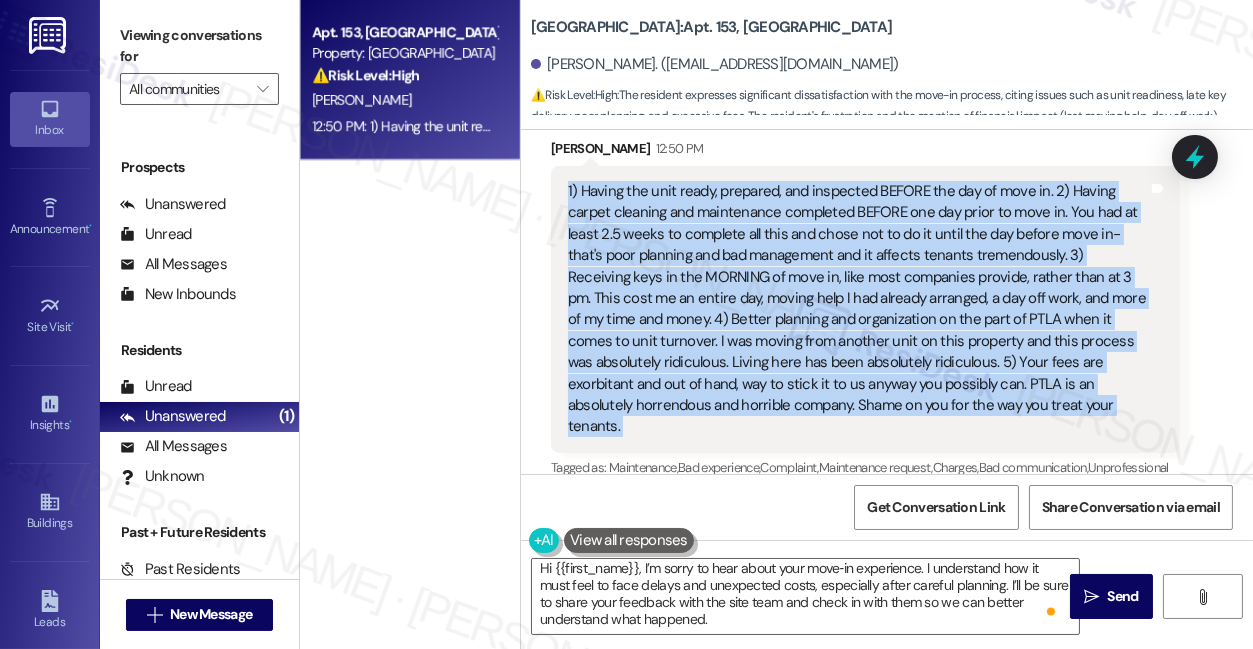 click on "1) Having the unit ready, prepared, and inspected BEFORE the day of move in. 2) Having carpet cleaning and maintenance completed BEFORE one day prior to move in. You had at least 2.5 weeks to complete all this and chose not to do it until the day before move in- that's poor planning and bad management and it affects tenants tremendously. 3) Receiving keys in the MORNING of move in, like most companies provide, rather than at 3 pm. This cost me an entire day, moving help I had already arranged, a day off work, and more of my time and money. 4) Better planning and organization on the part of PTLA when it comes to unit turnover. I was moving from another unit on this property and this process was absolutely ridiculous. Living here has been absolutely ridiculous. 5) Your fees are exorbitant and out of hand, way to stick it to us anyway you possibly can. PTLA is an absolutely horrendous and horrible company. Shame on you for the way you treat your tenants." at bounding box center [858, 309] 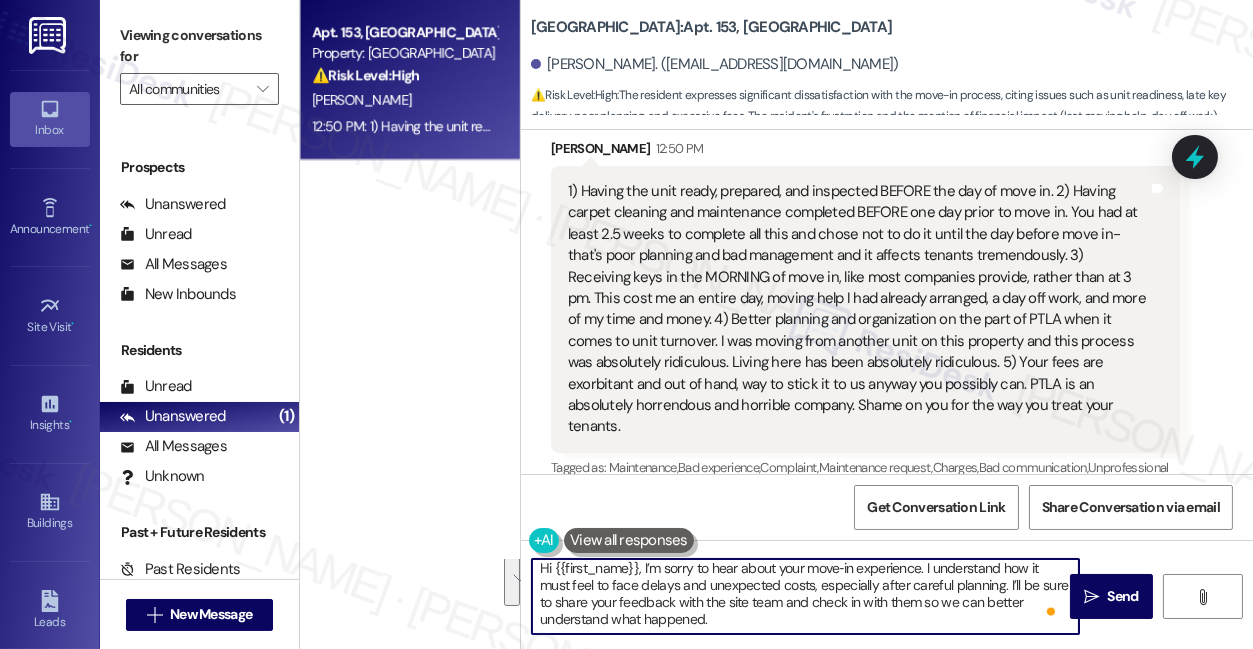 drag, startPoint x: 726, startPoint y: 622, endPoint x: 594, endPoint y: 594, distance: 134.93703 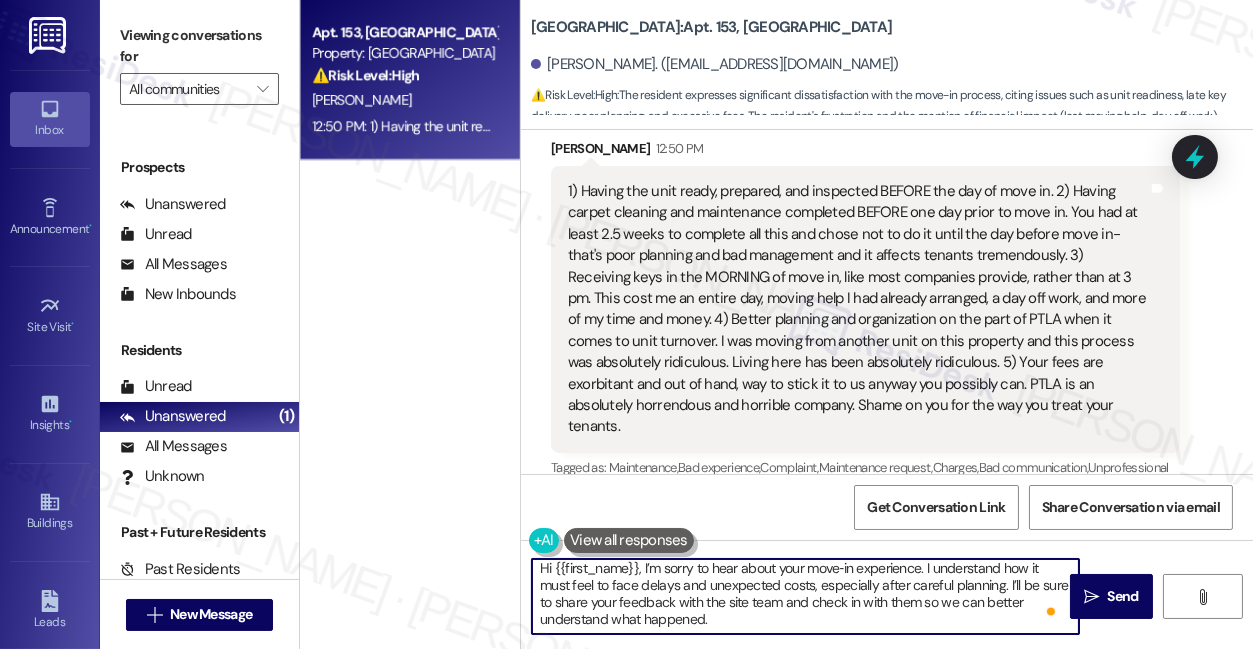 click on "Hi {{first_name}}, I’m sorry to hear about your move‑in experience. I understand how it must feel to face delays and unexpected costs, especially after careful planning. I’ll be sure to share your feedback with the site team and check in with them so we can better understand what happened." at bounding box center [805, 596] 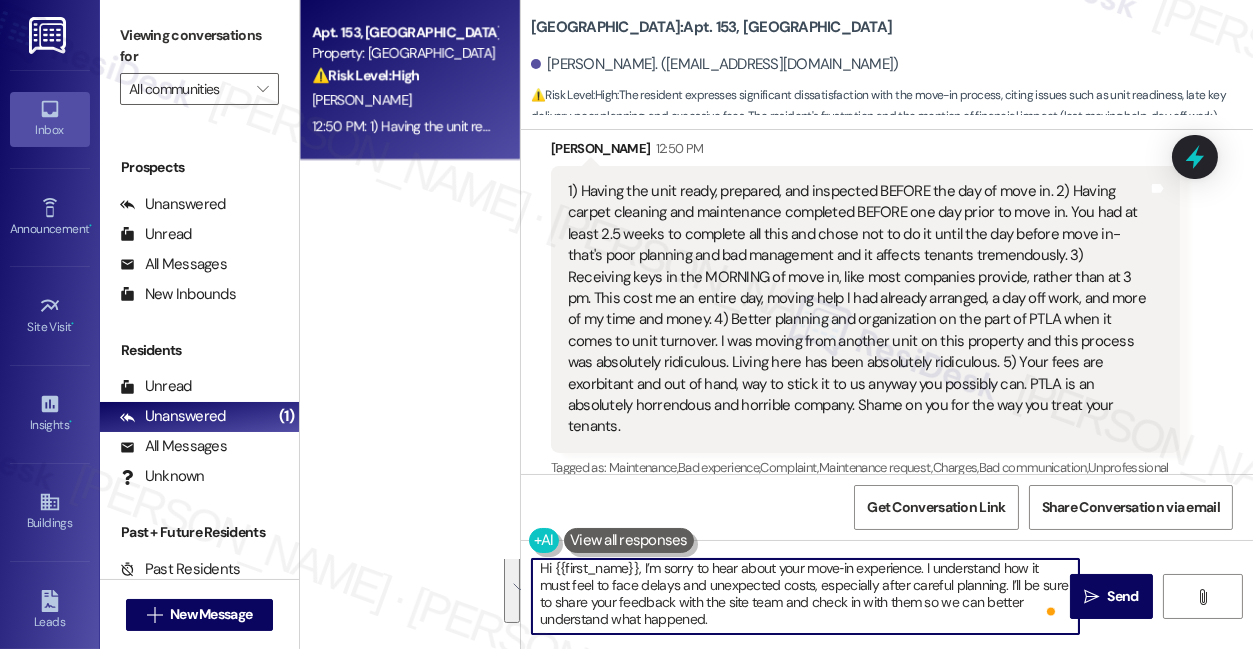 click on "Hi {{first_name}}, I’m sorry to hear about your move‑in experience. I understand how it must feel to face delays and unexpected costs, especially after careful planning. I’ll be sure to share your feedback with the site team and check in with them so we can better understand what happened." at bounding box center [805, 596] 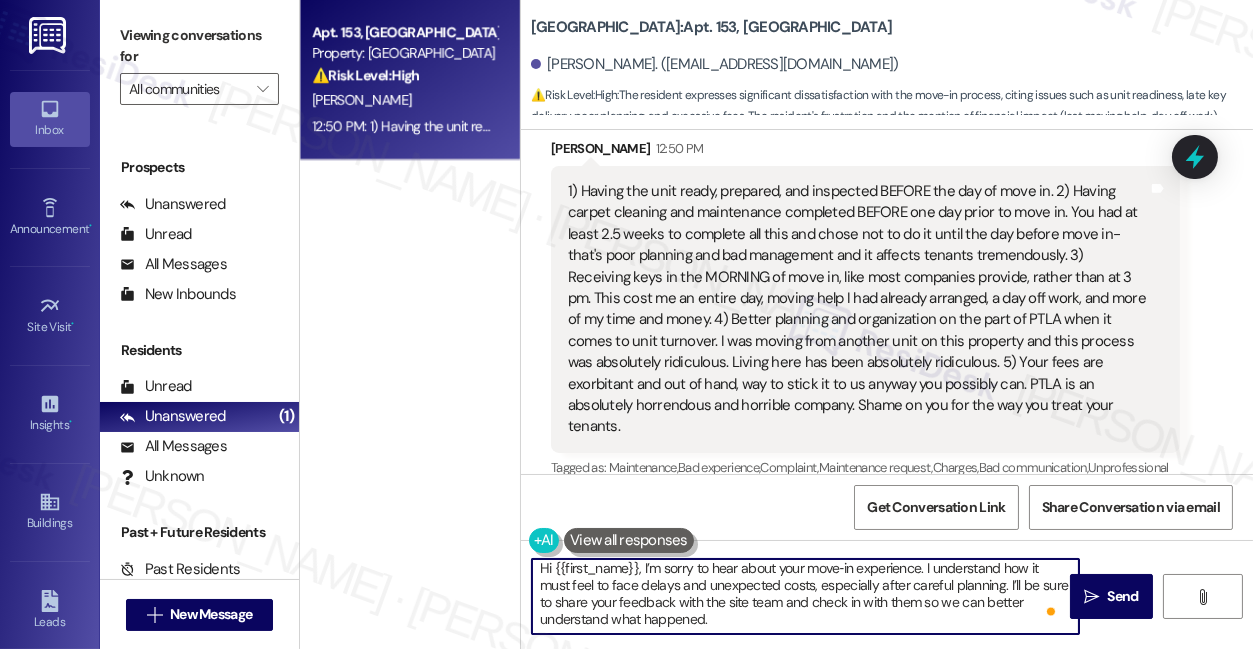 click on "Hi {{first_name}}, I’m sorry to hear about your move‑in experience. I understand how it must feel to face delays and unexpected costs, especially after careful planning. I’ll be sure to share your feedback with the site team and check in with them so we can better understand what happened." at bounding box center (805, 596) 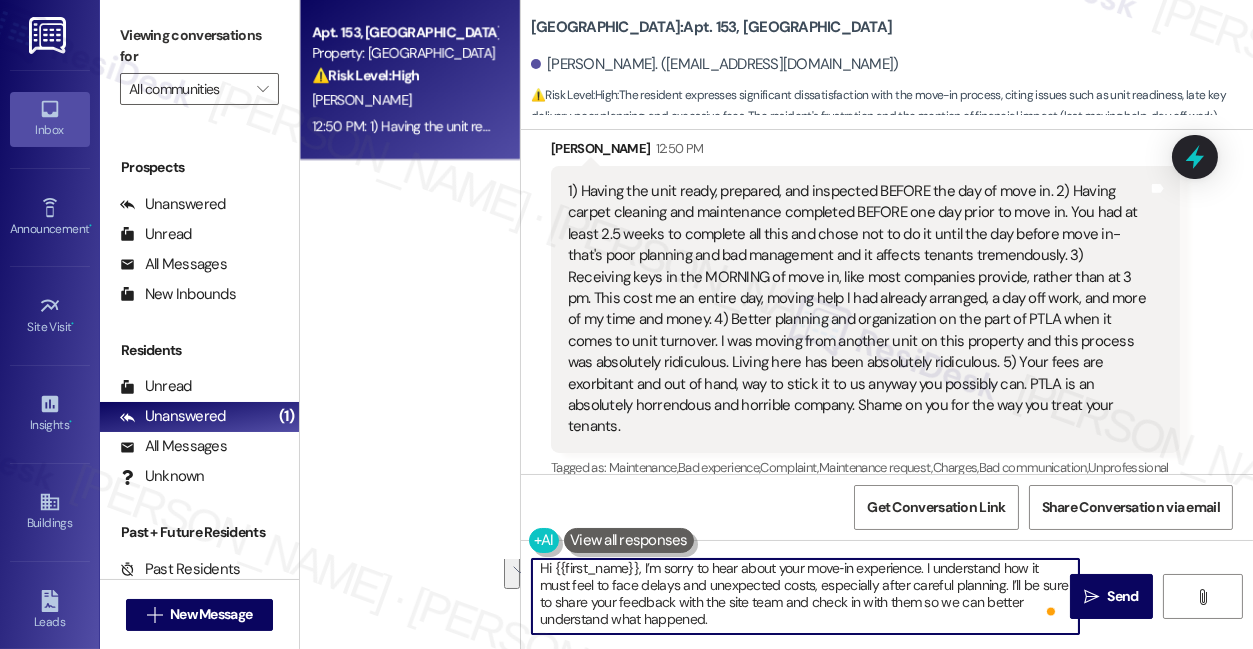 drag, startPoint x: 780, startPoint y: 603, endPoint x: 791, endPoint y: 611, distance: 13.601471 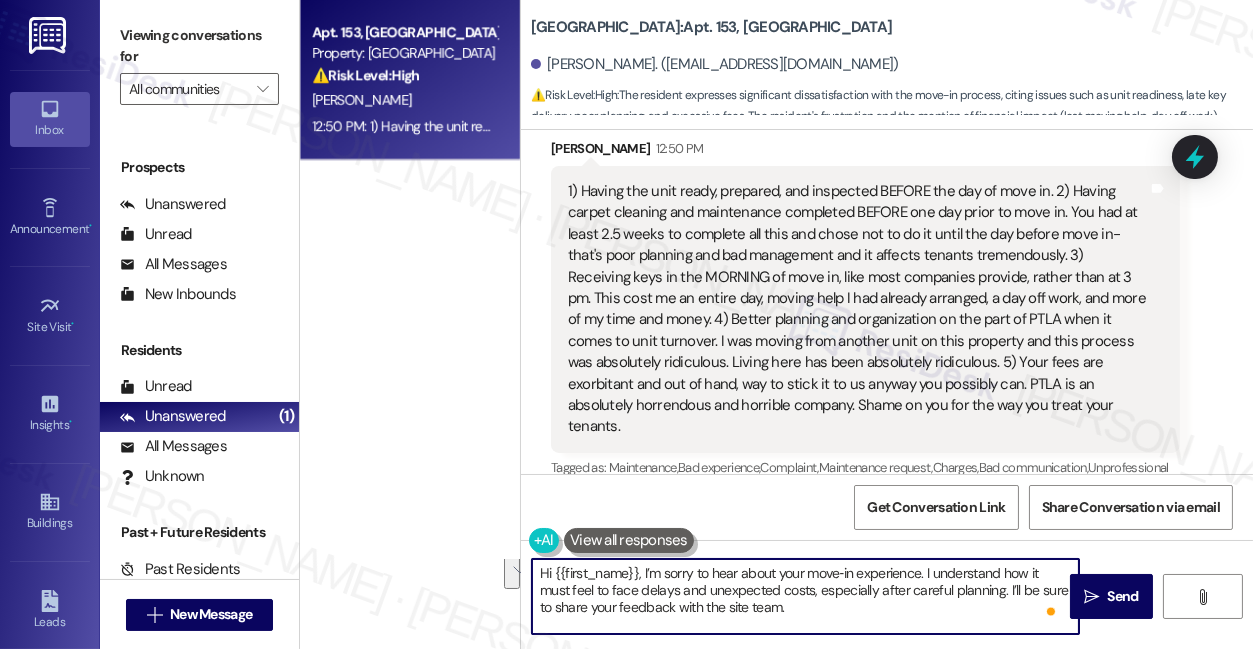 scroll, scrollTop: 0, scrollLeft: 0, axis: both 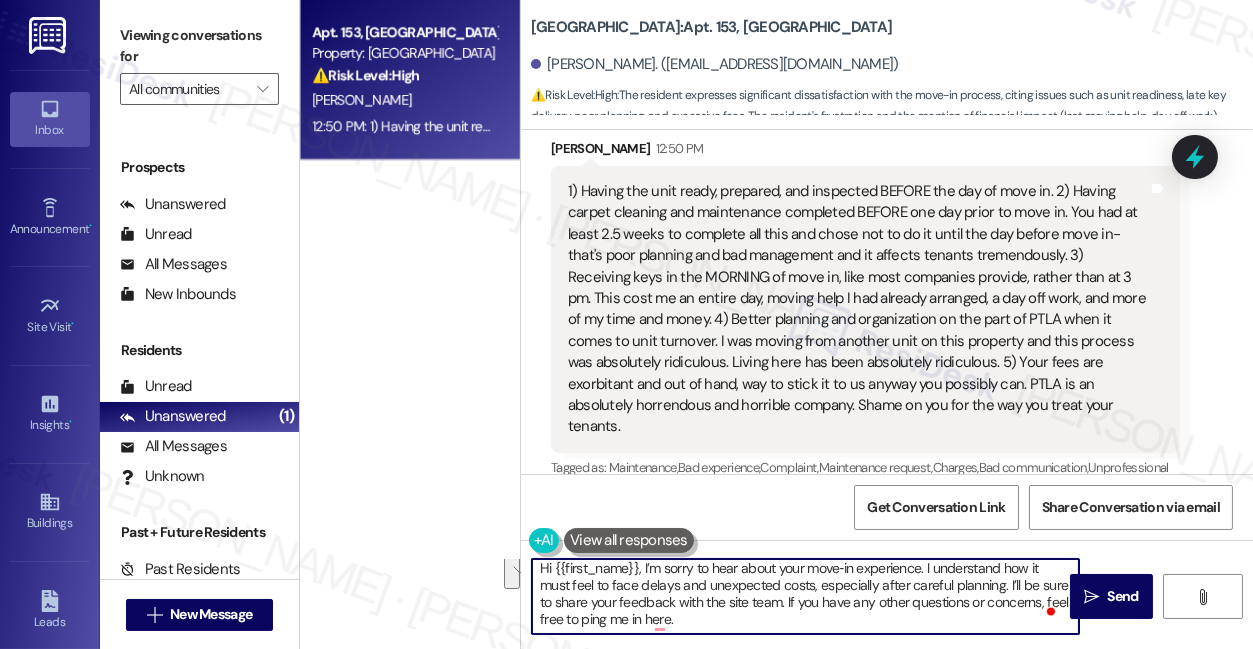 drag, startPoint x: 795, startPoint y: 611, endPoint x: 850, endPoint y: 621, distance: 55.9017 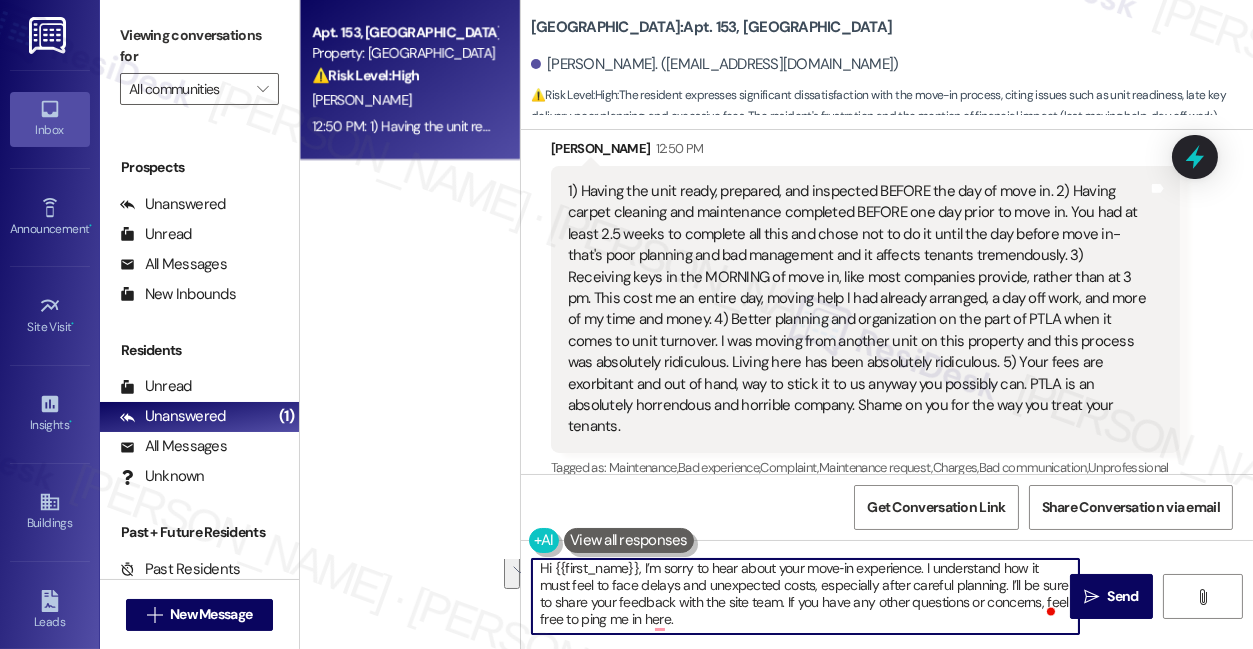 click on "Hi {{first_name}}, I’m sorry to hear about your move‑in experience. I understand how it must feel to face delays and unexpected costs, especially after careful planning. I’ll be sure to share your feedback with the site team. If you have any other questions or concerns, feel free to ping me in here." at bounding box center [805, 596] 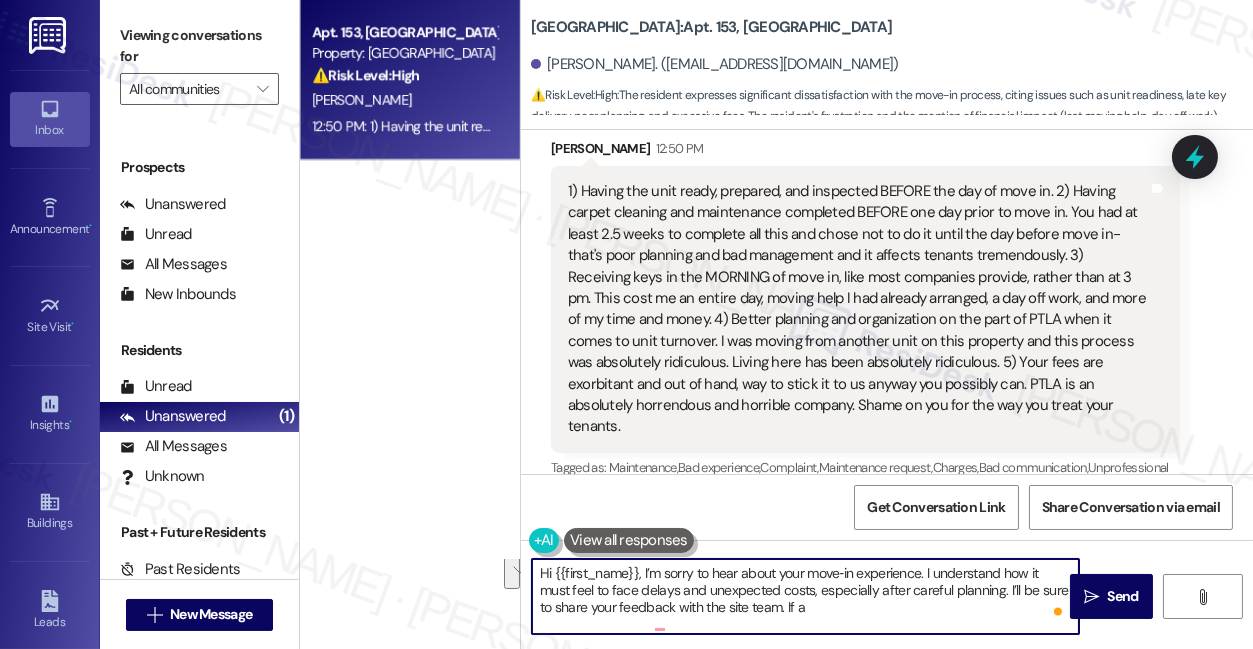 scroll, scrollTop: 0, scrollLeft: 0, axis: both 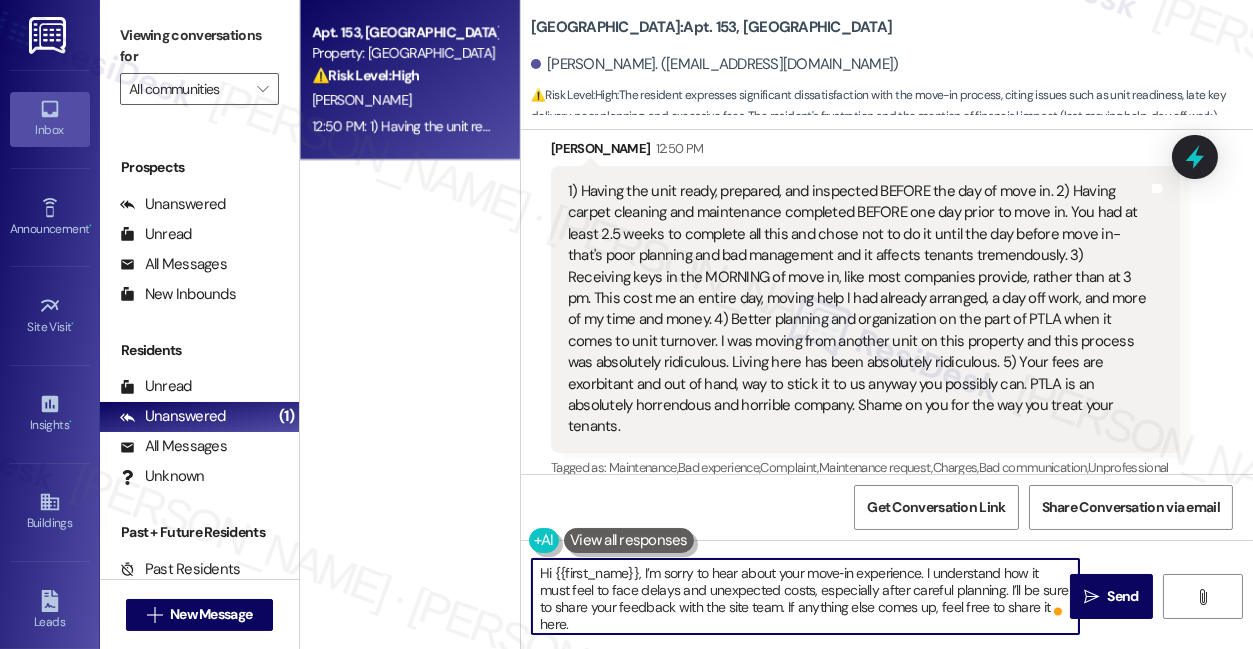 type on "Hi {{first_name}}, I’m sorry to hear about your move‑in experience. I understand how it must feel to face delays and unexpected costs, especially after careful planning. I’ll be sure to share your feedback with the site team. If anything else comes up, feel free to share it here." 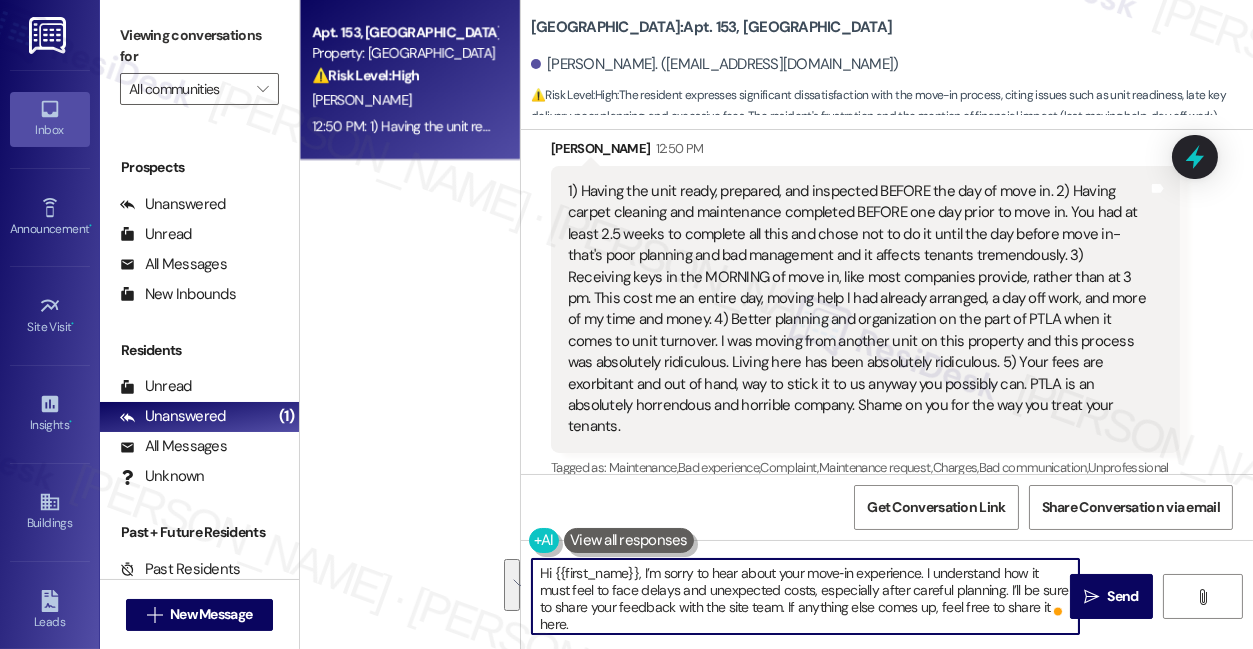 click on "Hi {{first_name}}, I’m sorry to hear about your move‑in experience. I understand how it must feel to face delays and unexpected costs, especially after careful planning. I’ll be sure to share your feedback with the site team. If anything else comes up, feel free to share it here." at bounding box center [805, 596] 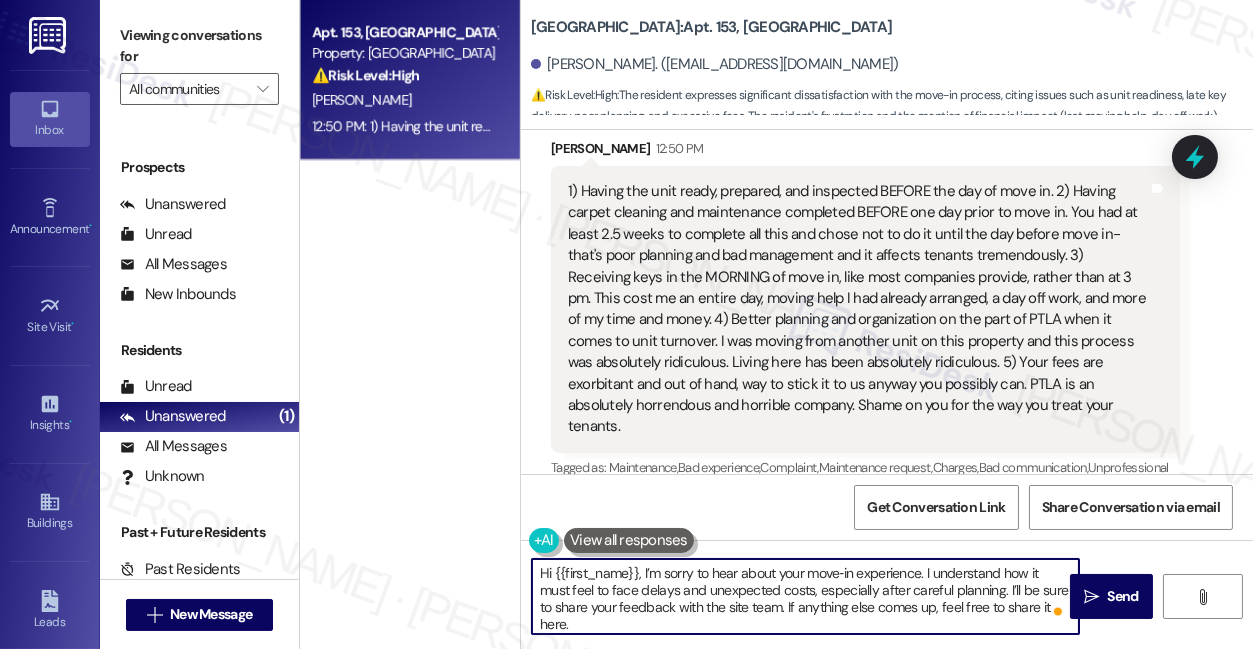 click on "Hi {{first_name}}, I’m sorry to hear about your move‑in experience. I understand how it must feel to face delays and unexpected costs, especially after careful planning. I’ll be sure to share your feedback with the site team. If anything else comes up, feel free to share it here." at bounding box center [805, 596] 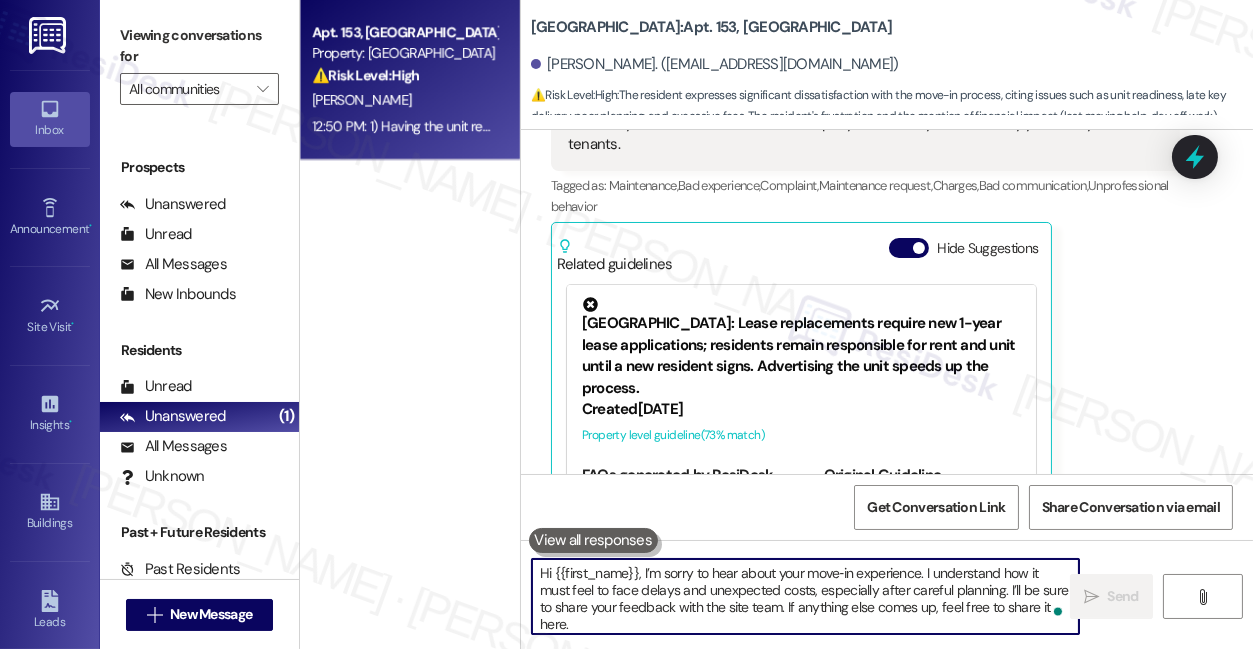 scroll, scrollTop: 2602, scrollLeft: 0, axis: vertical 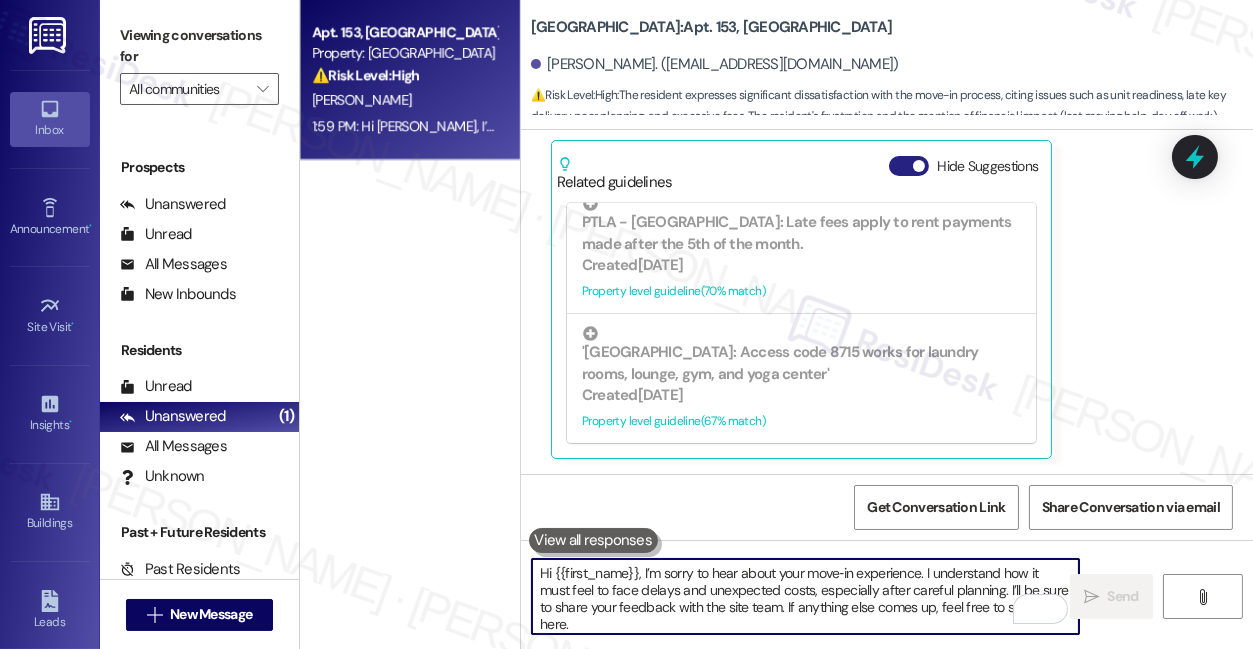 type 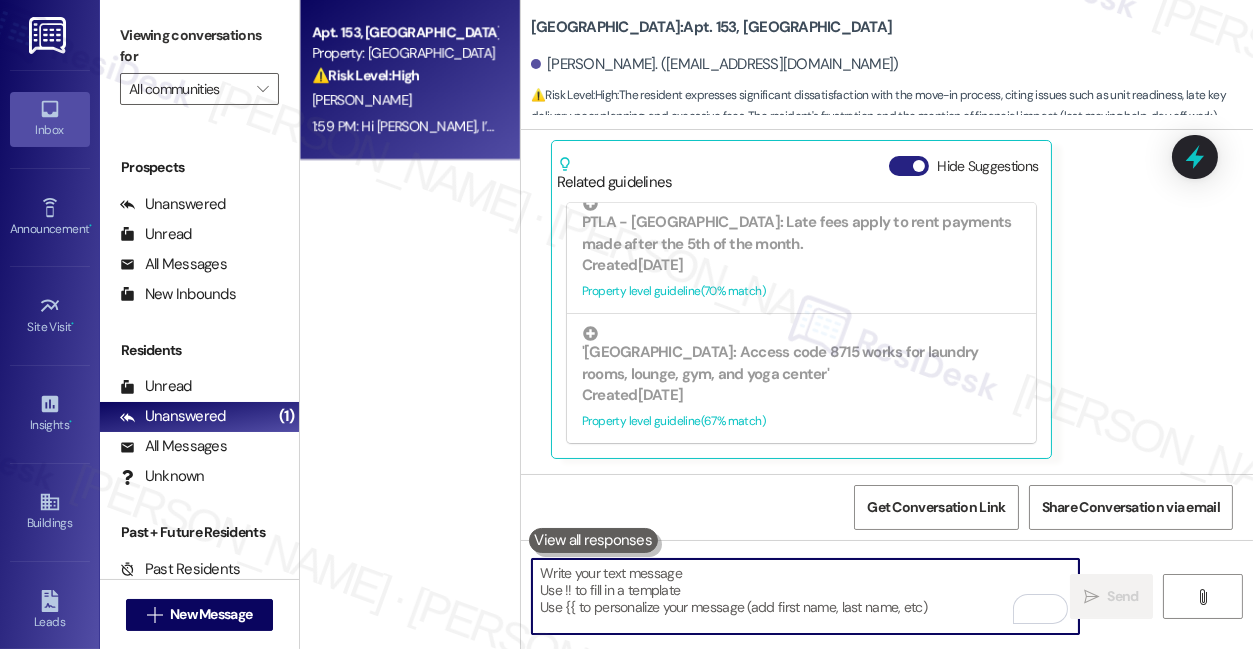 click on "Hide Suggestions" at bounding box center [909, 166] 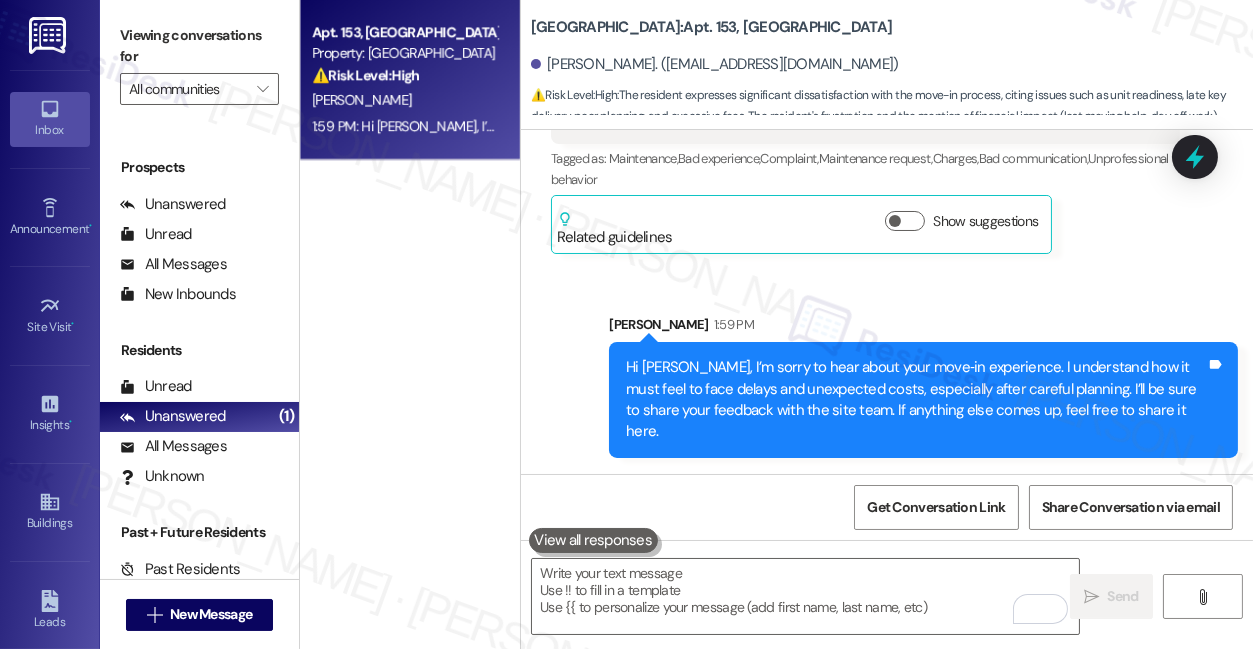 scroll, scrollTop: 2525, scrollLeft: 0, axis: vertical 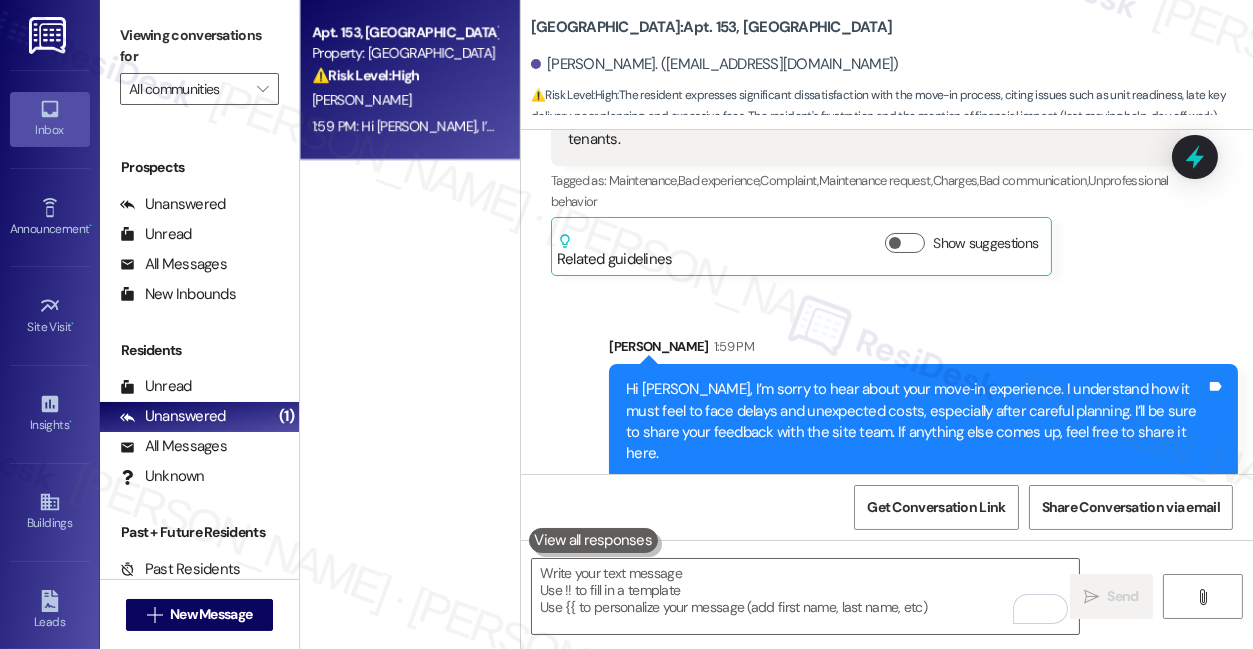 type 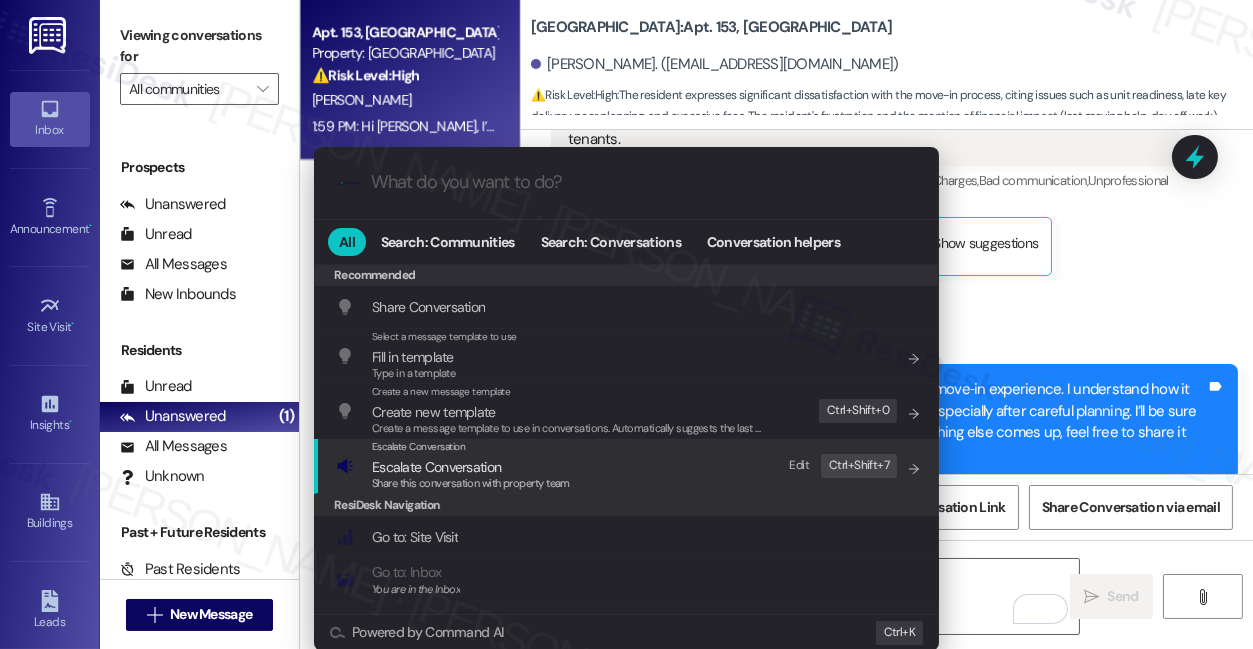 click on "Escalate Conversation Escalate Conversation Share this conversation with property team Edit Ctrl+ Shift+ 7" at bounding box center (628, 466) 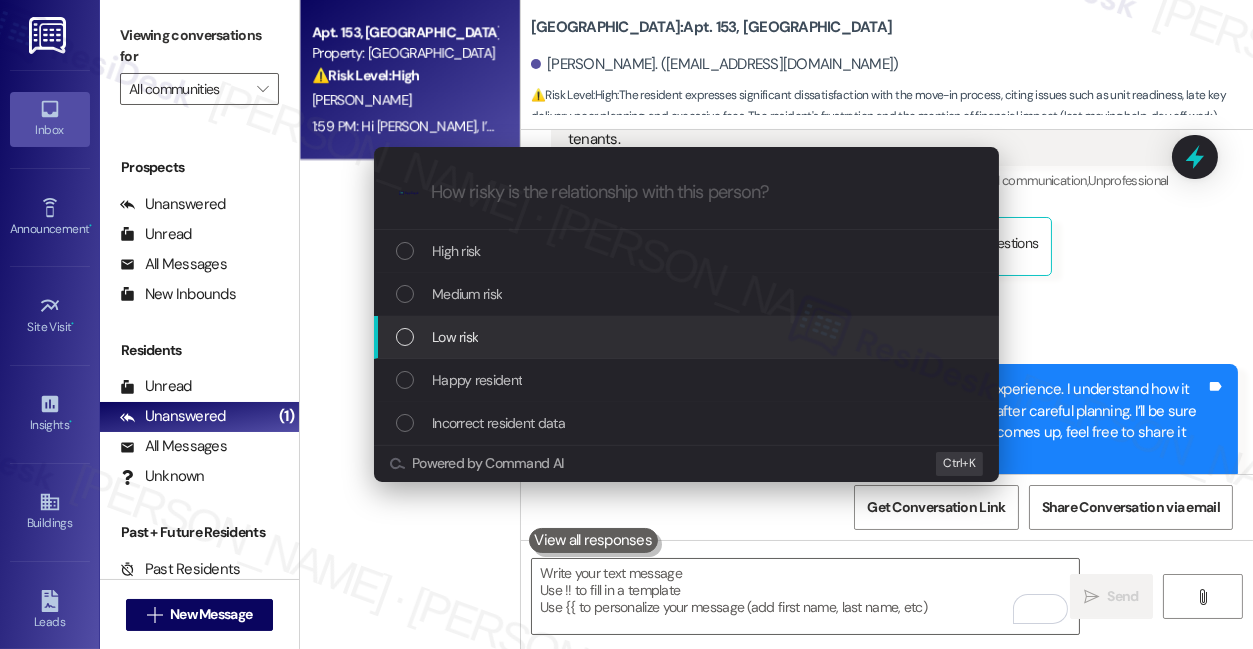 click on "Low risk" at bounding box center (686, 337) 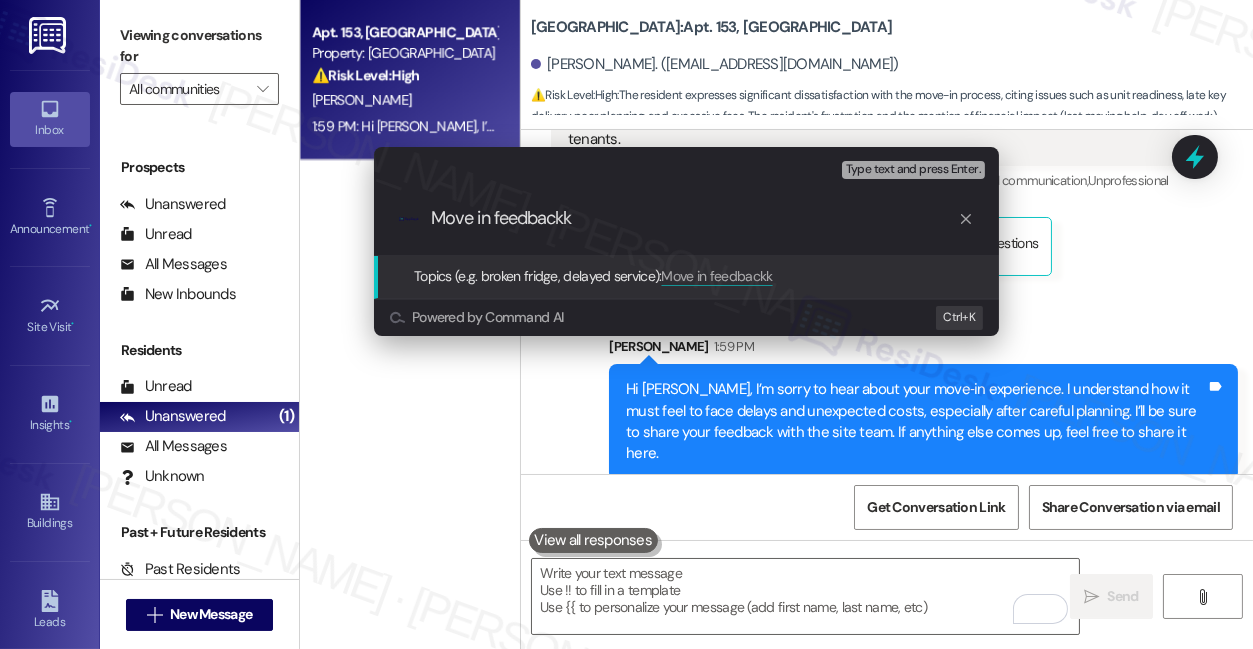 type on "Move in feedback" 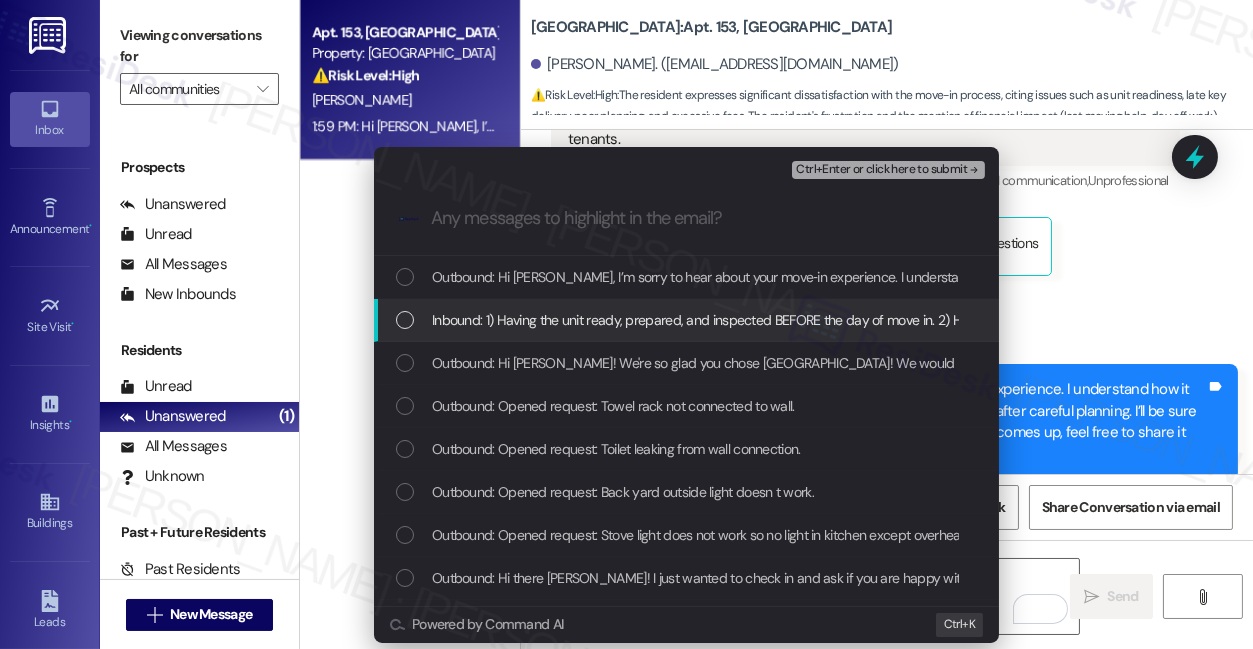 click on "Inbound: 1) Having the unit ready, prepared, and inspected BEFORE the day of move in. 2) Having carpet cleaning and maintenance completed BEFORE one day prior to move in. You had at least 2.5 weeks to complete all this and chose not to do it until the day before move in- that's poor planning and bad management and it affects tenants tremendously. 3) Receiving keys in the MORNING of move in, like most companies provide, rather than at 3 pm. This cost me an entire day, moving help I had already arranged, a day off work, and more of my time and money. 4) Better planning and organization on the part of PTLA when it comes to unit turnover. I was moving from another unit on this property and this process was absolutely ridiculous. Living here has been absolutely ridiculous. 5) Your fees are exorbitant and out of hand, way to stick it to us anyway you possibly can. PTLA is an absolutely horrendous and horrible company. Shame on you for the way you treat your tenants." at bounding box center [686, 320] 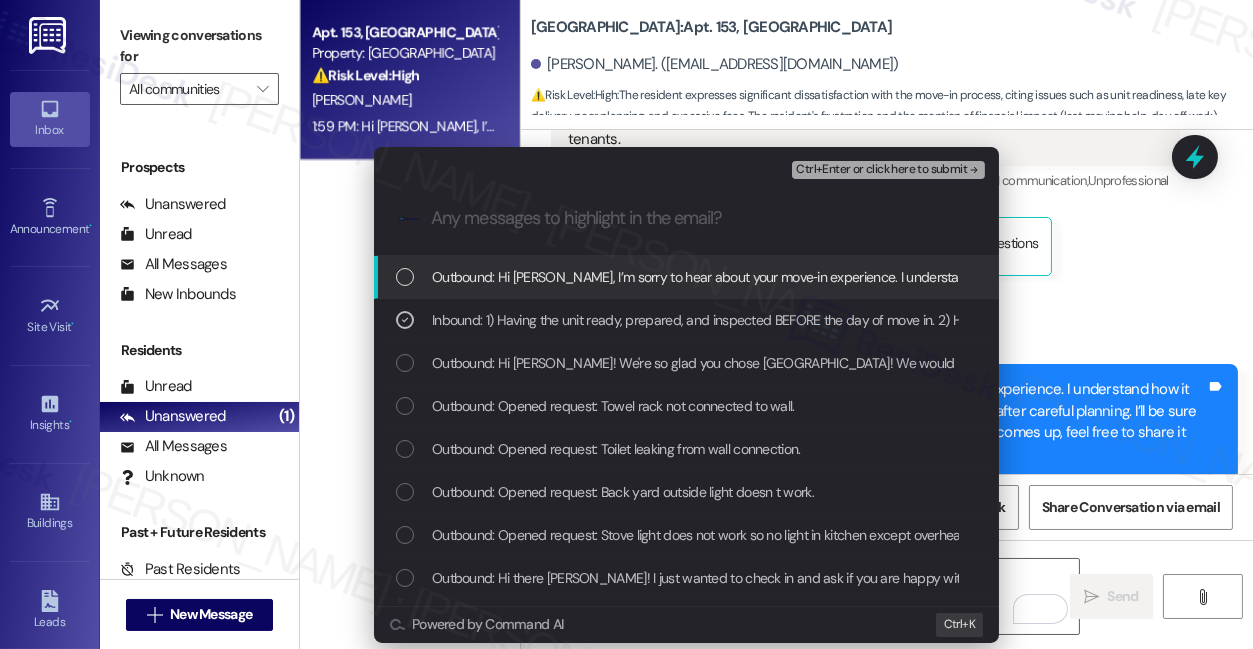 click on "Ctrl+Enter or click here to submit" at bounding box center [881, 170] 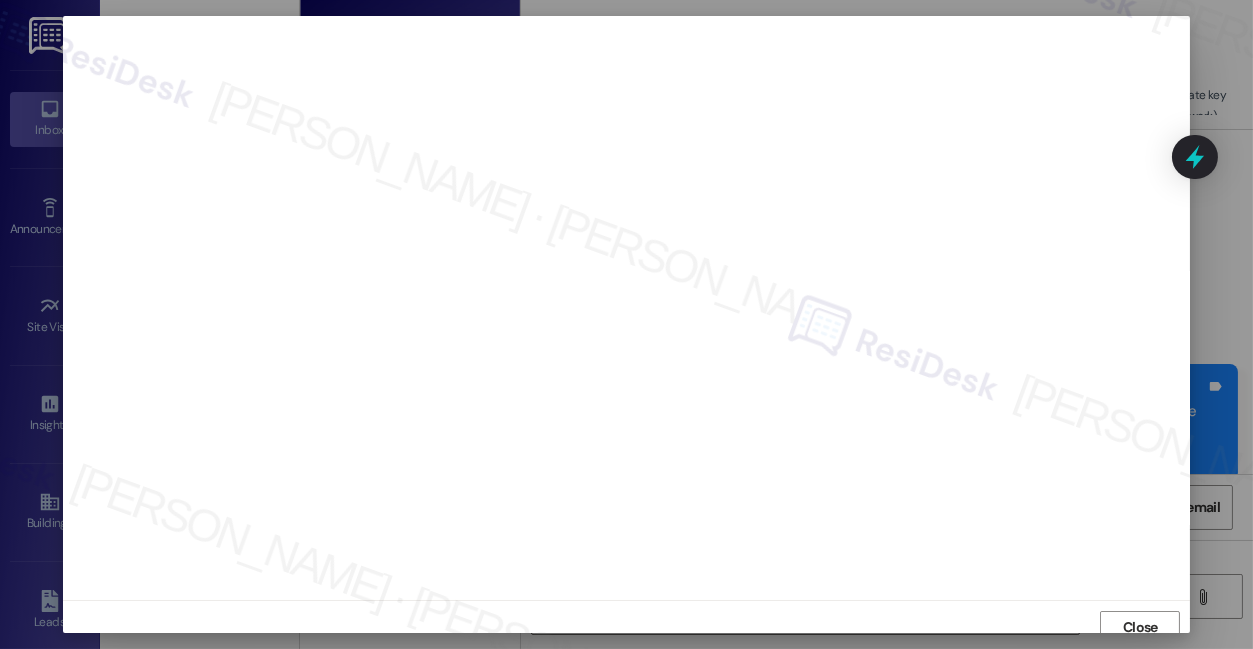 scroll, scrollTop: 19, scrollLeft: 0, axis: vertical 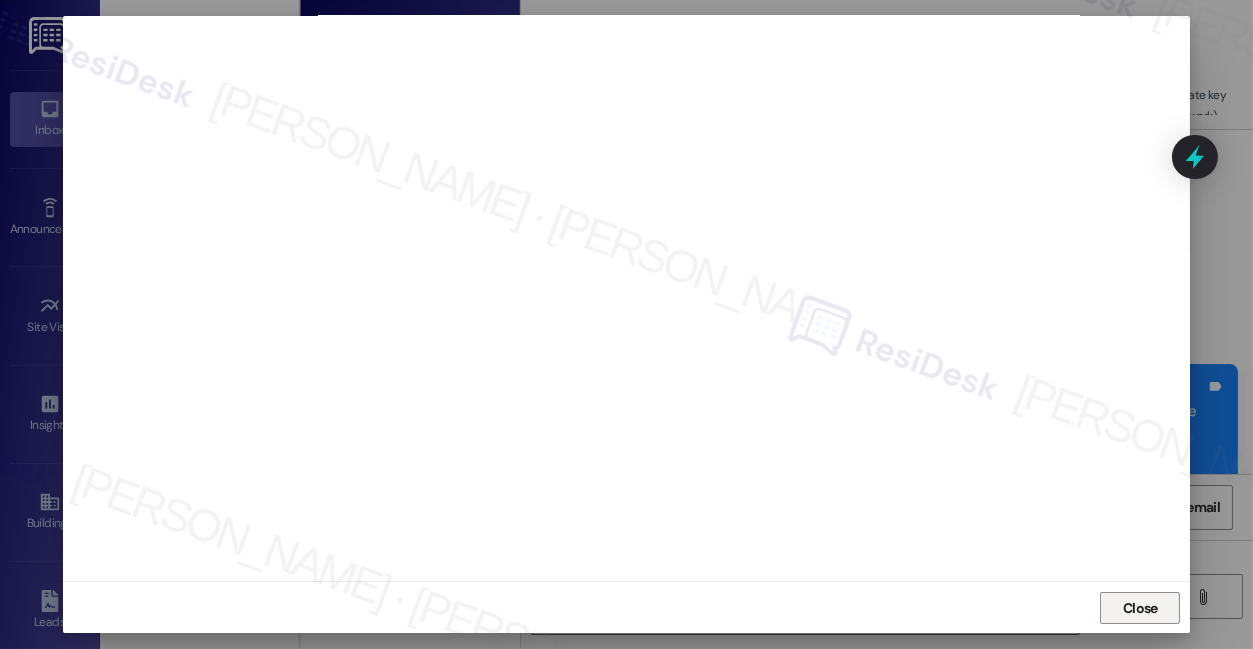 click on "Close" at bounding box center (1140, 608) 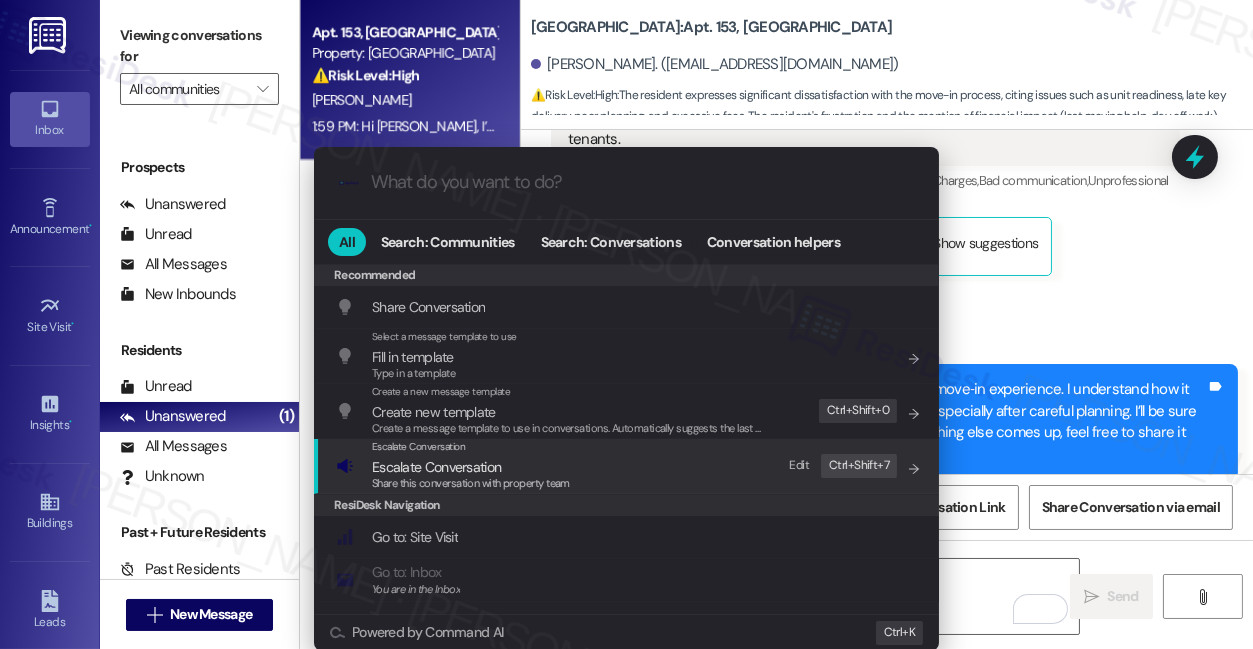 click on "Share this conversation with property team" at bounding box center [471, 484] 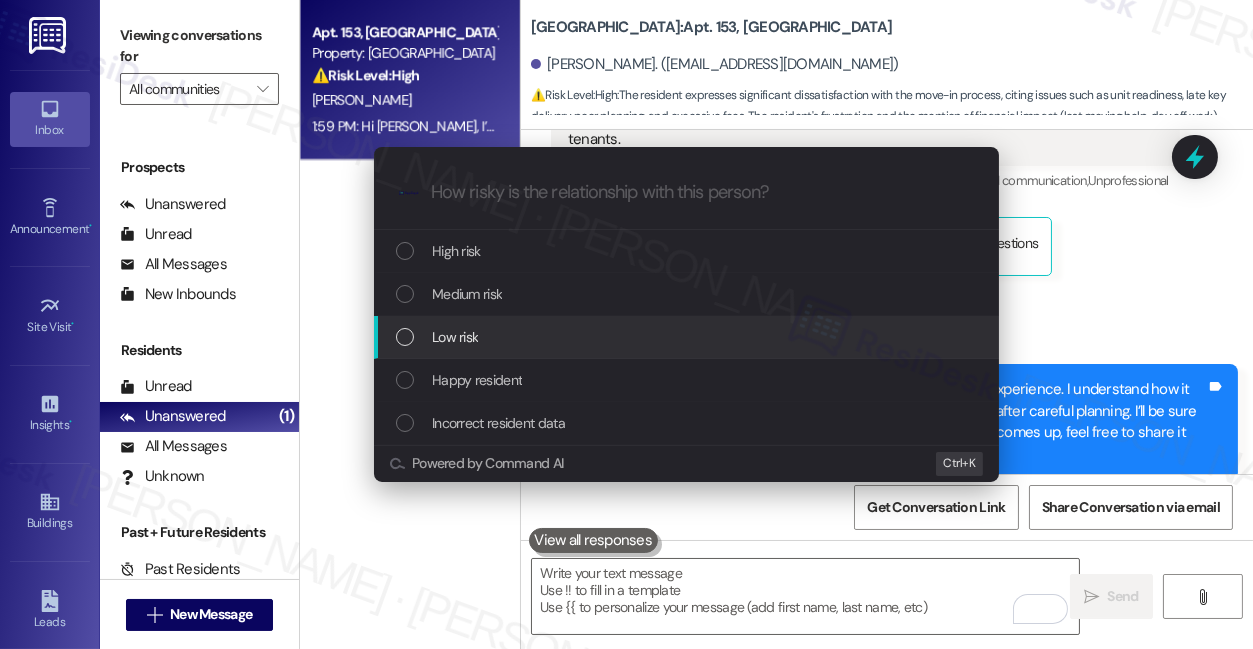 click on "Low risk" at bounding box center [688, 337] 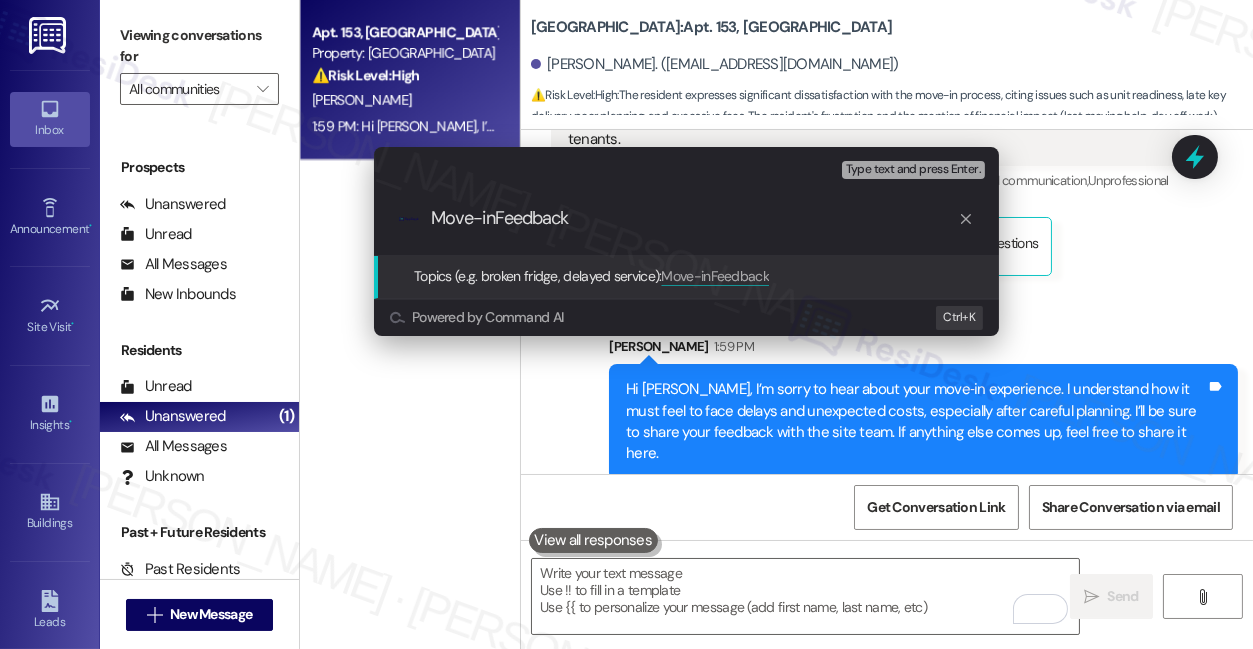 type on "Move-in Feedback" 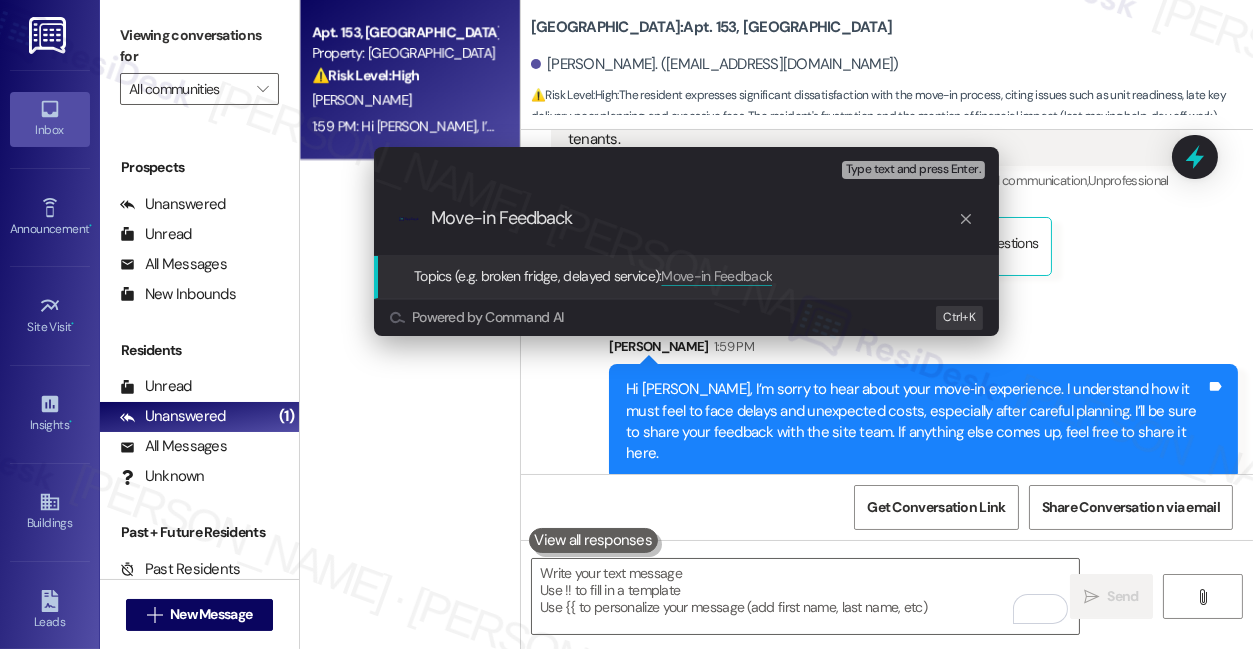 type 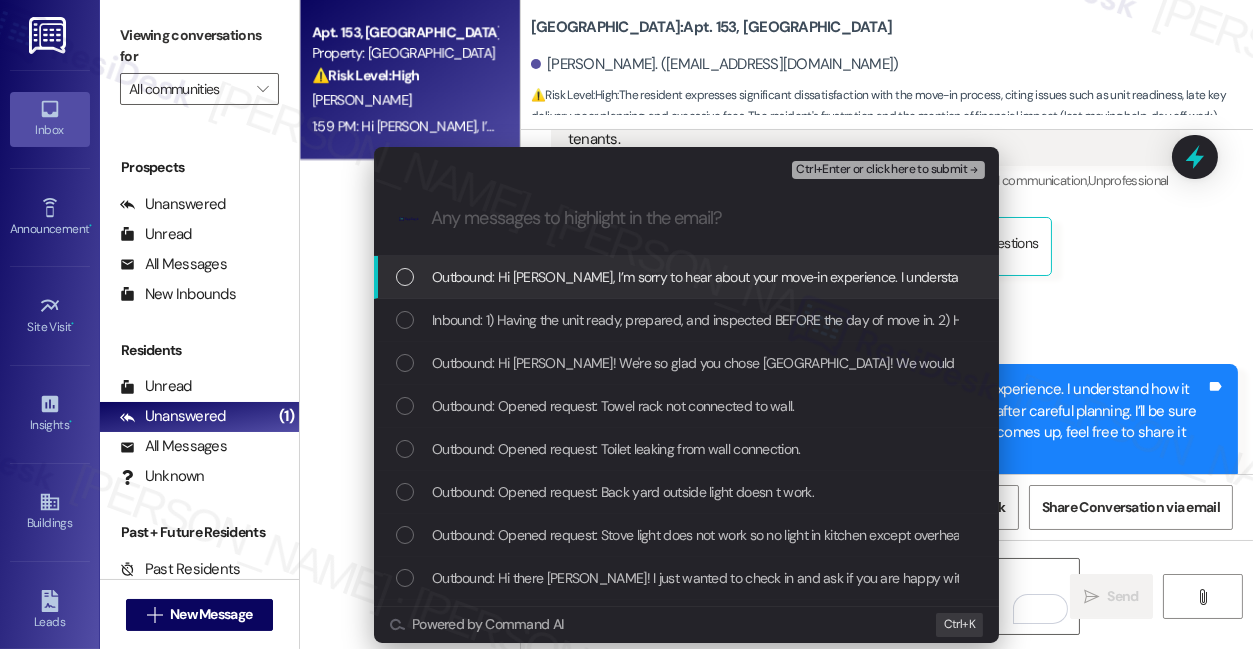 click on "Inbound: 1) Having the unit ready, prepared, and inspected BEFORE the day of move in. 2) Having carpet cleaning and maintenance completed BEFORE one day prior to move in. You had at least 2.5 weeks to complete all this and chose not to do it until the day before move in- that's poor planning and bad management and it affects tenants tremendously. 3) Receiving keys in the MORNING of move in, like most companies provide, rather than at 3 pm. This cost me an entire day, moving help I had already arranged, a day off work, and more of my time and money. 4) Better planning and organization on the part of PTLA when it comes to unit turnover. I was moving from another unit on this property and this process was absolutely ridiculous. Living here has been absolutely ridiculous. 5) Your fees are exorbitant and out of hand, way to stick it to us anyway you possibly can. PTLA is an absolutely horrendous and horrible company. Shame on you for the way you treat your tenants." at bounding box center (686, 320) 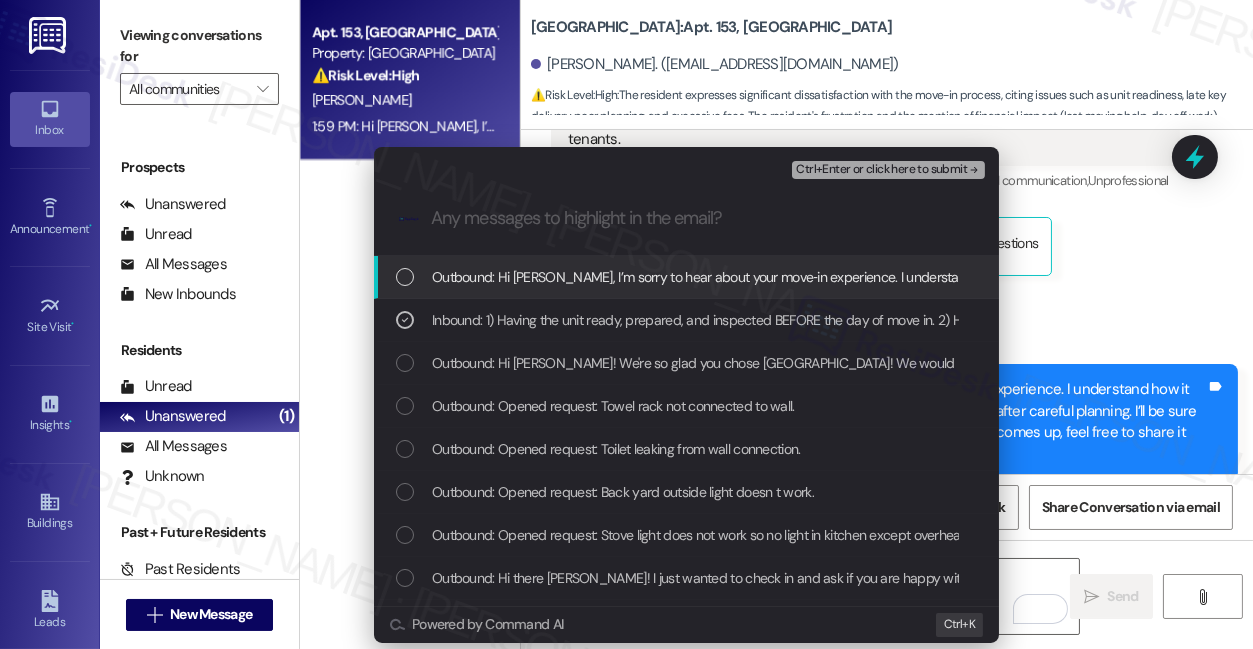 click on "Ctrl+Enter or click here to submit" at bounding box center (881, 170) 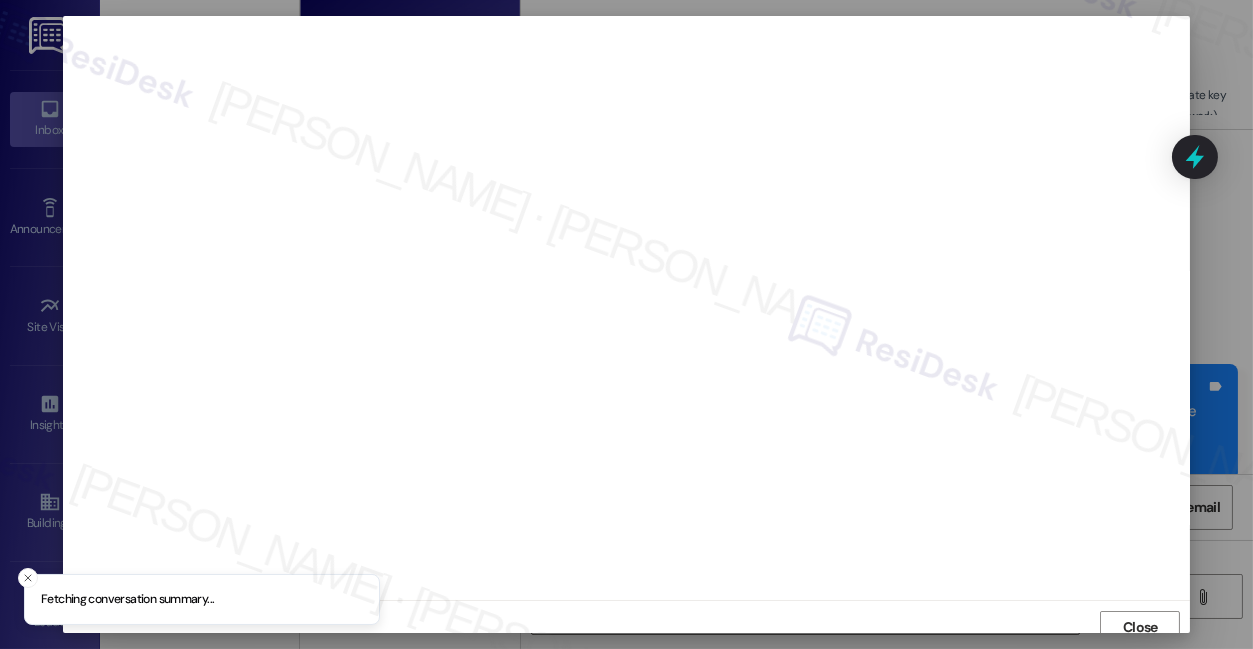 scroll, scrollTop: 10, scrollLeft: 0, axis: vertical 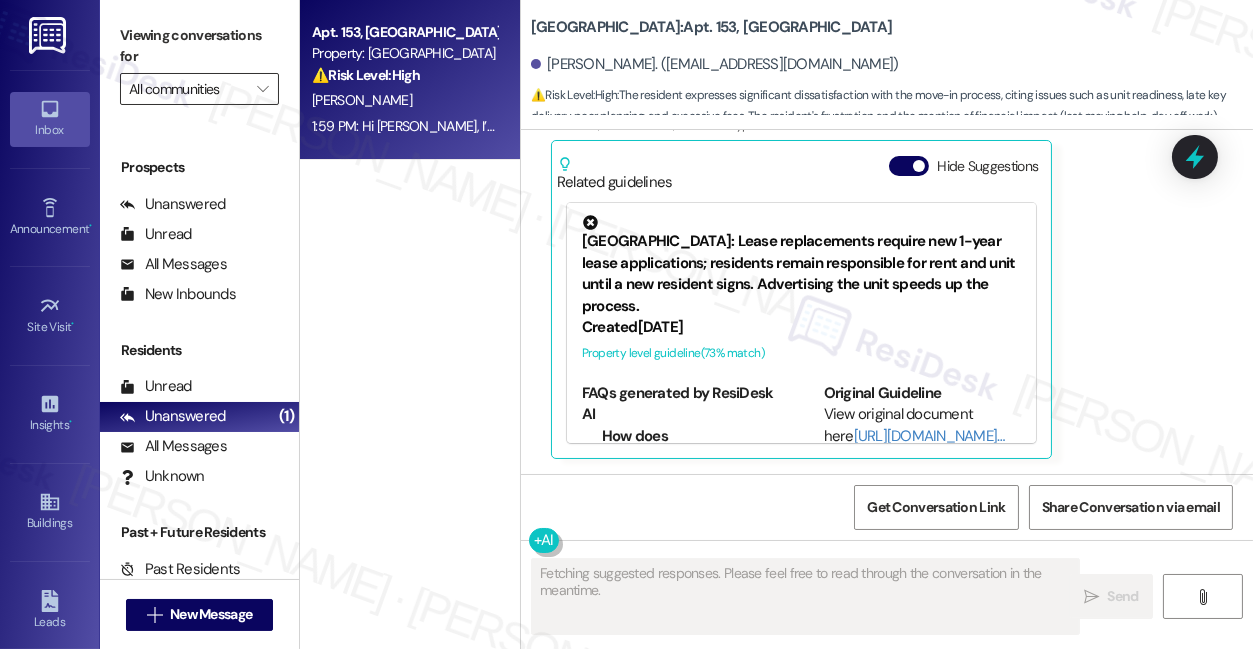 click on "All communities" at bounding box center (188, 89) 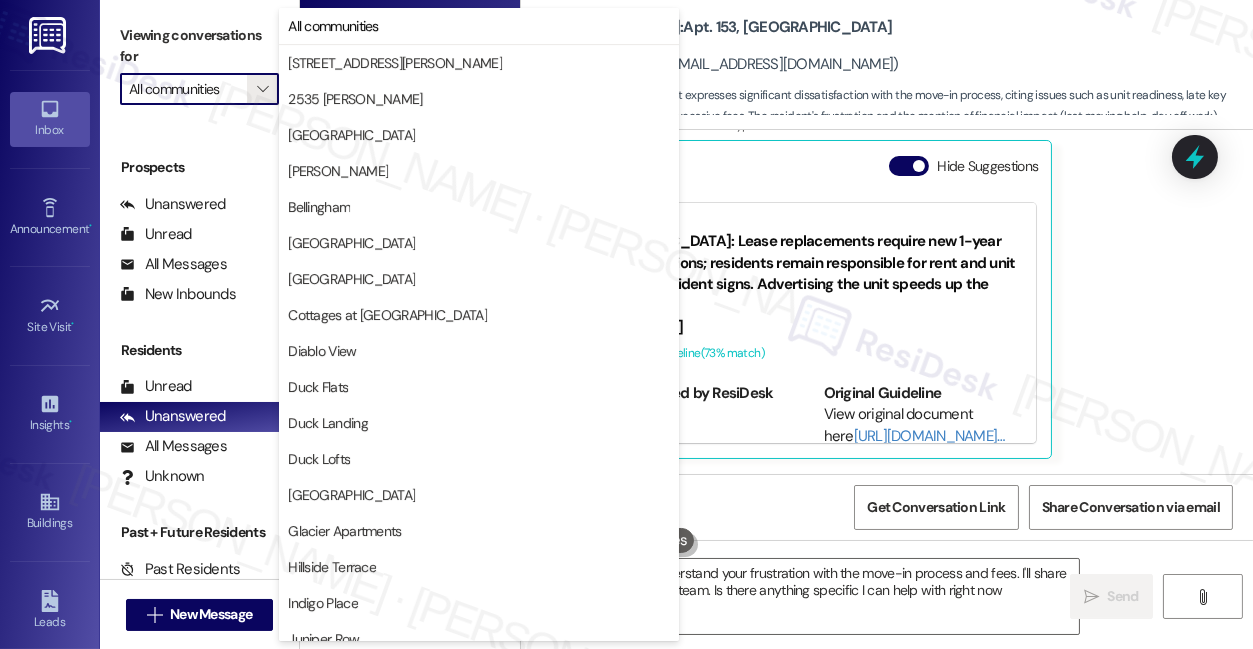 type on "Hi {{first_name}}, I understand your frustration with the move-in process and fees. I'll share your feedback with the team. Is there anything specific I can help with right now?" 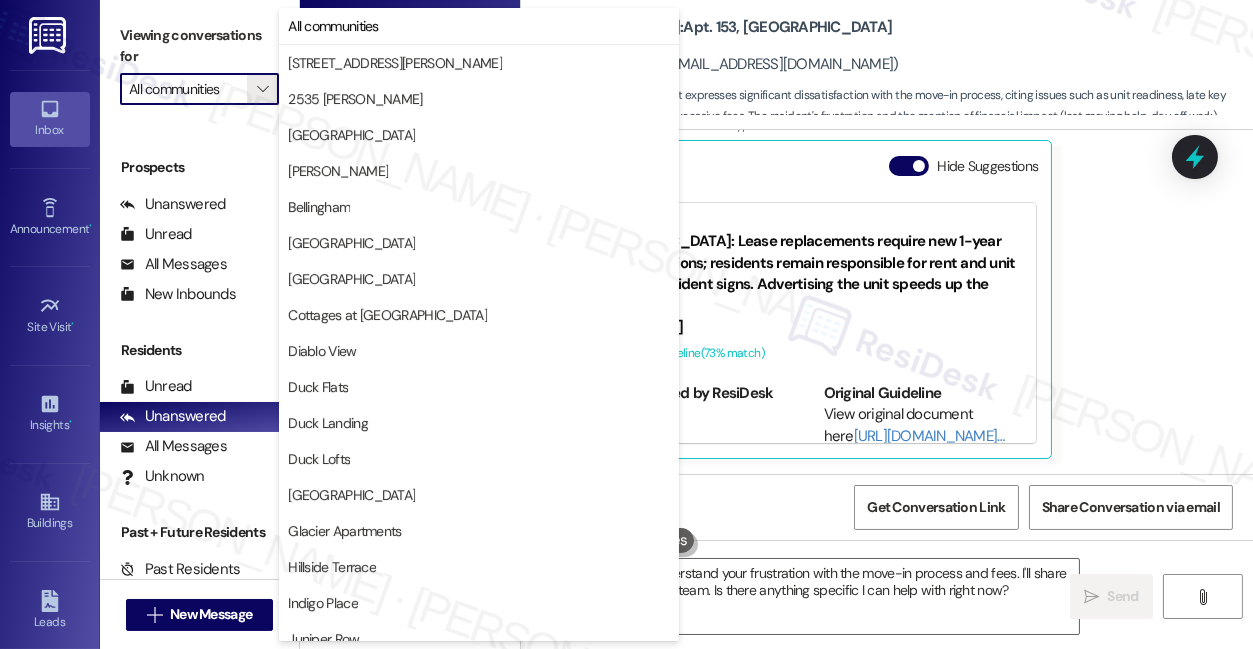 click on "Jessica Maynard 12:50 PM 1) Having the unit ready, prepared, and inspected BEFORE the day of move in. 2) Having carpet cleaning and maintenance completed BEFORE one day prior to move in. You had at least 2.5 weeks to complete all this and chose not to do it until the day before move in- that's poor planning and bad management and it affects tenants tremendously. 3) Receiving keys in the MORNING of move in, like most companies provide, rather than at 3 pm. This cost me an entire day, moving help I had already arranged, a day off work, and more of my time and money. 4) Better planning and organization on the part of PTLA when it comes to unit turnover. I was moving from another unit on this property and this process was absolutely ridiculous. Living here has been absolutely ridiculous. 5) Your fees are exorbitant and out of hand, way to stick it to us anyway you possibly can. PTLA is an absolutely horrendous and horrible company. Shame on you for the way you treat your tenants. Tags and notes Tagged as:   ,  ," at bounding box center (865, 116) 